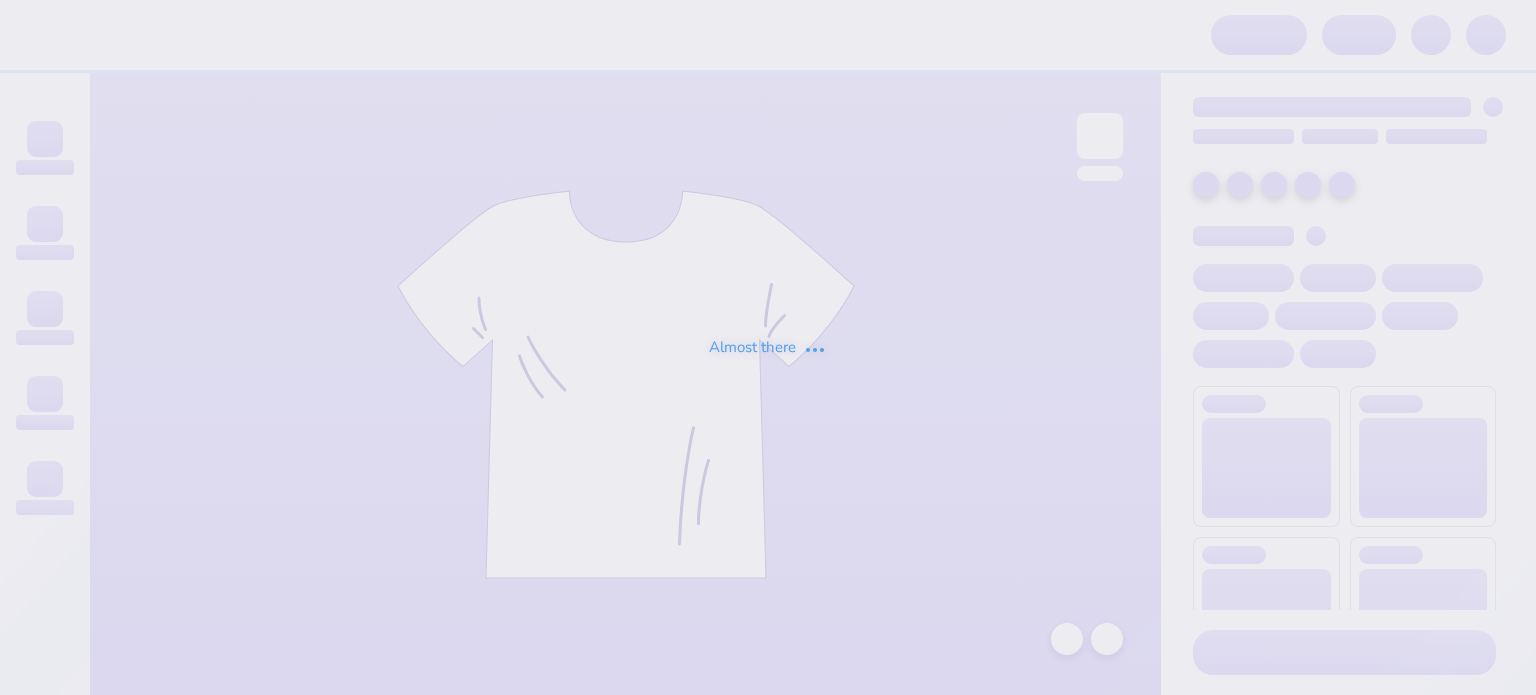 scroll, scrollTop: 0, scrollLeft: 0, axis: both 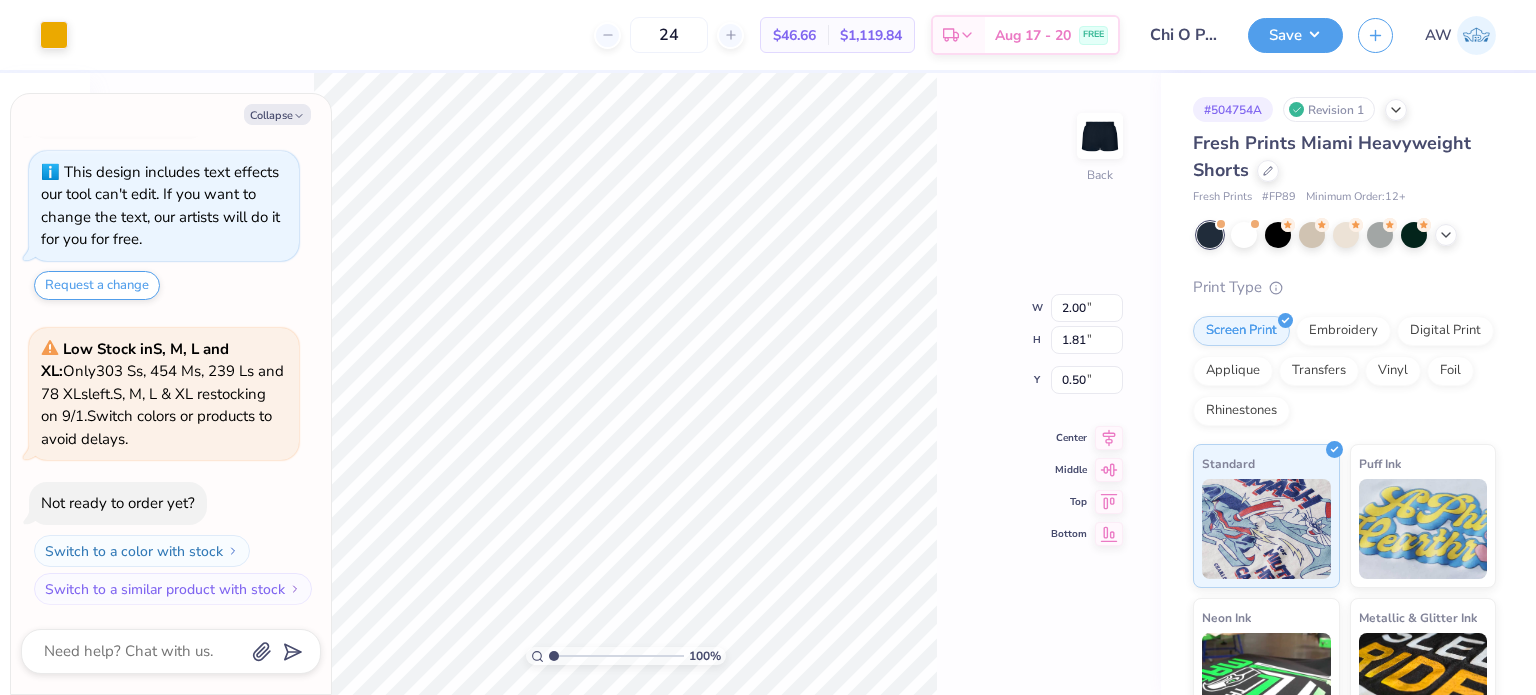 type on "x" 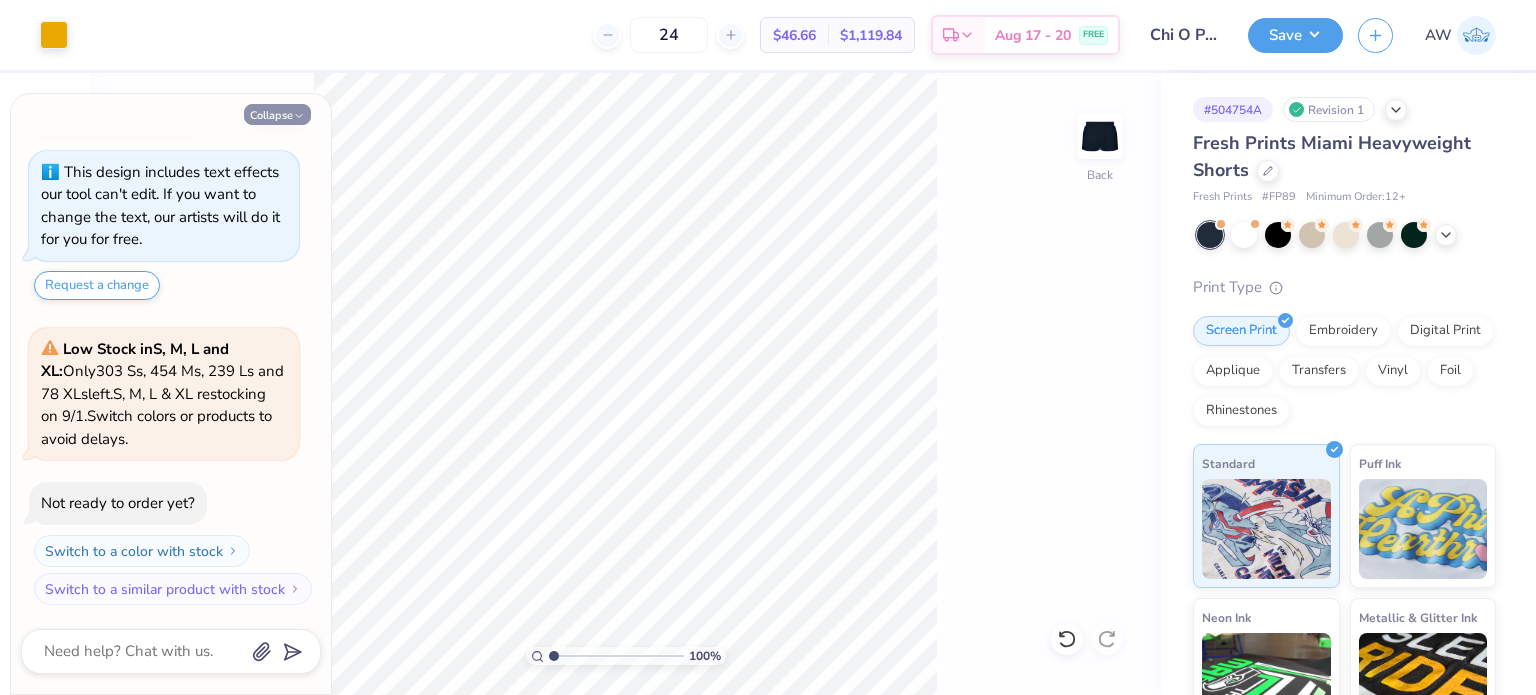 click on "Collapse" at bounding box center (277, 114) 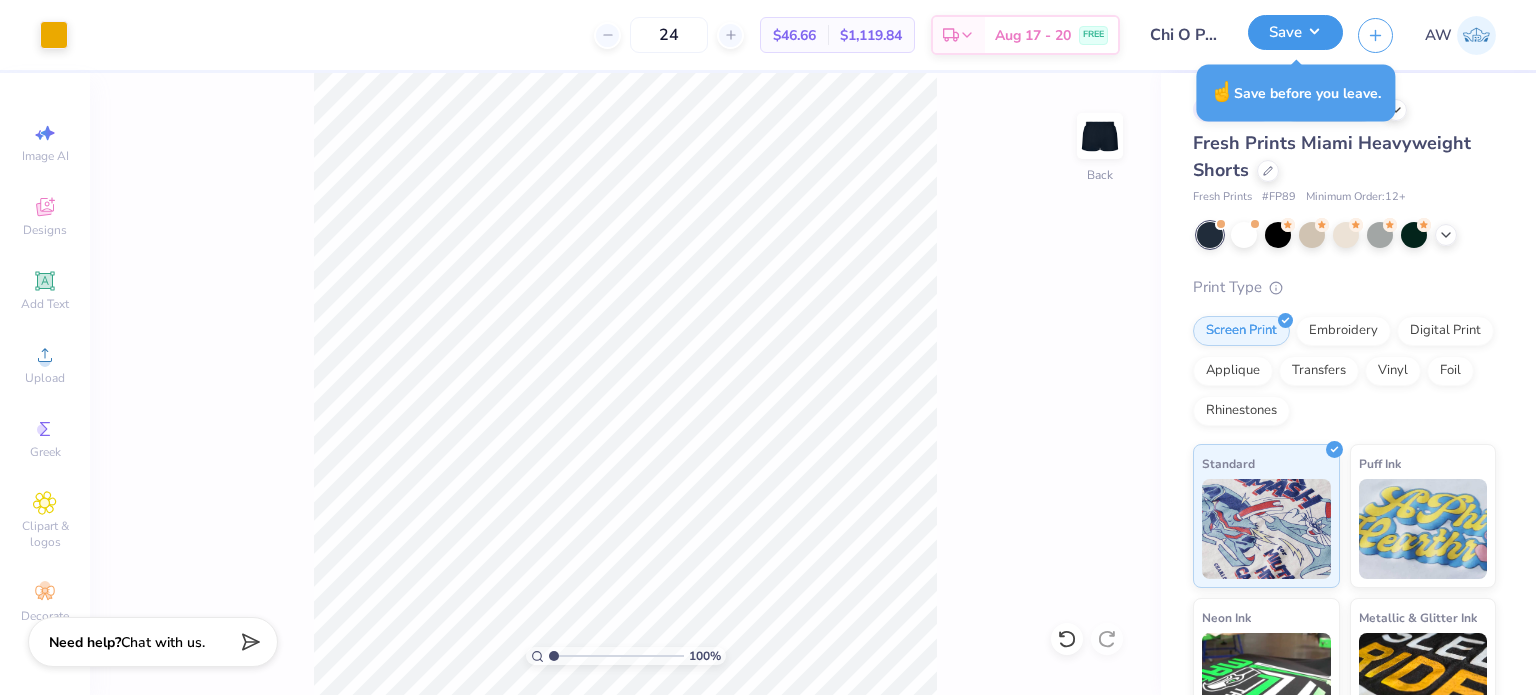 click on "Save" at bounding box center [1295, 32] 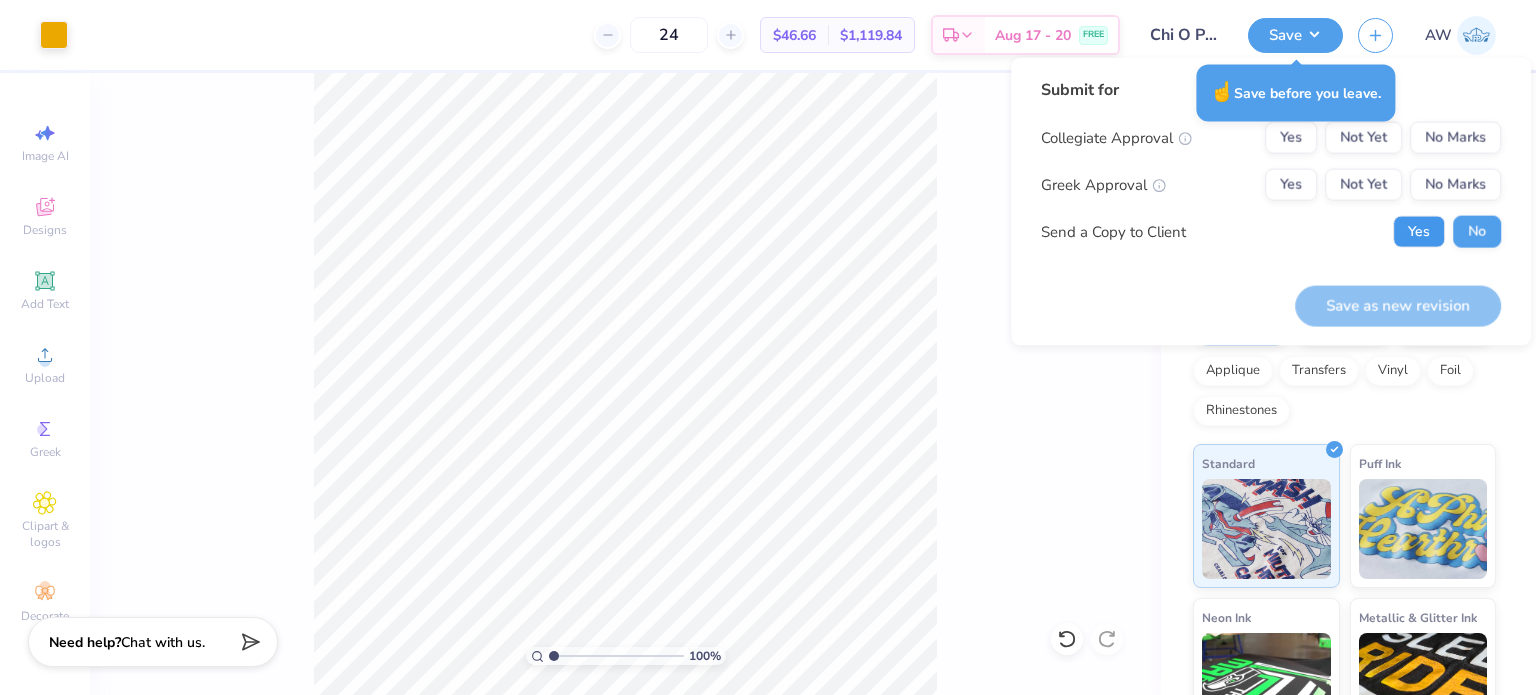 click on "Yes" at bounding box center (1419, 232) 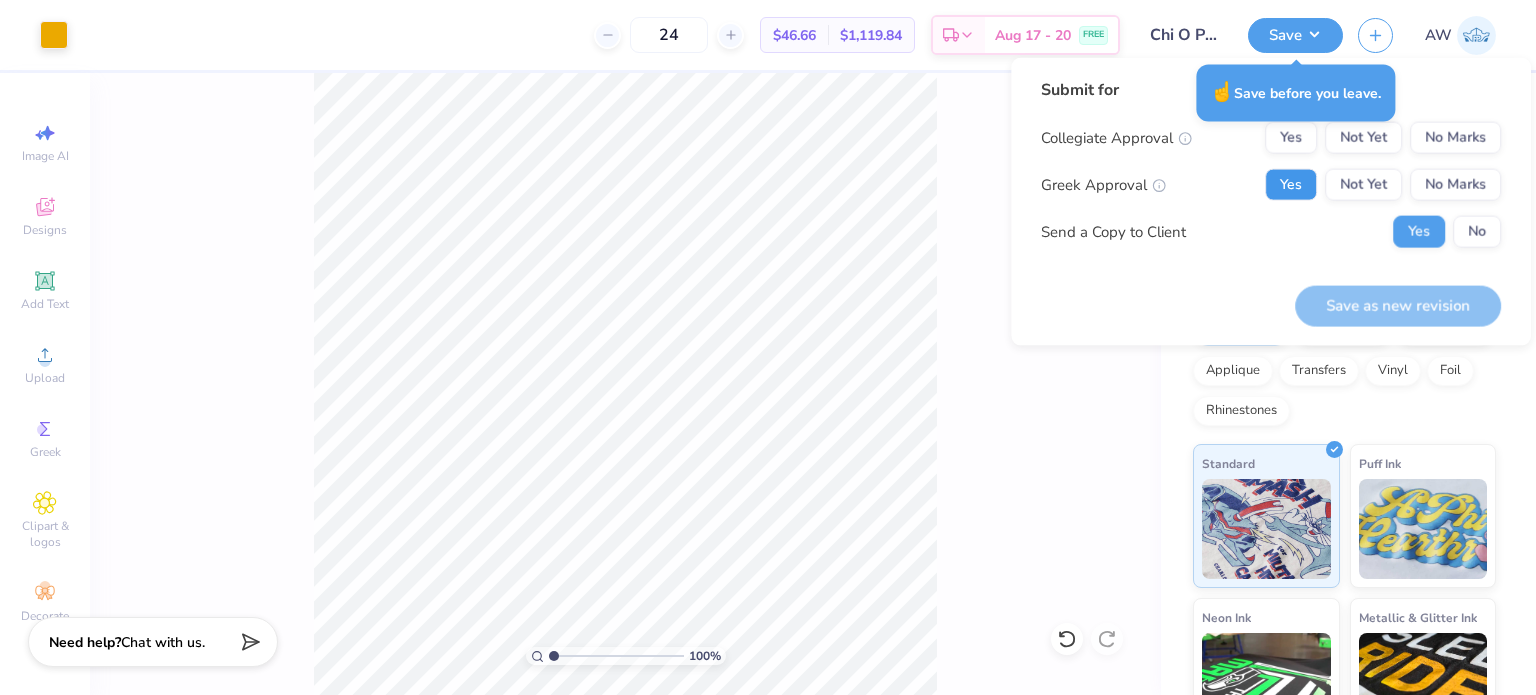 click on "Yes" at bounding box center (1291, 185) 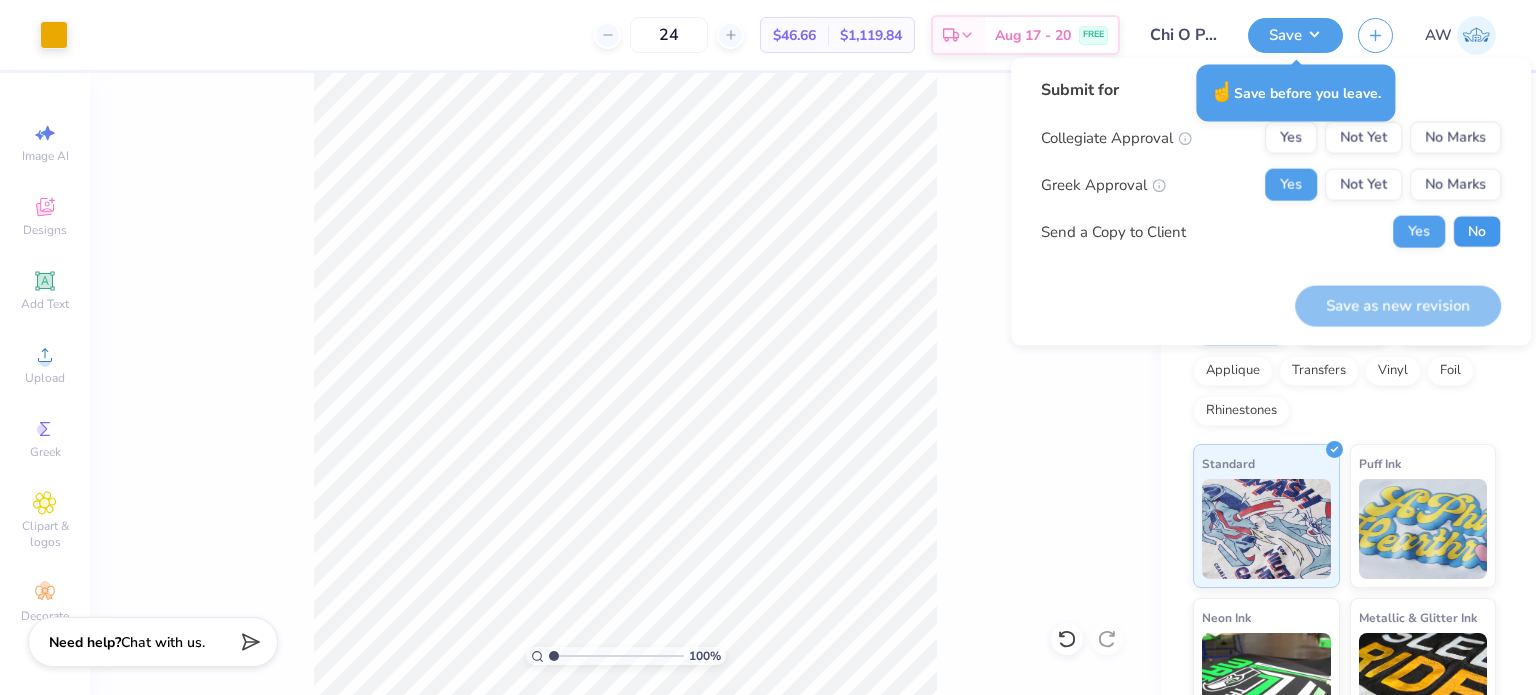 click on "No" at bounding box center [1477, 232] 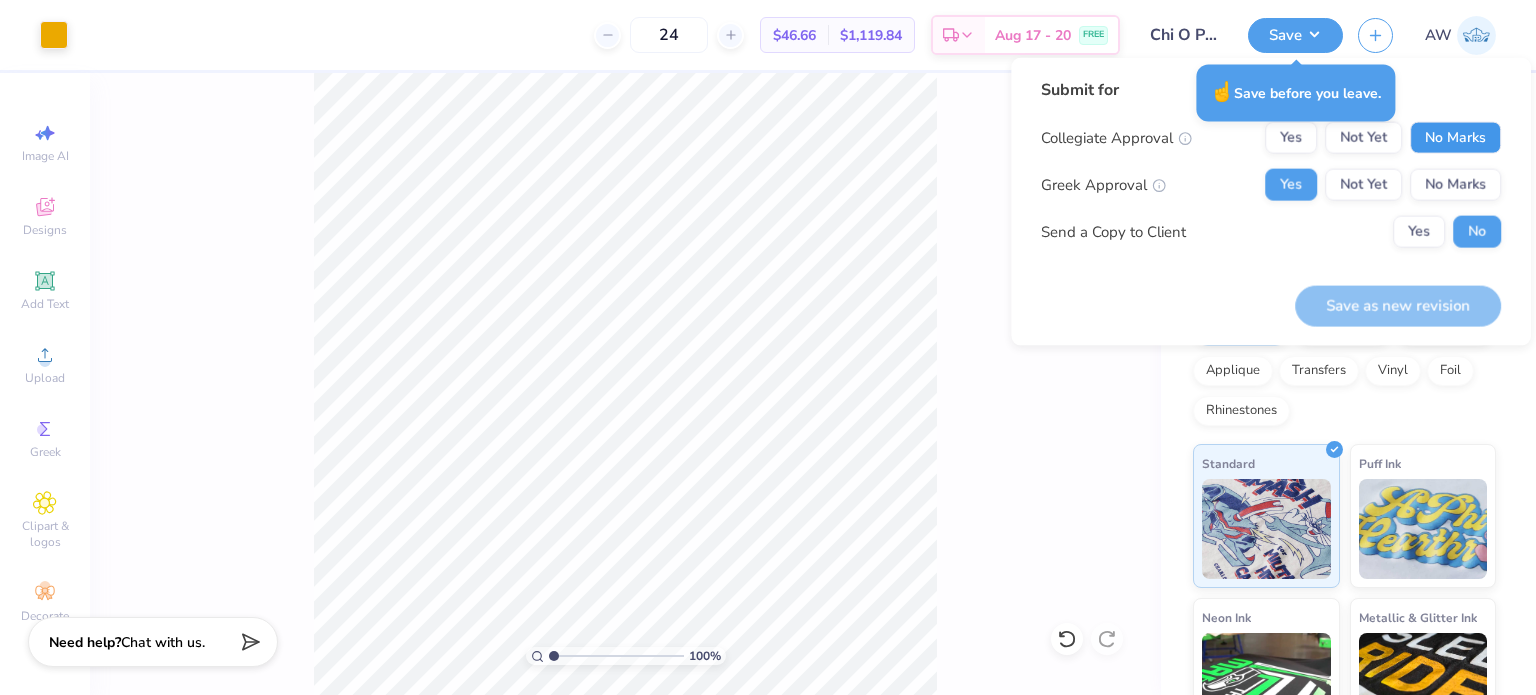 click on "No Marks" at bounding box center [1455, 138] 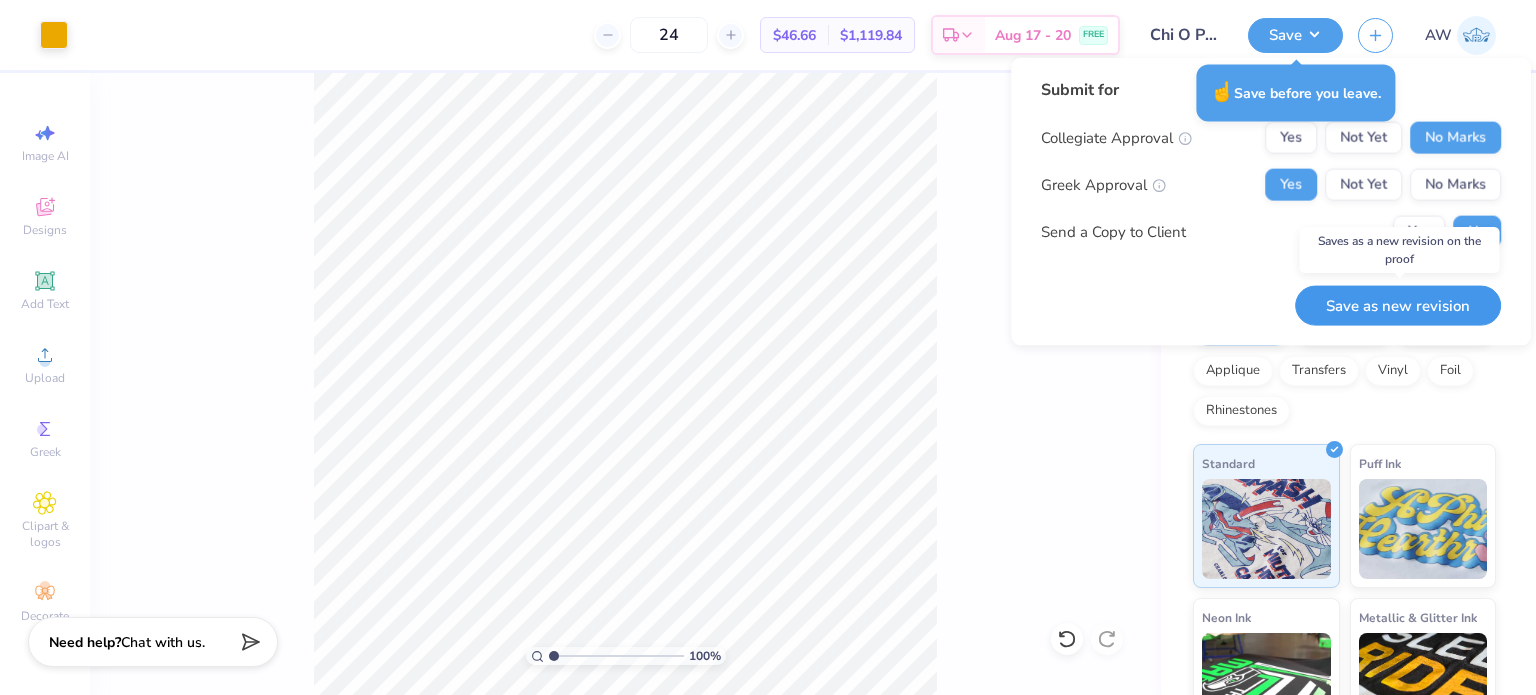 click on "Save as new revision" at bounding box center [1398, 305] 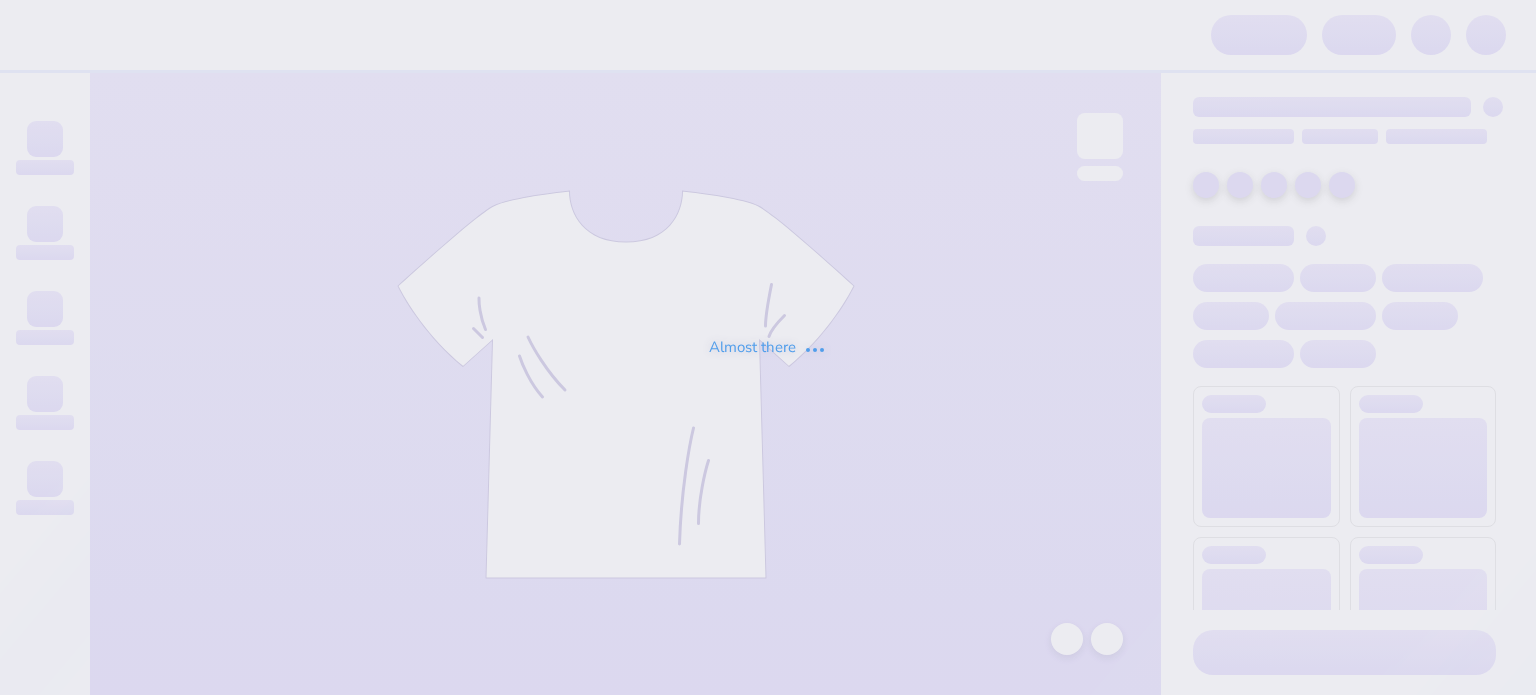 scroll, scrollTop: 0, scrollLeft: 0, axis: both 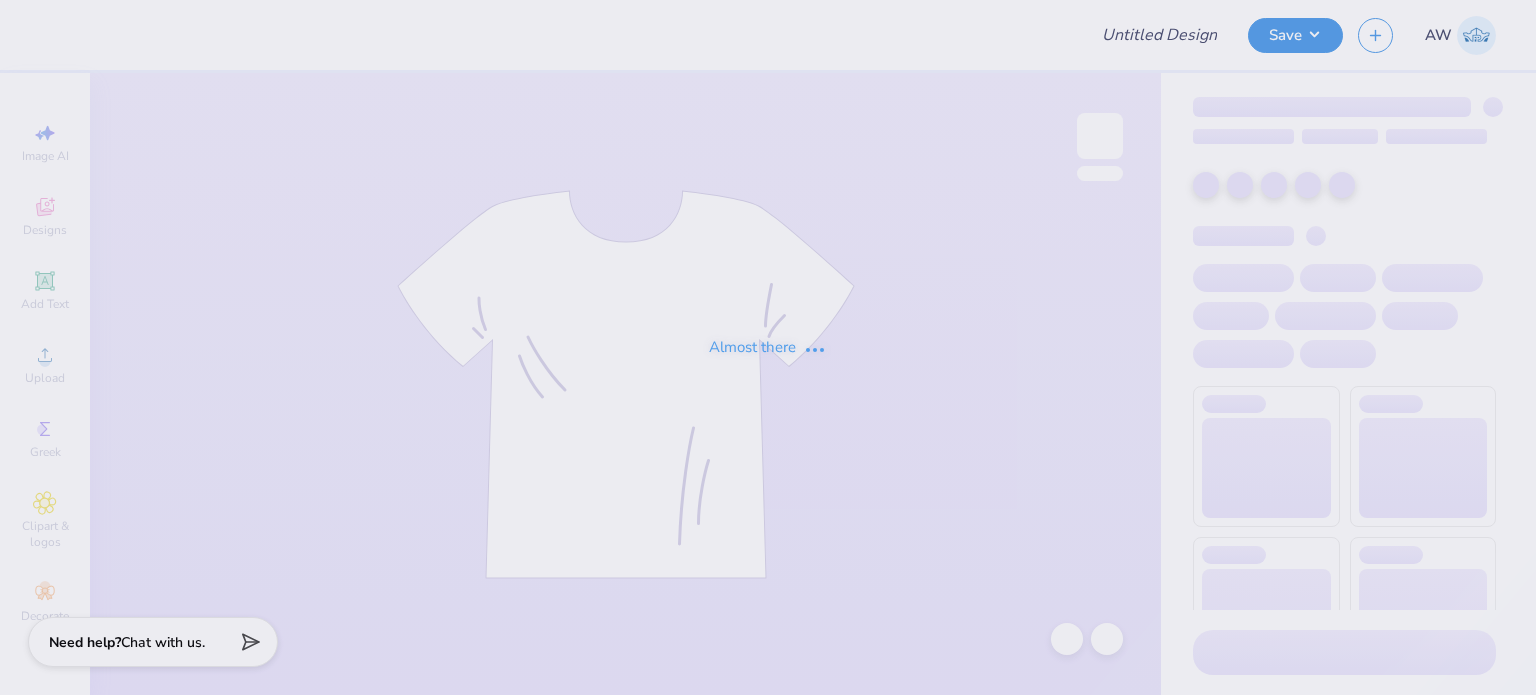 type on "Chi O Merch Fall polka dot tank2025" 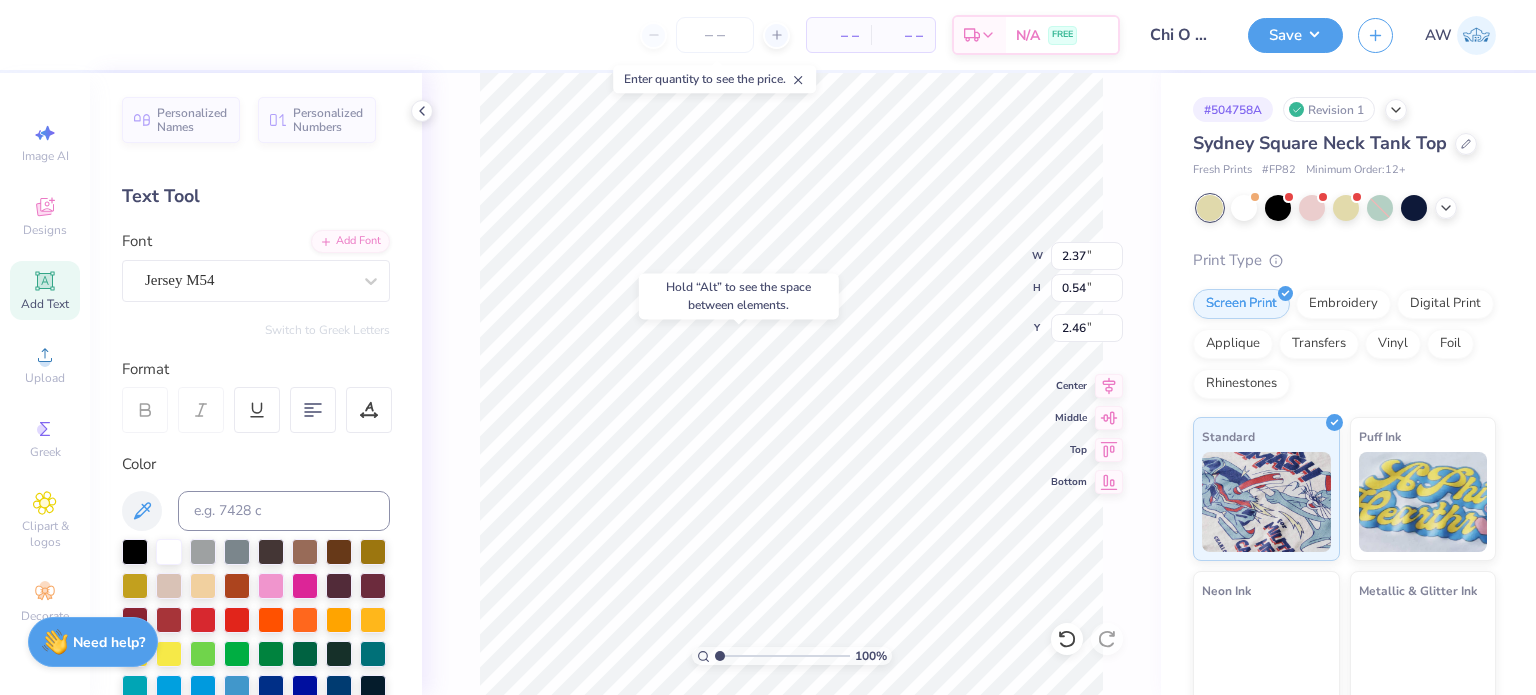 type on "2.46" 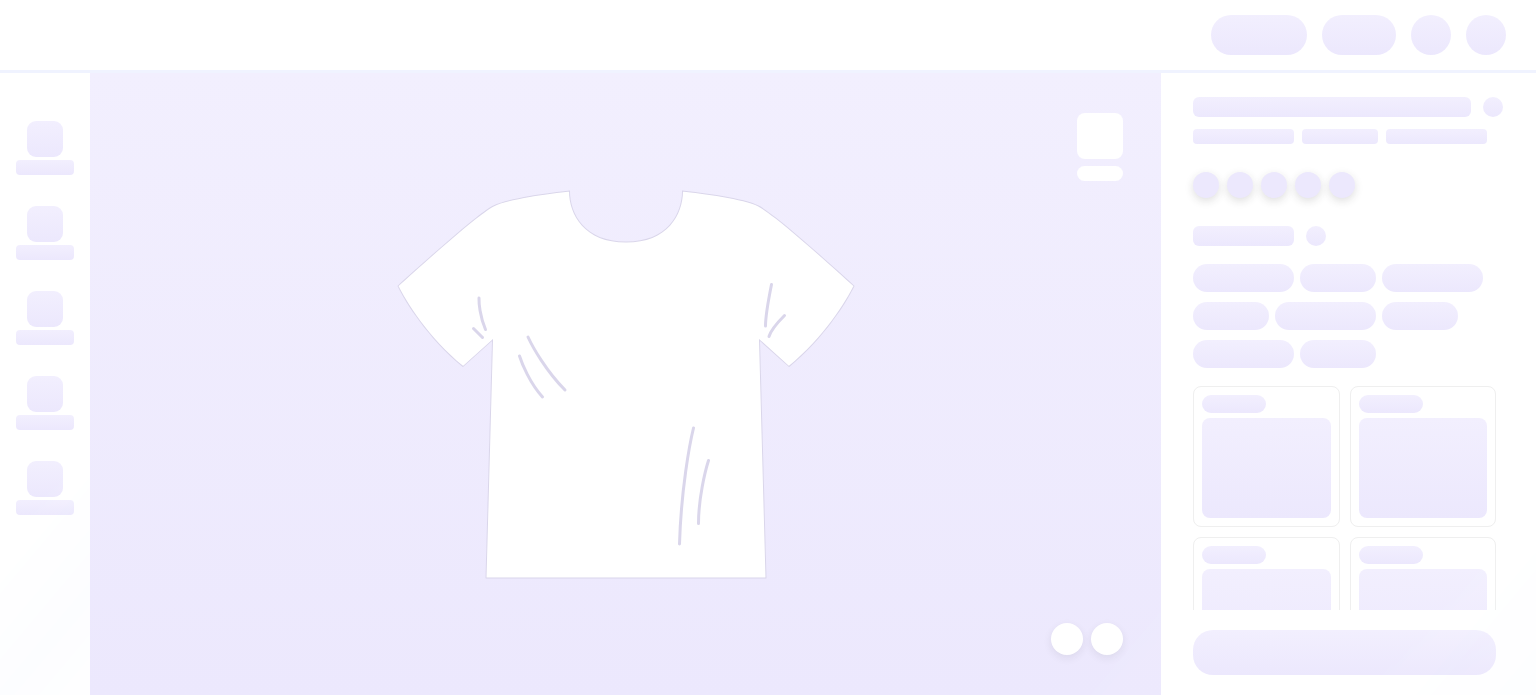 scroll, scrollTop: 0, scrollLeft: 0, axis: both 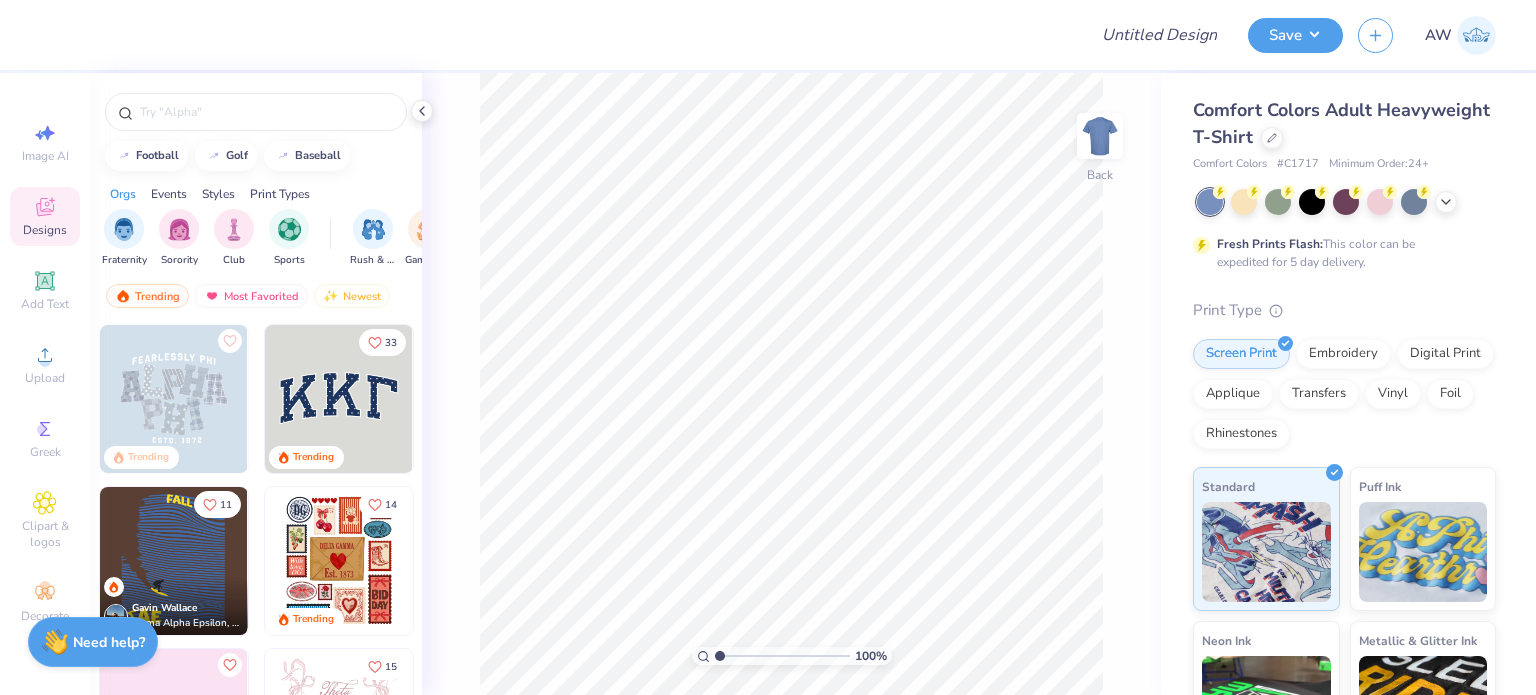 click on "Comfort Colors Adult Heavyweight T-Shirt" at bounding box center [1344, 124] 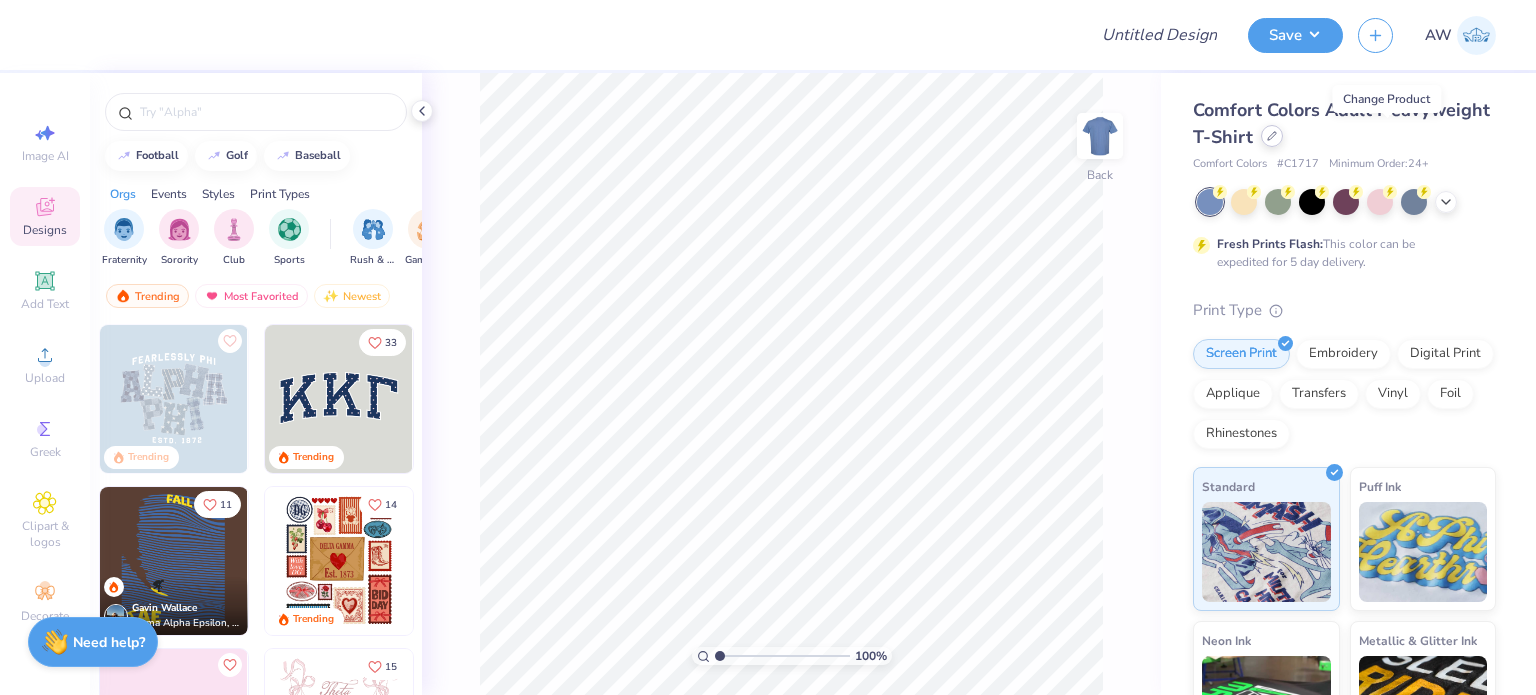 click 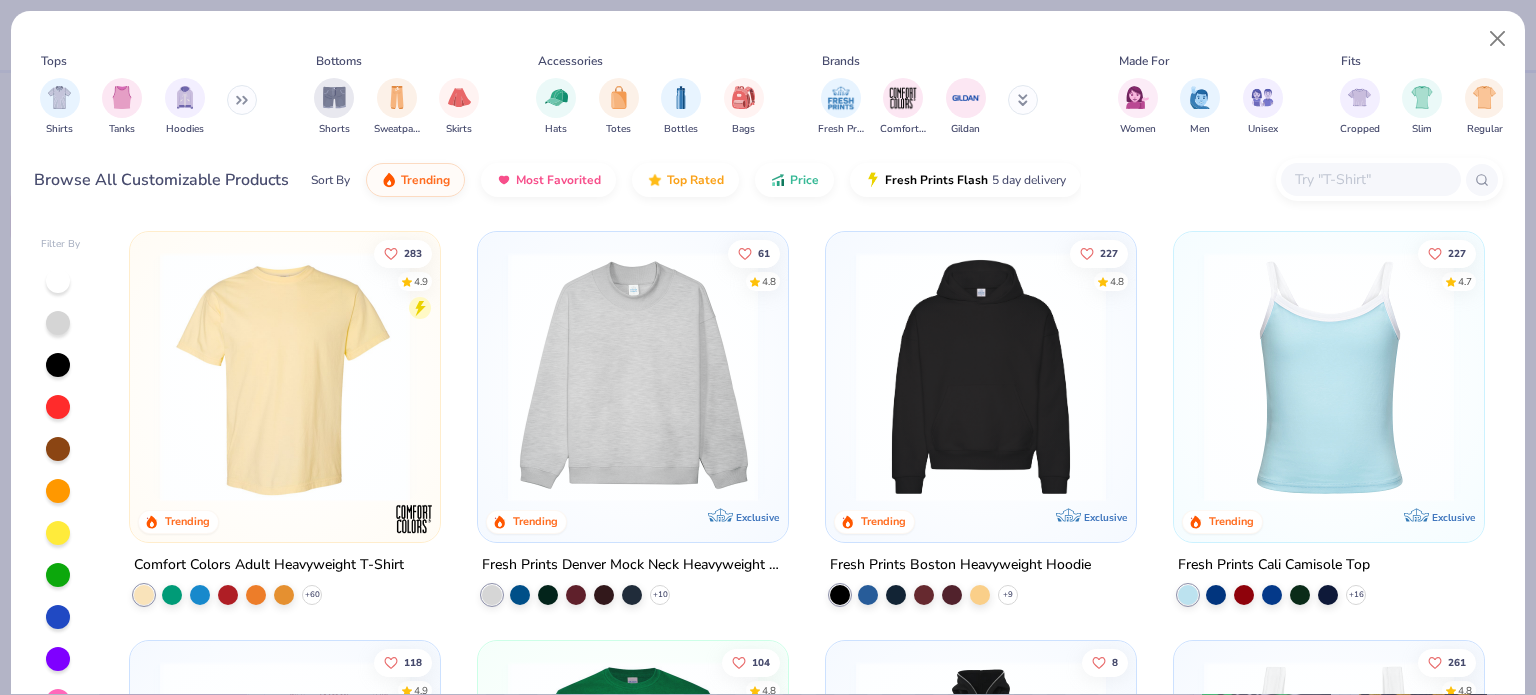 click at bounding box center [981, 377] 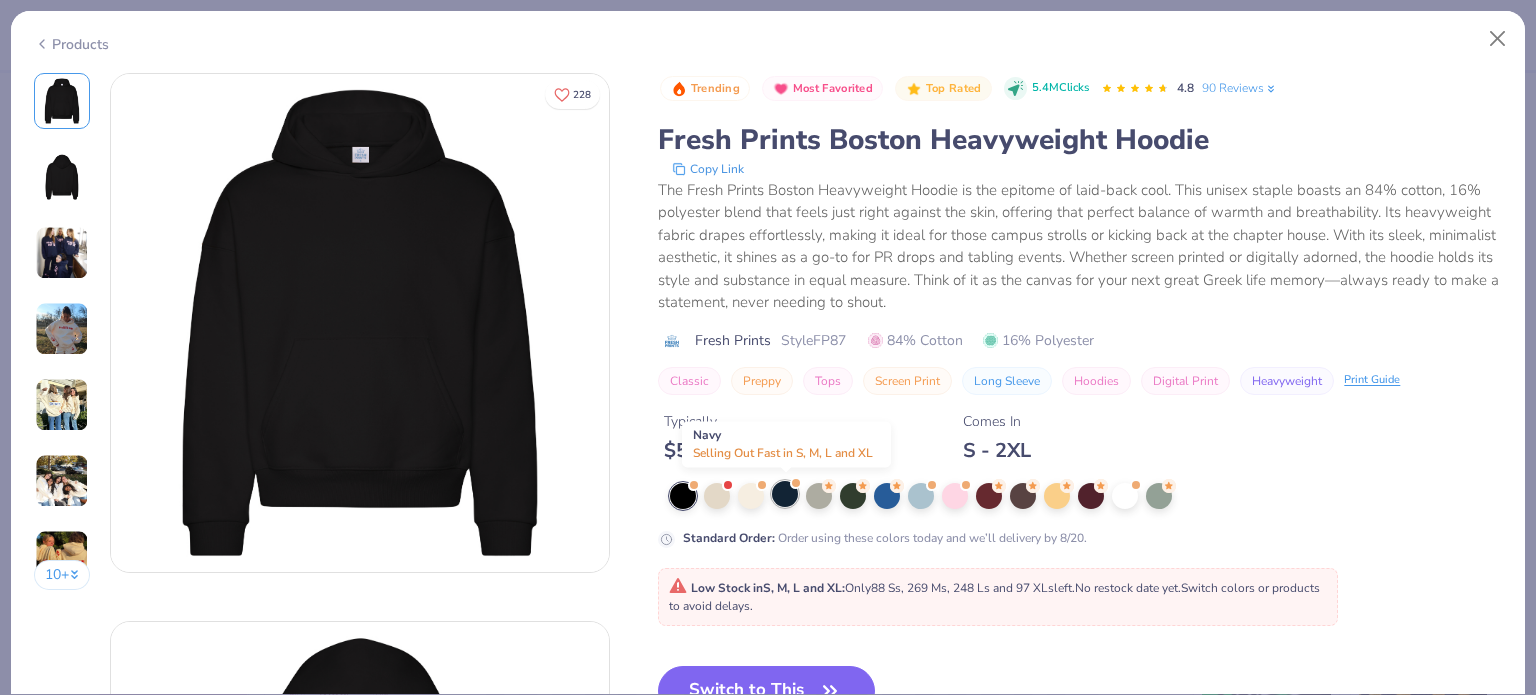 click at bounding box center (785, 494) 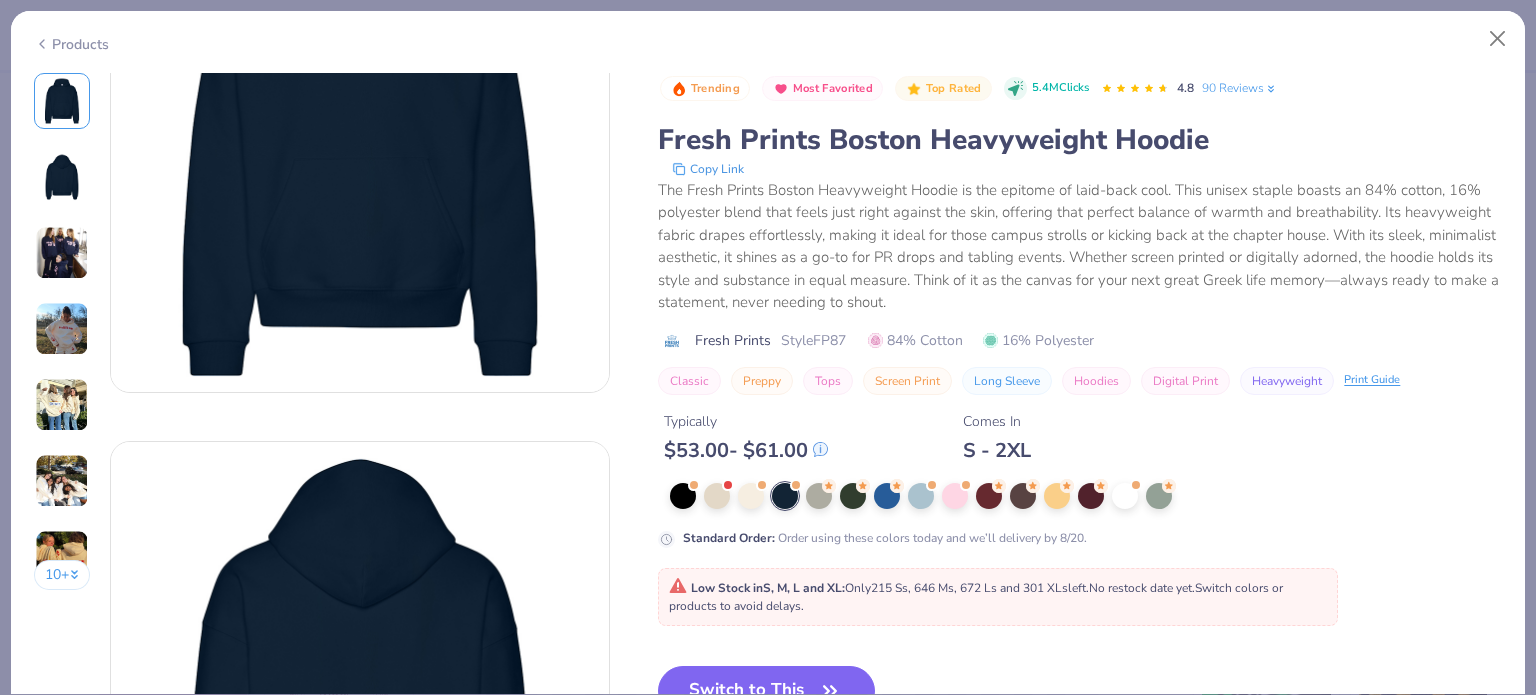 scroll, scrollTop: 390, scrollLeft: 0, axis: vertical 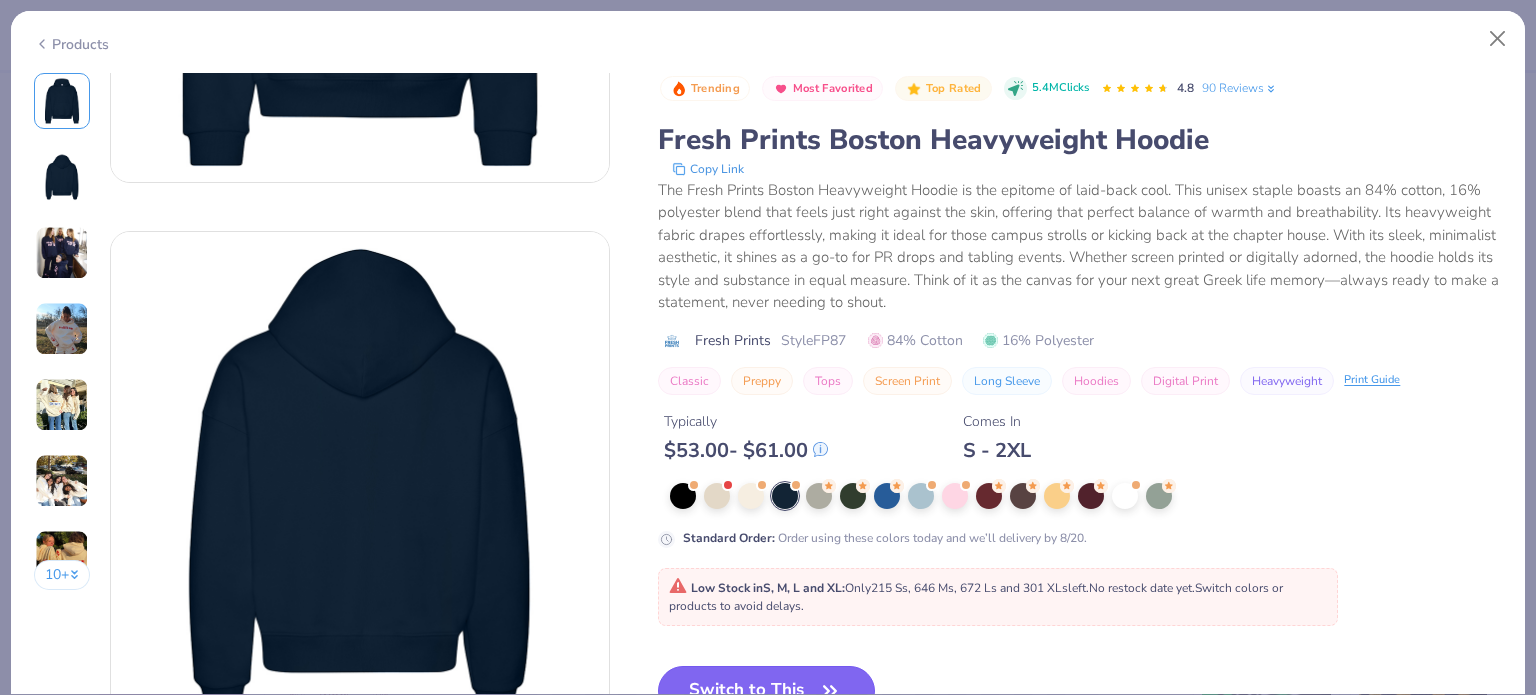 click on "Switch to This" at bounding box center [766, 691] 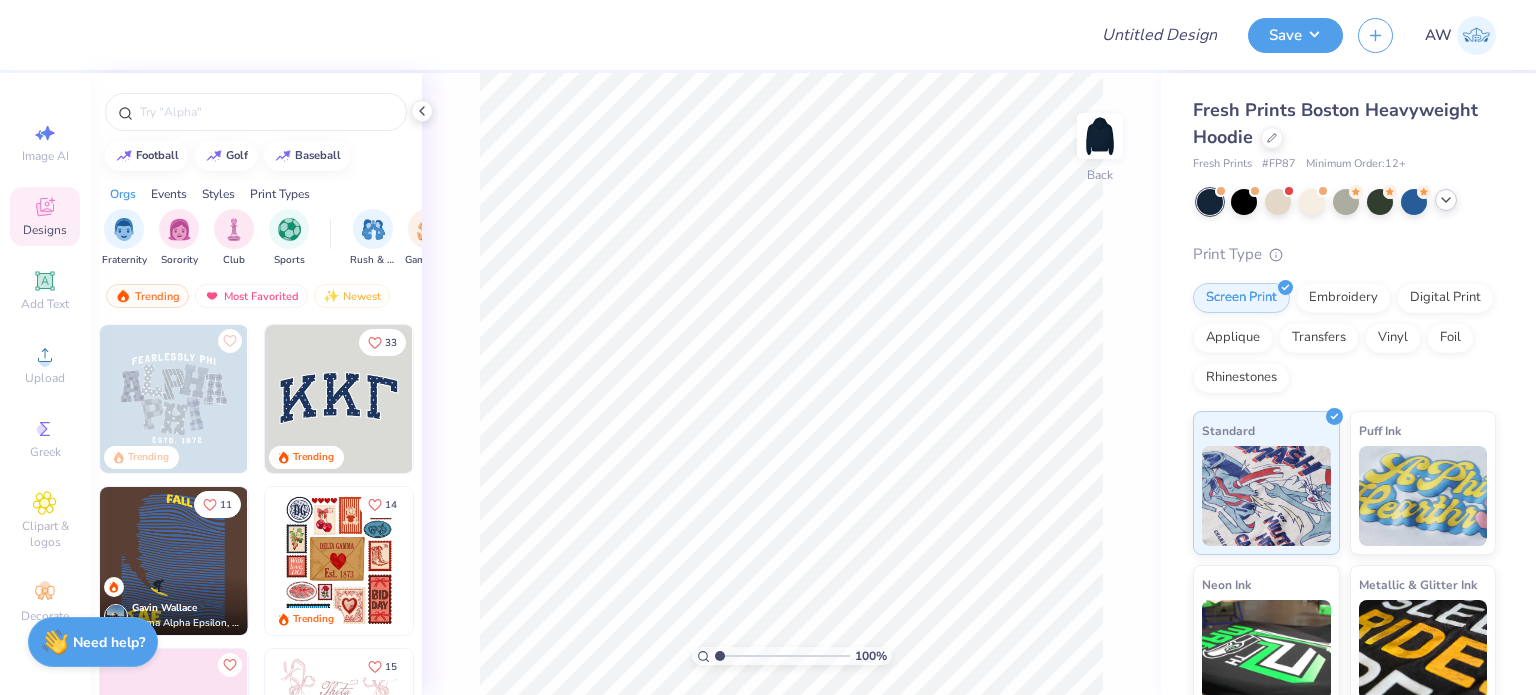 click 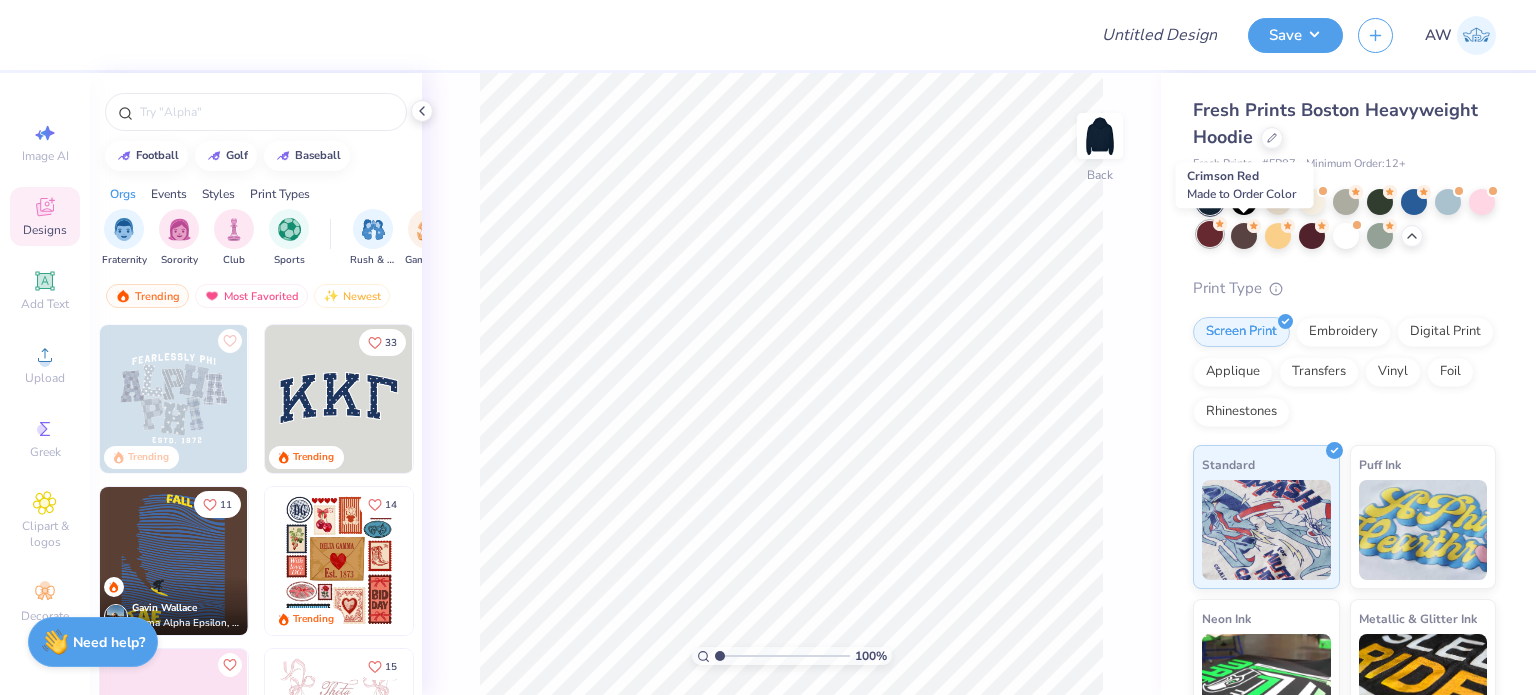 click at bounding box center (1210, 234) 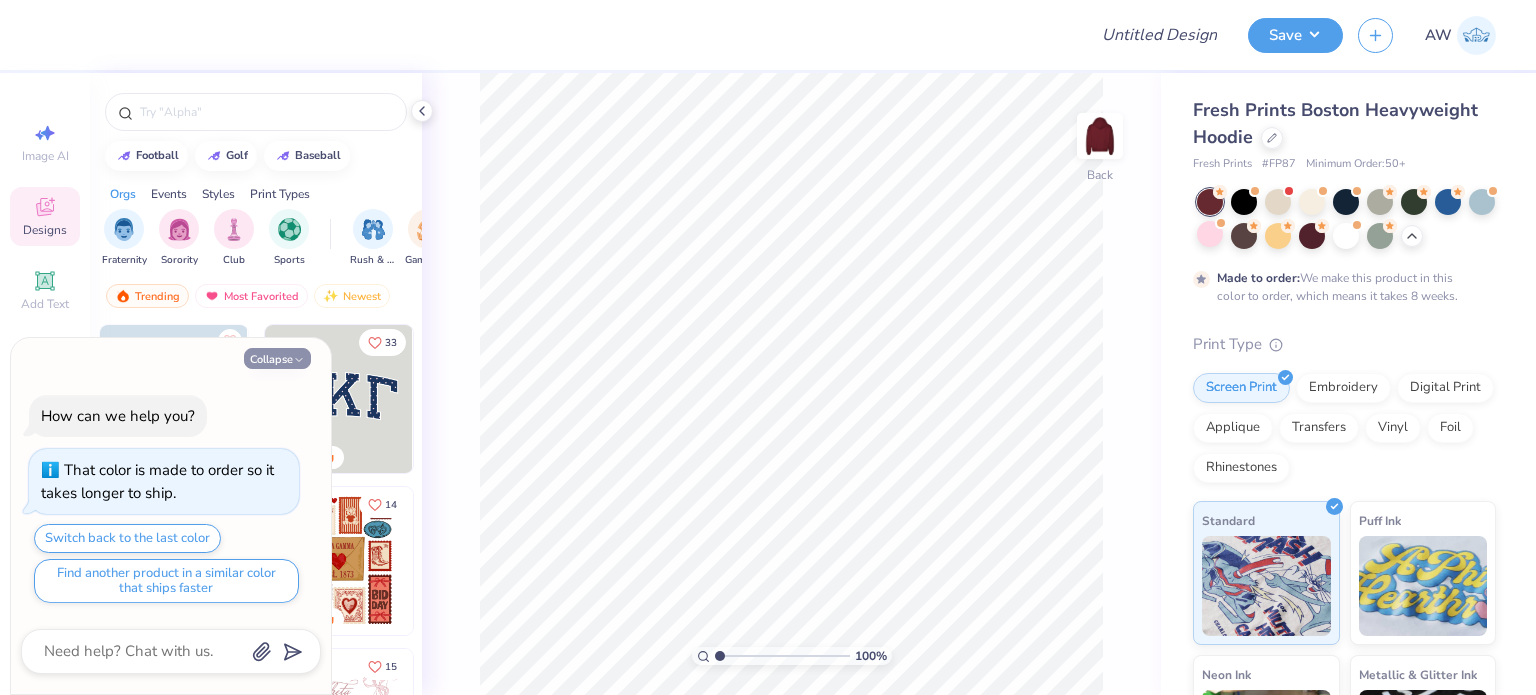 click on "Collapse" at bounding box center [277, 358] 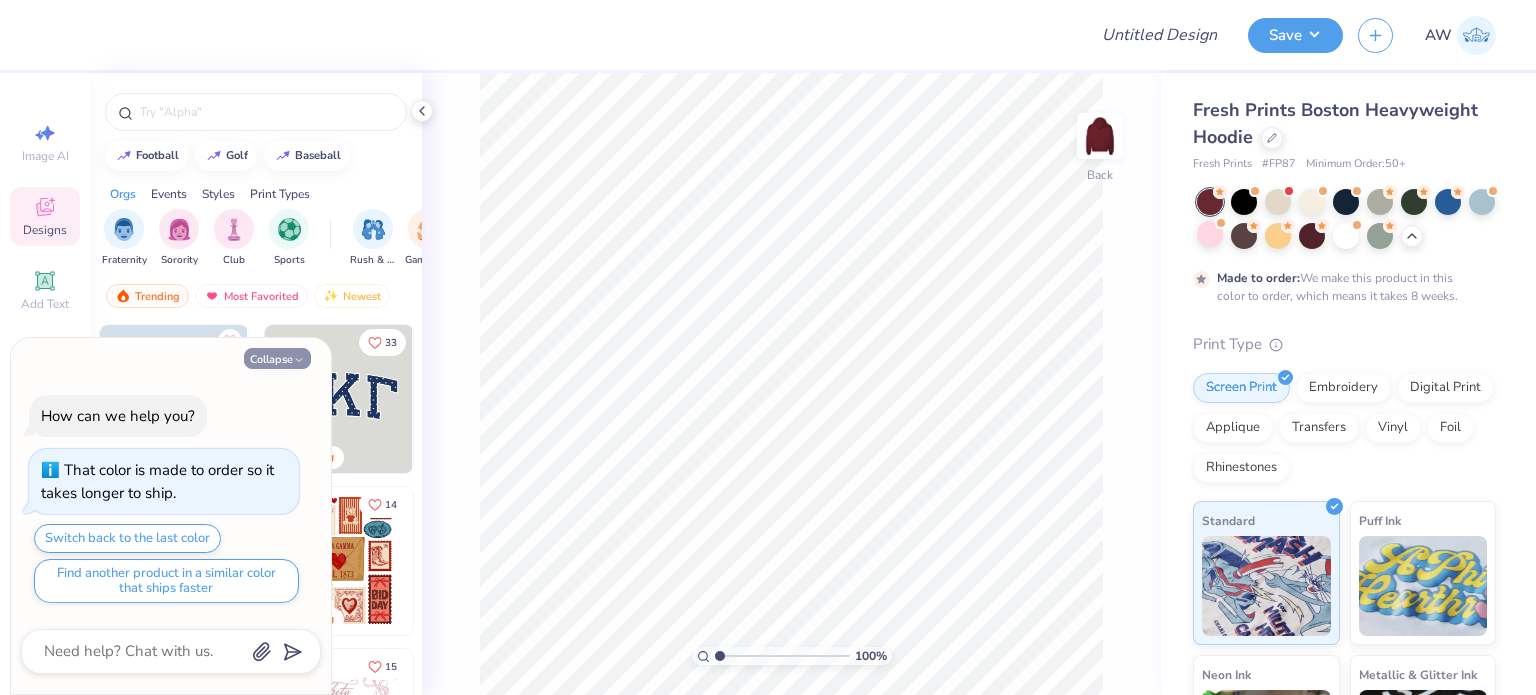 type on "x" 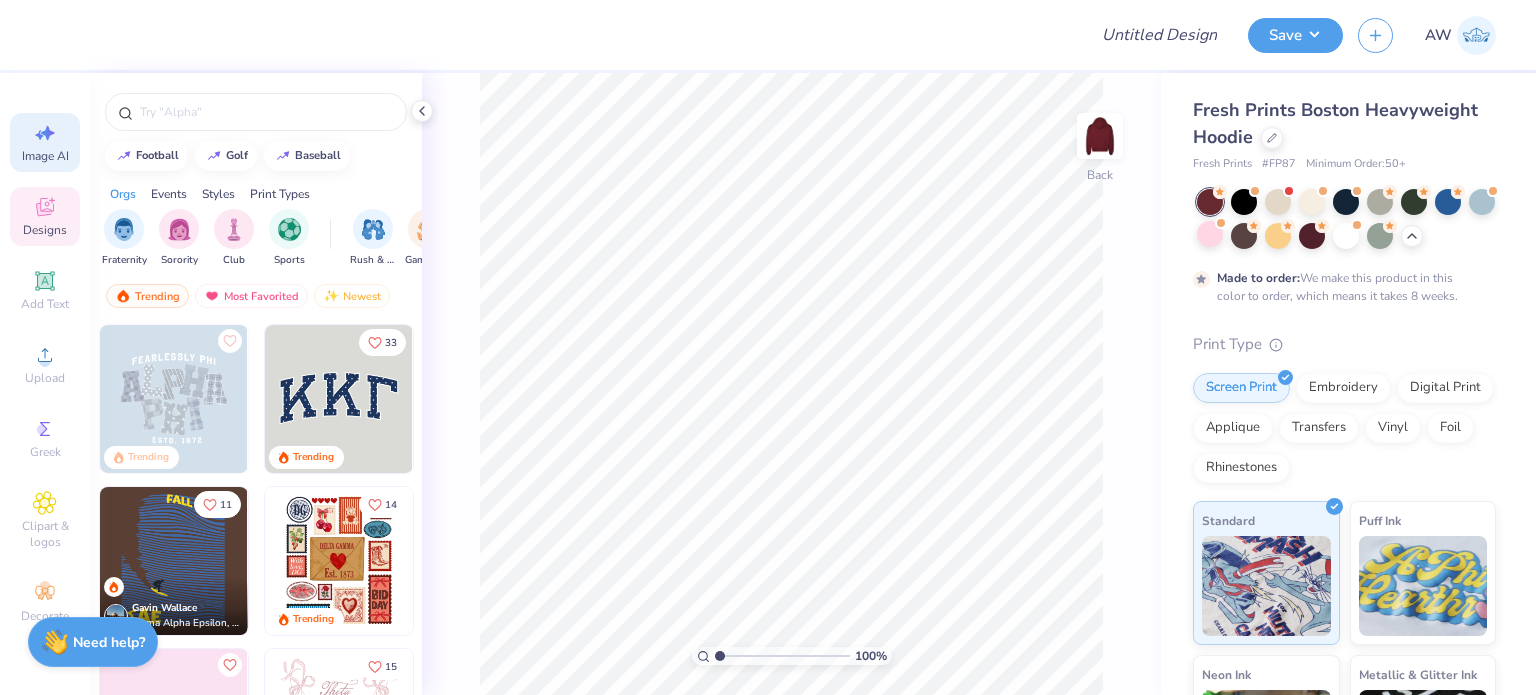 click on "Image AI" at bounding box center (45, 156) 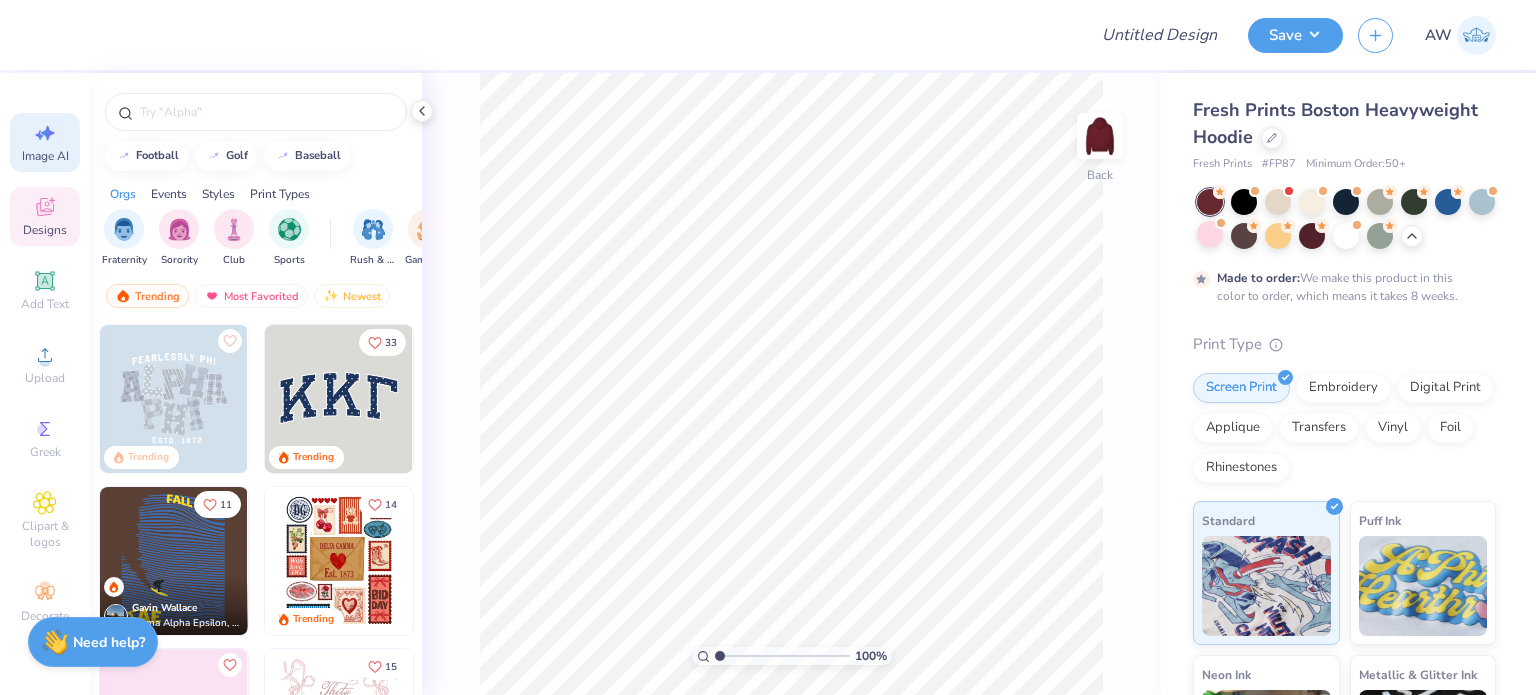 select on "4" 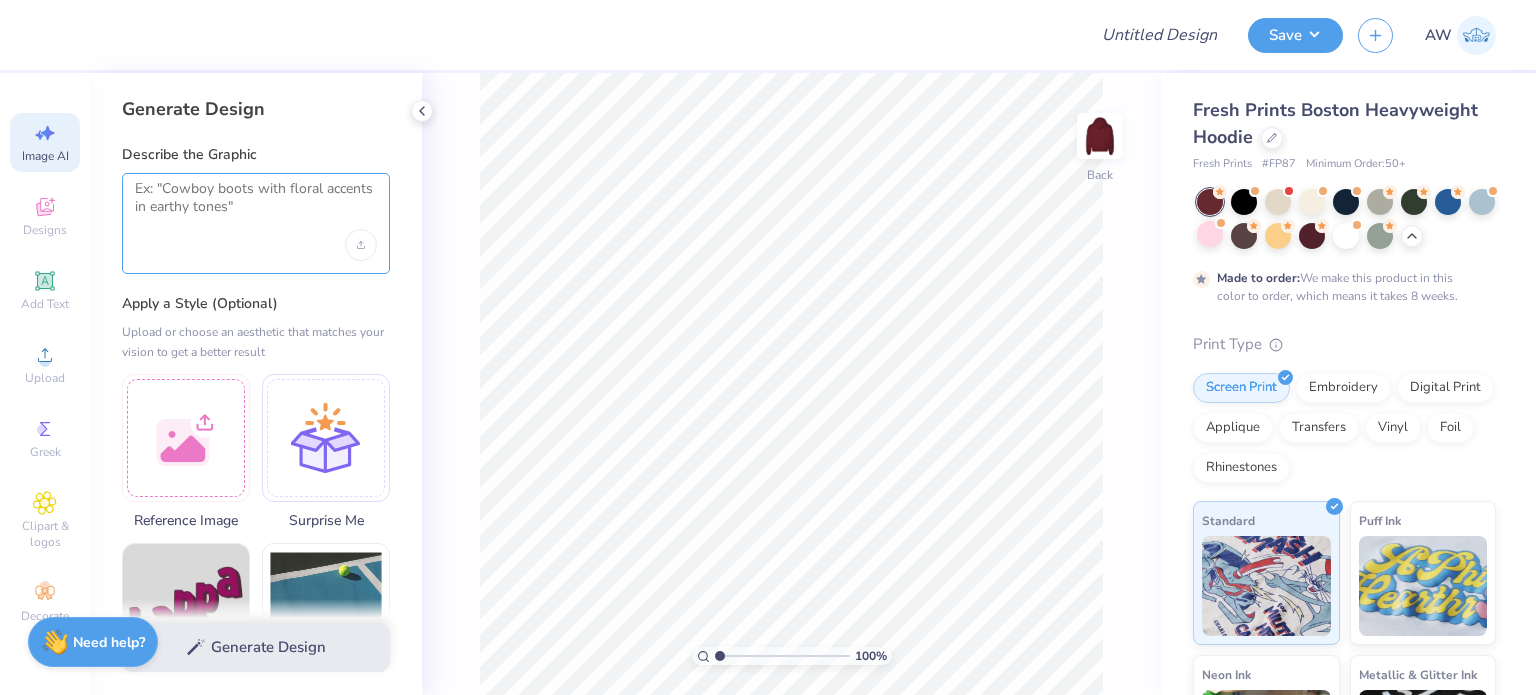 click at bounding box center (256, 205) 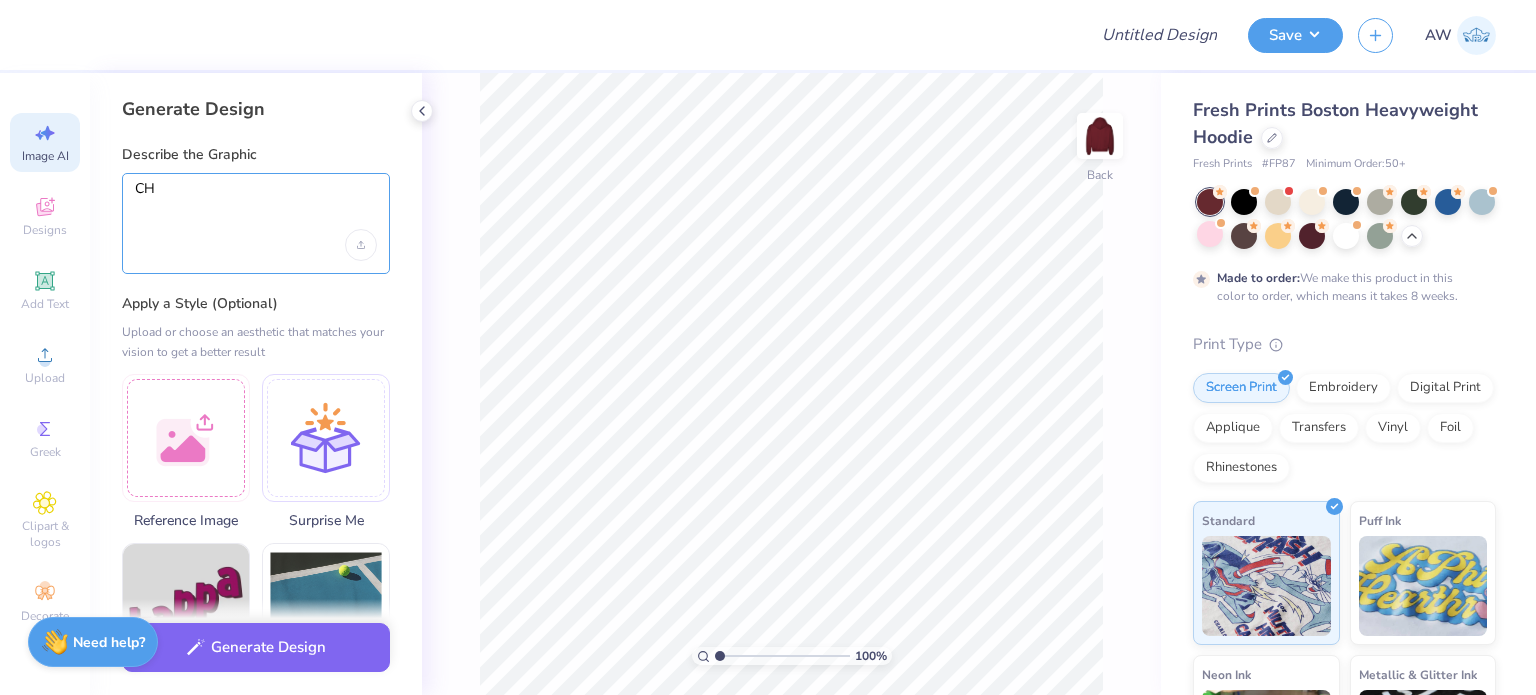 type on "C" 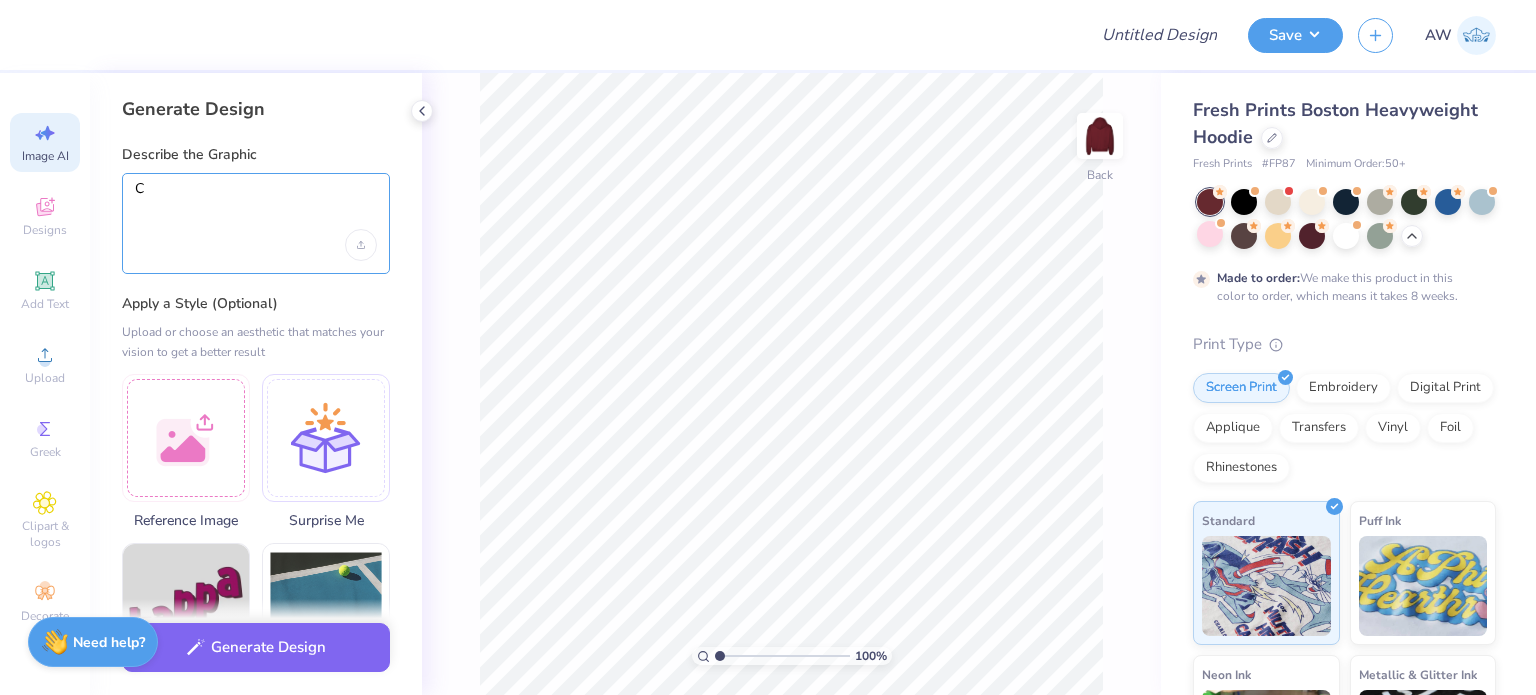 type 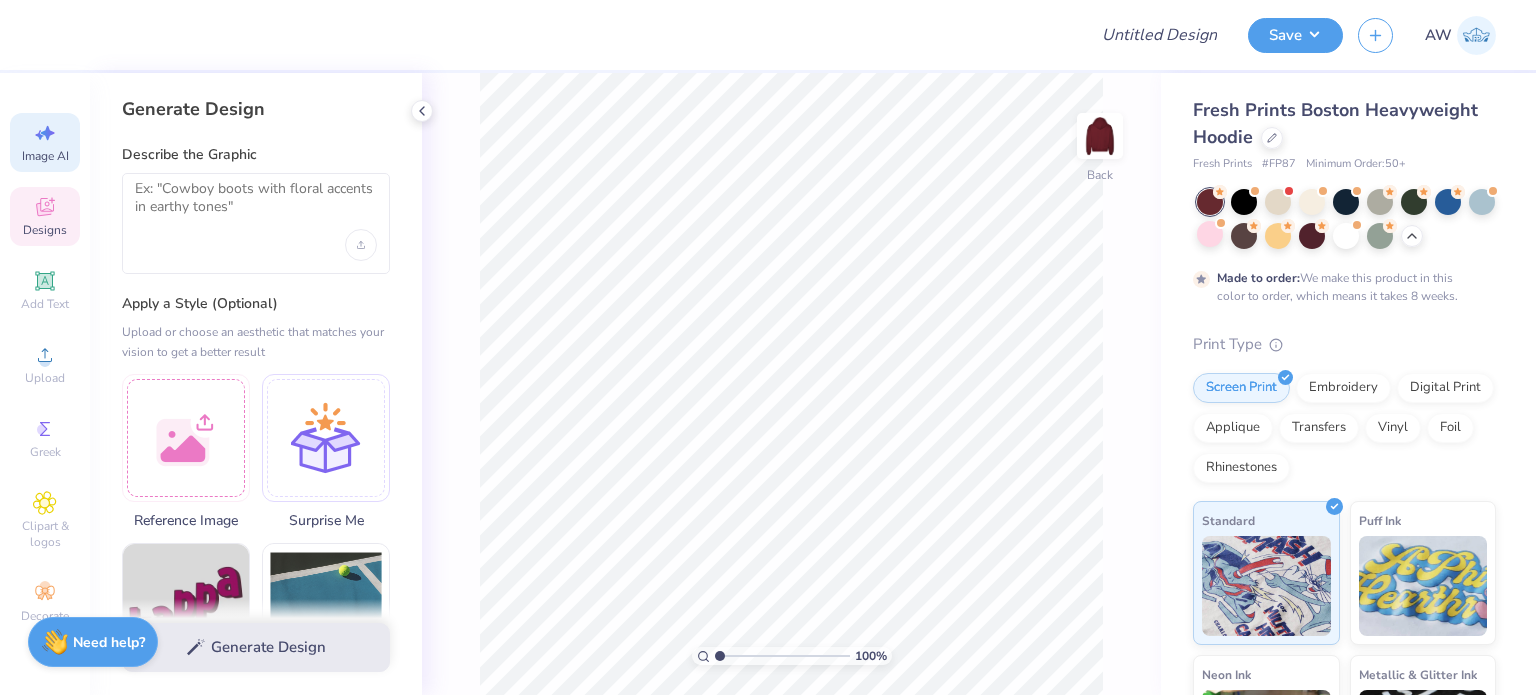 click on "Designs" at bounding box center [45, 230] 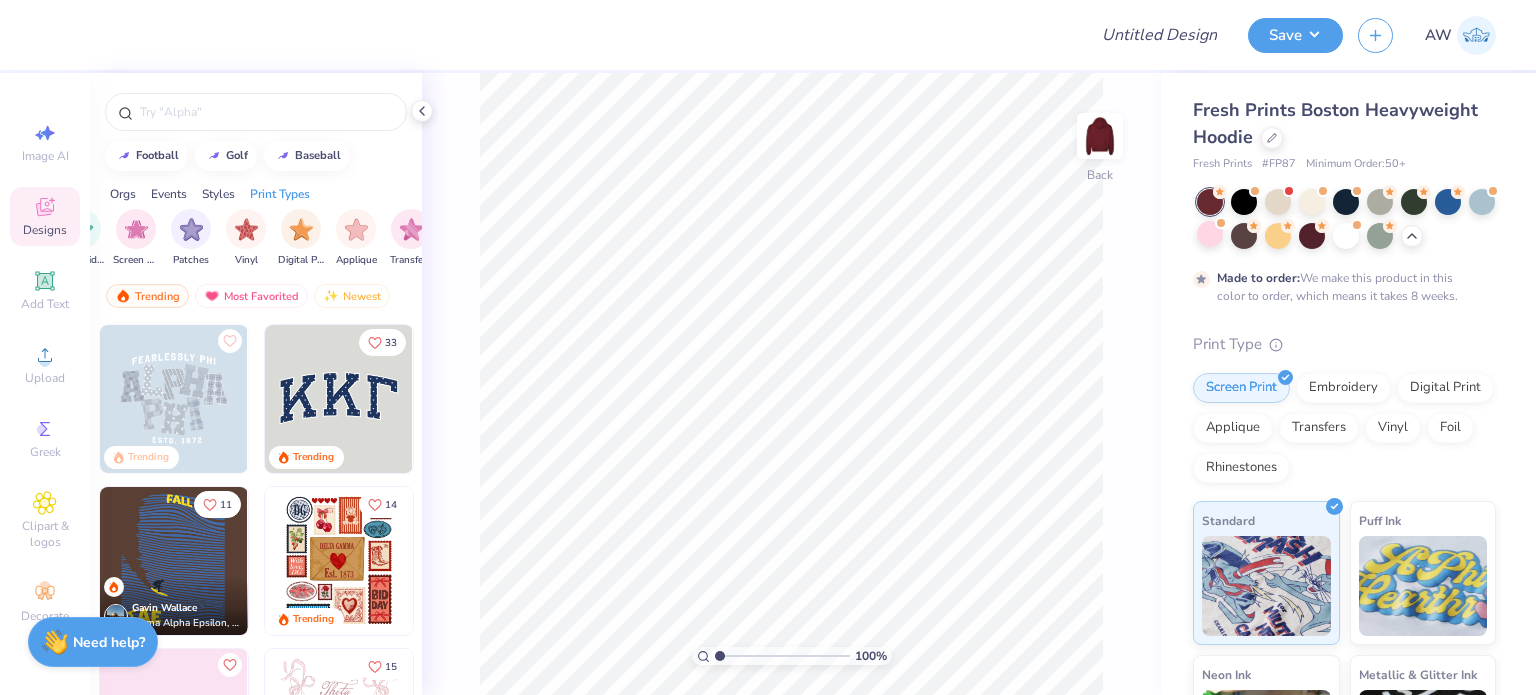 scroll, scrollTop: 0, scrollLeft: 1668, axis: horizontal 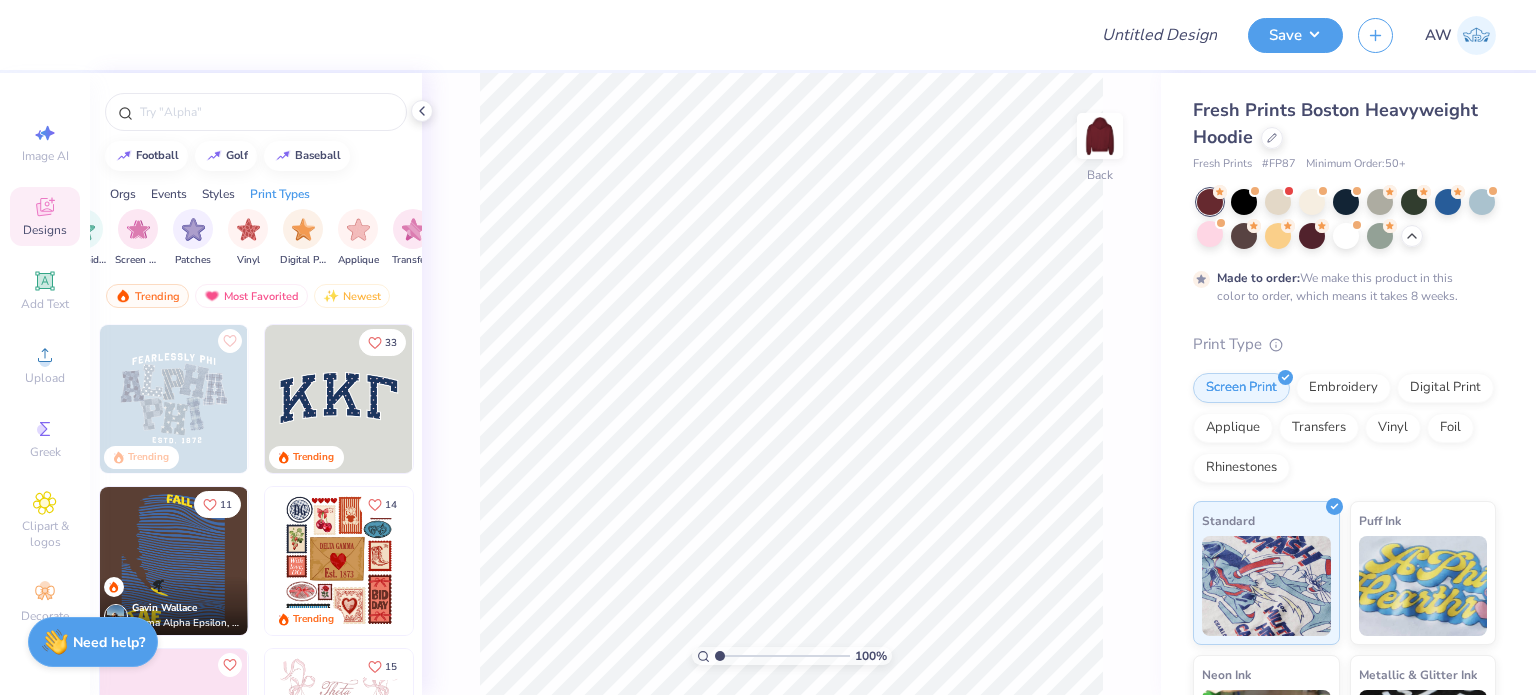 click at bounding box center (358, 229) 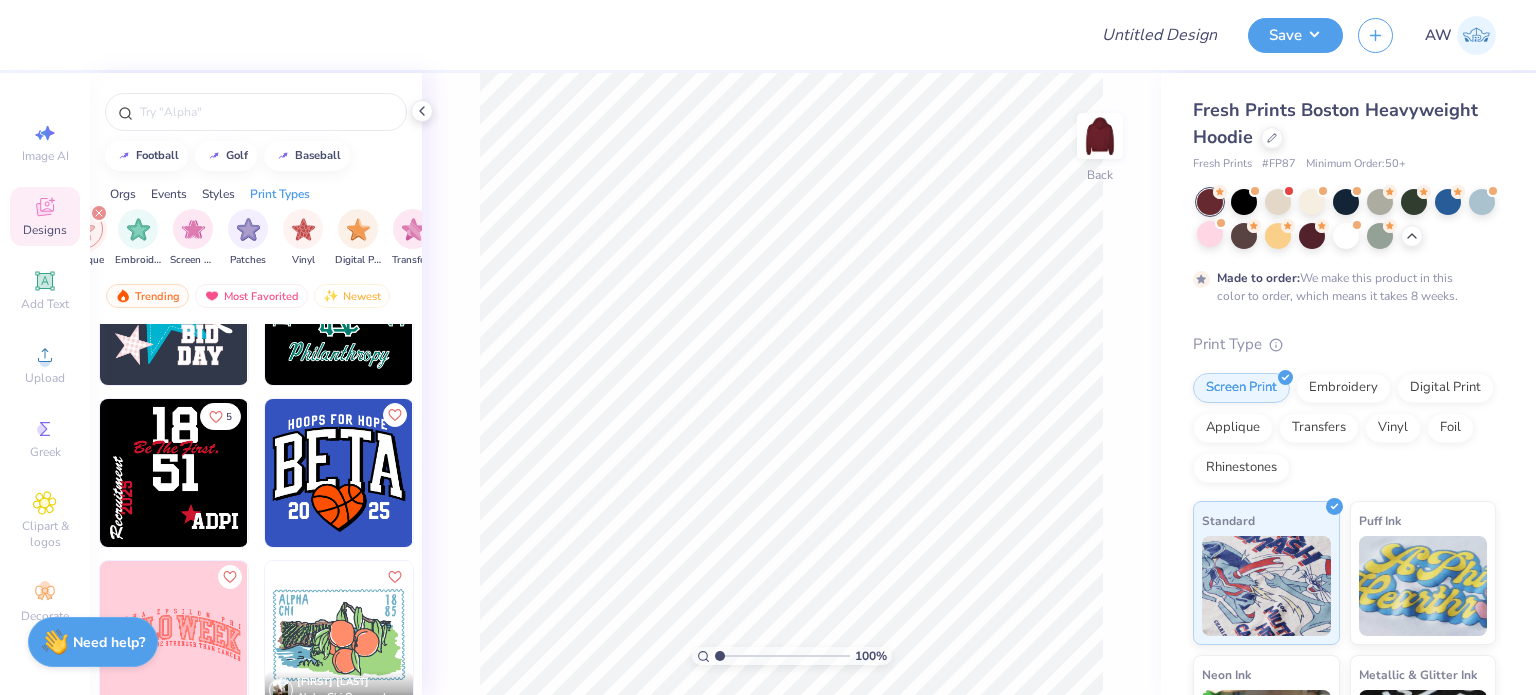scroll, scrollTop: 6244, scrollLeft: 0, axis: vertical 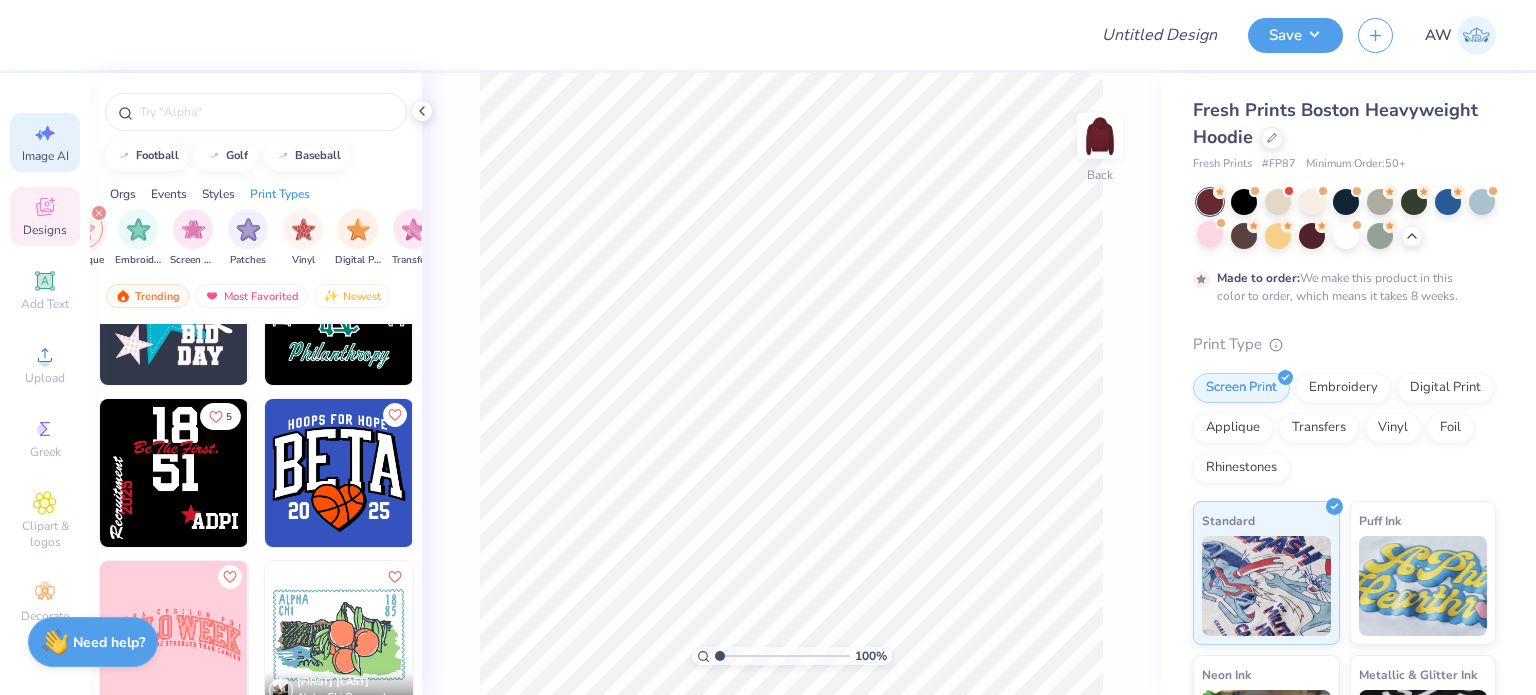 click on "Image AI" at bounding box center (45, 156) 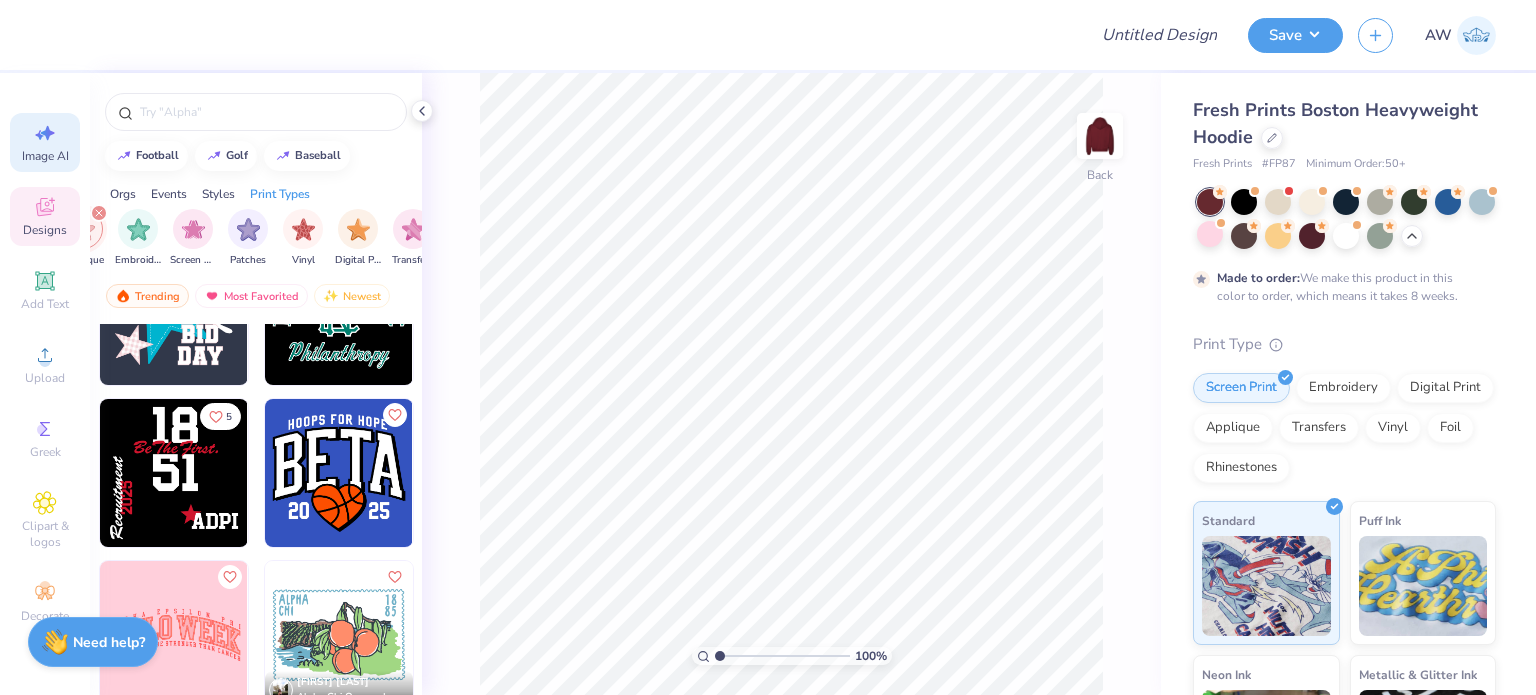 select on "4" 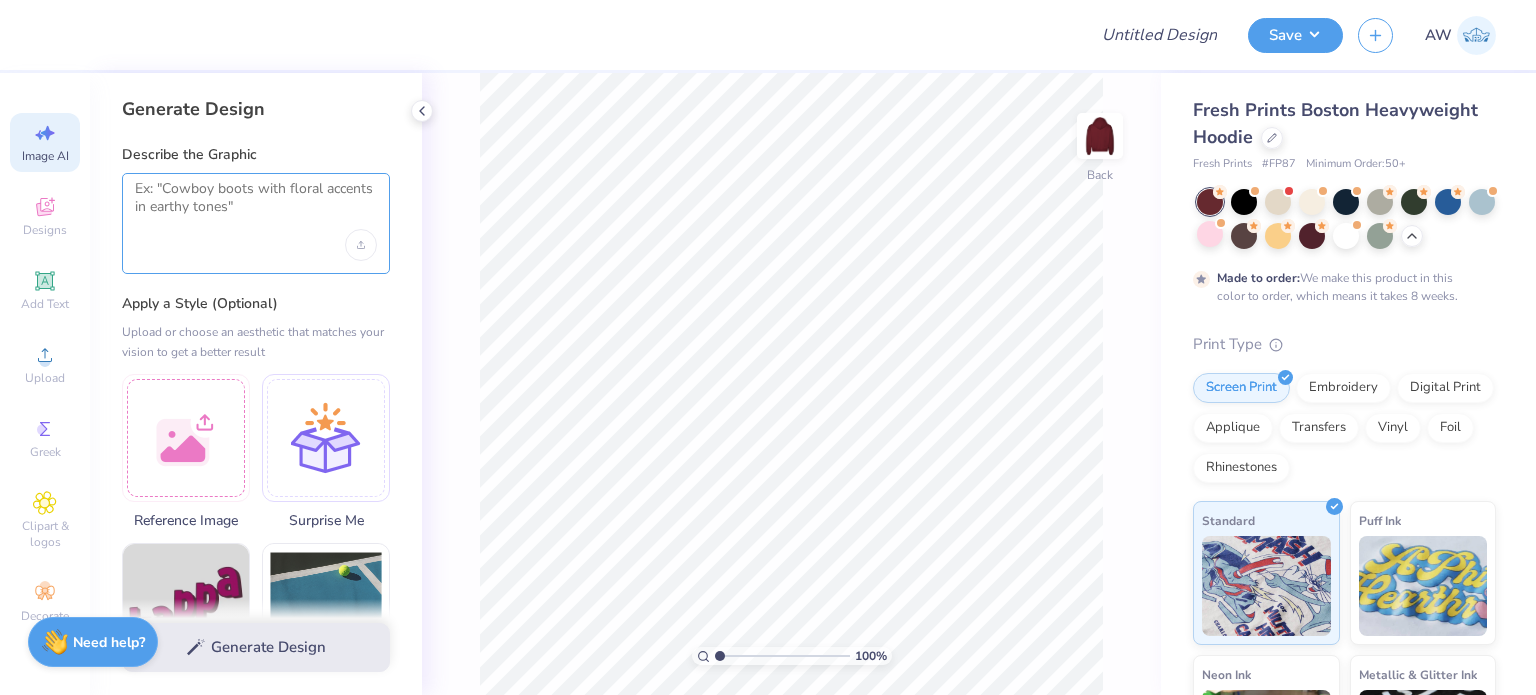 click at bounding box center [256, 205] 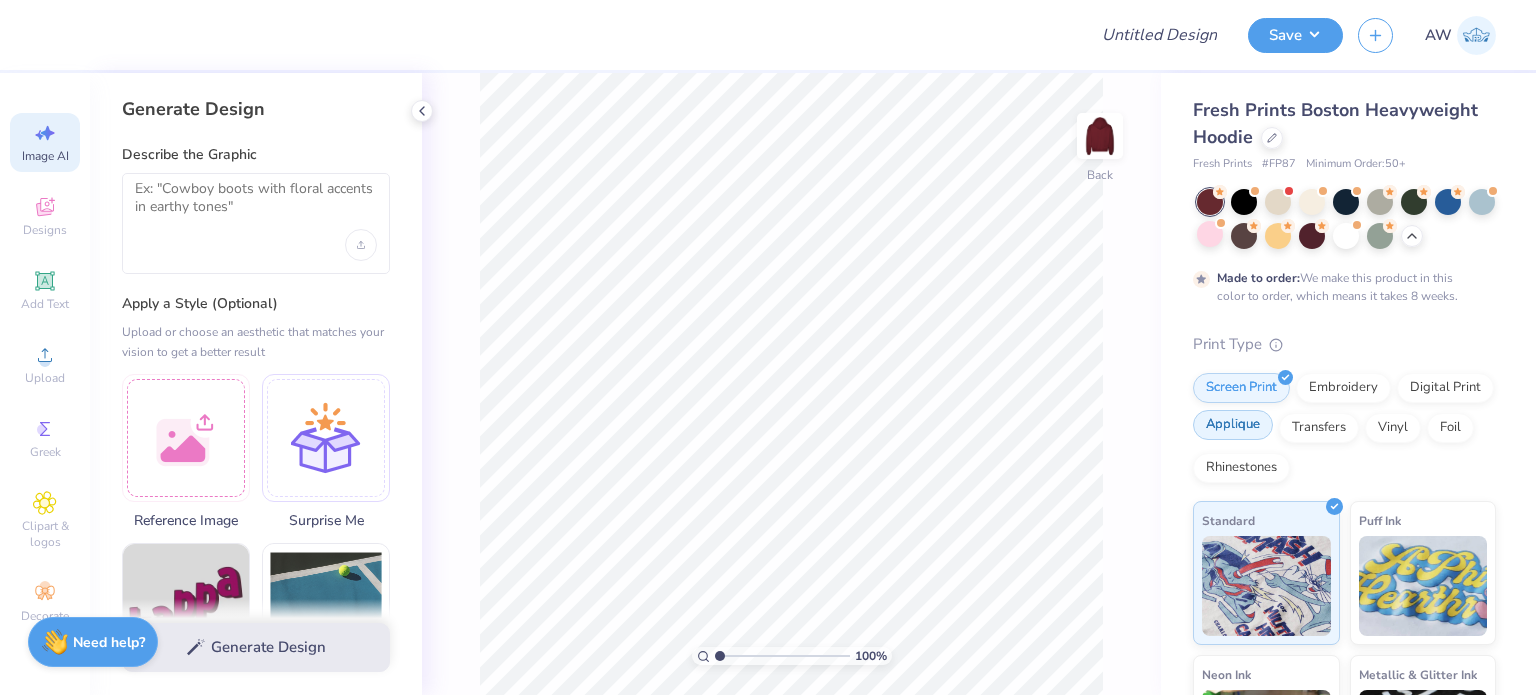 click on "Applique" at bounding box center (1233, 425) 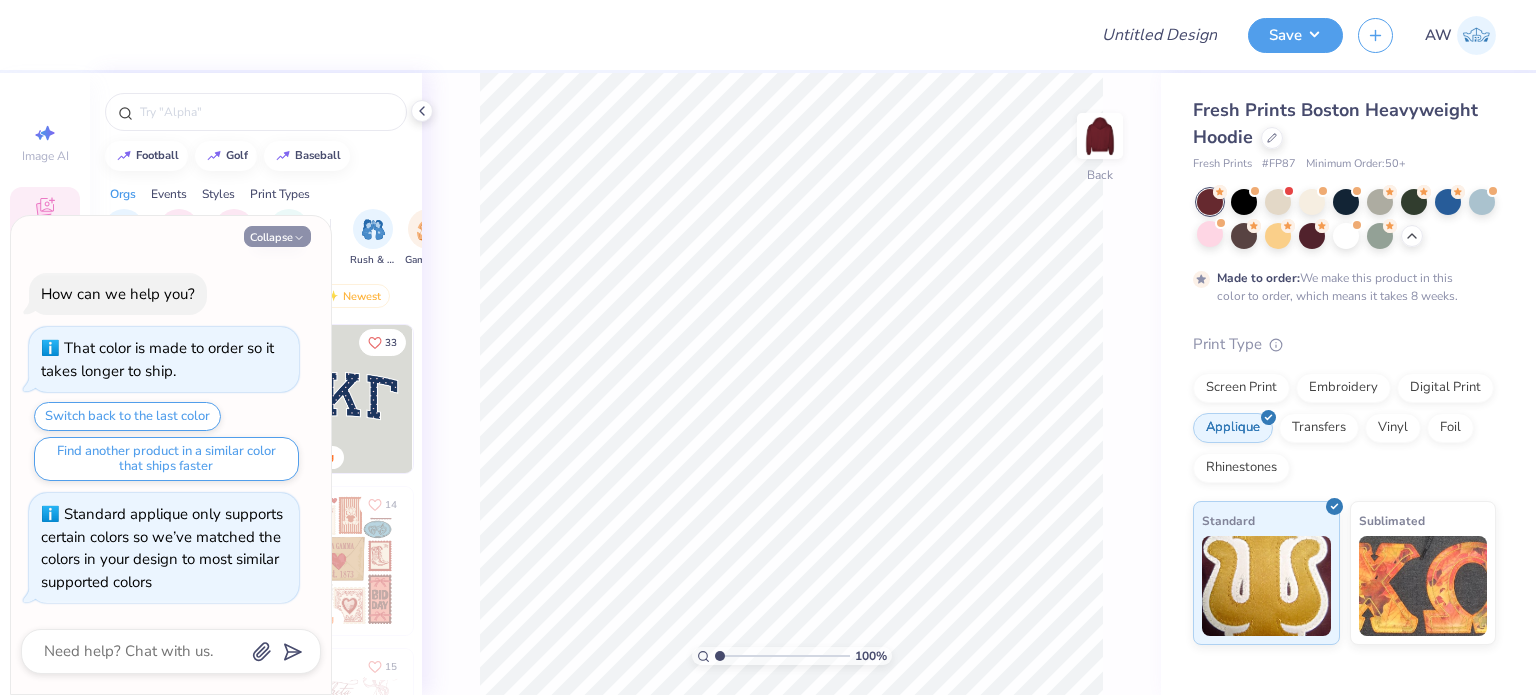 click on "Collapse" at bounding box center [277, 236] 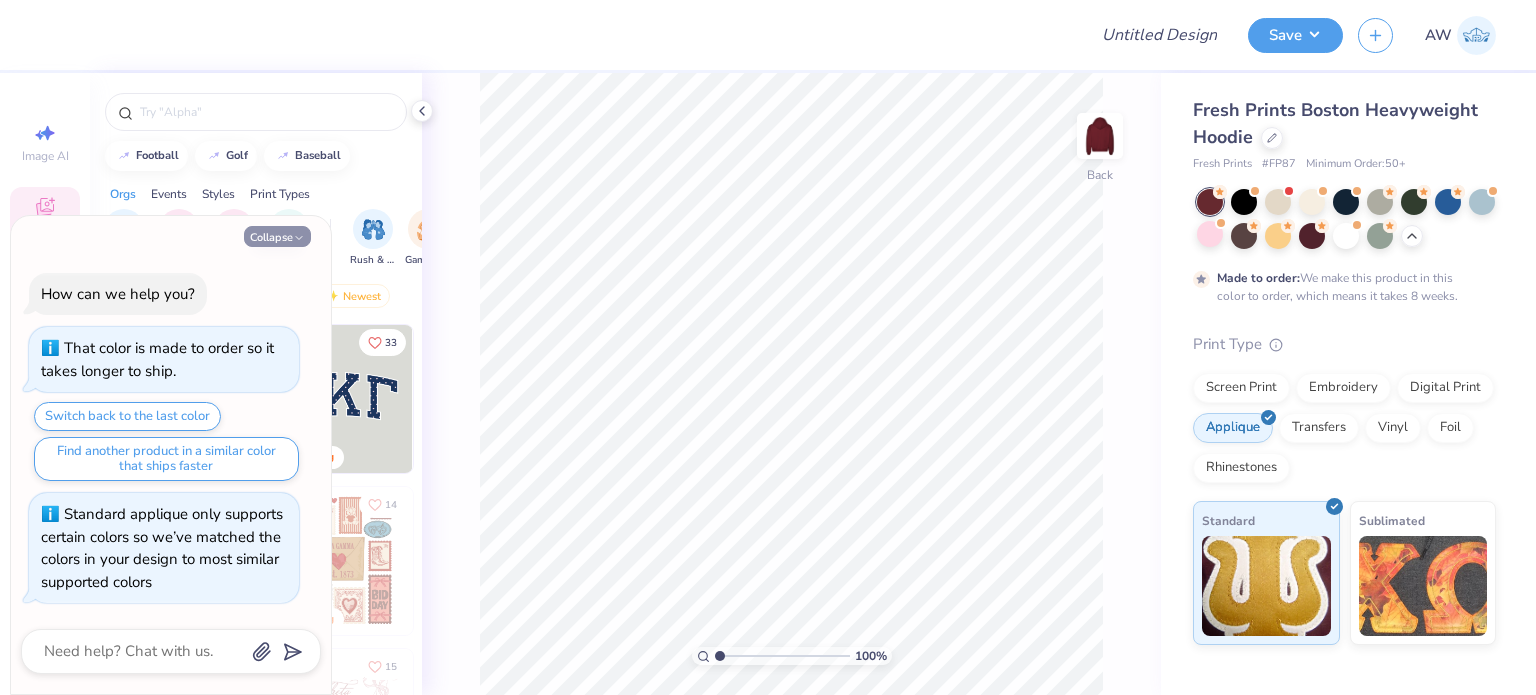 type on "x" 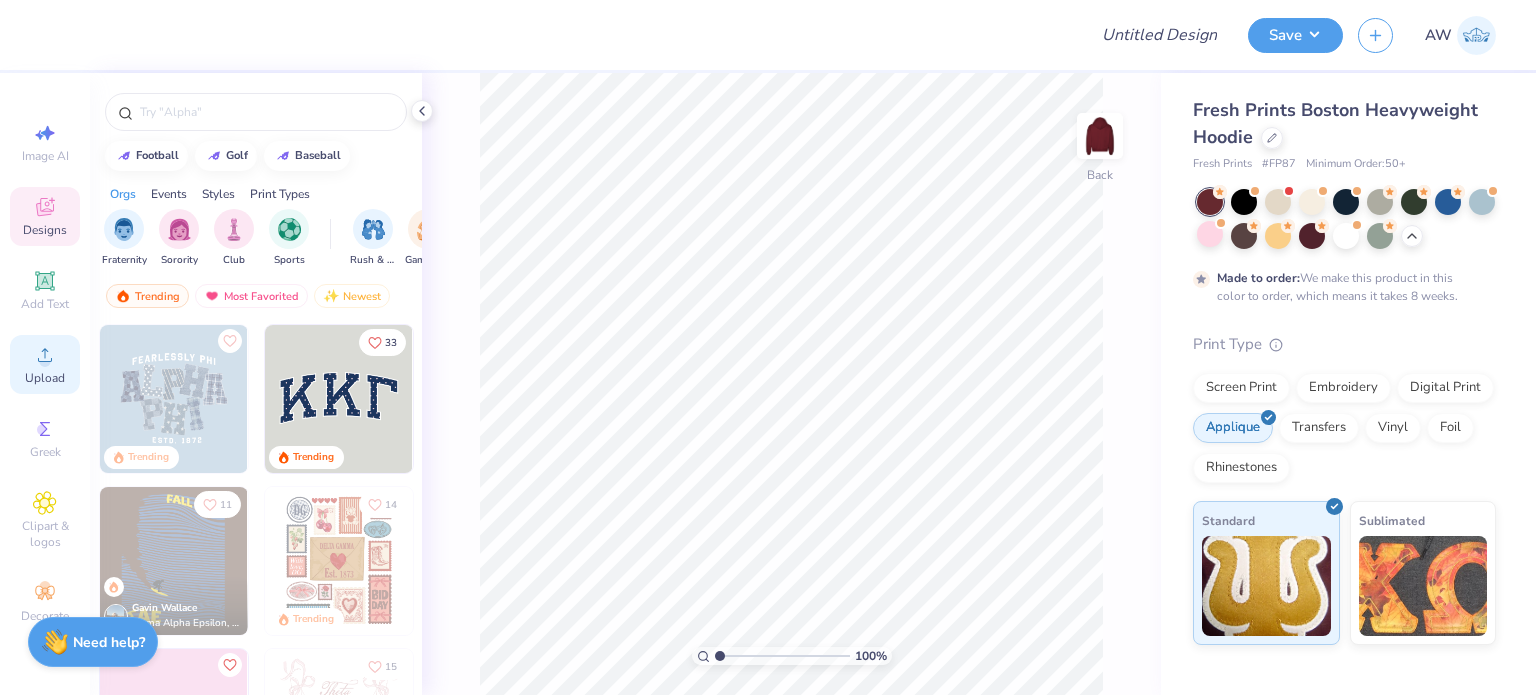 click 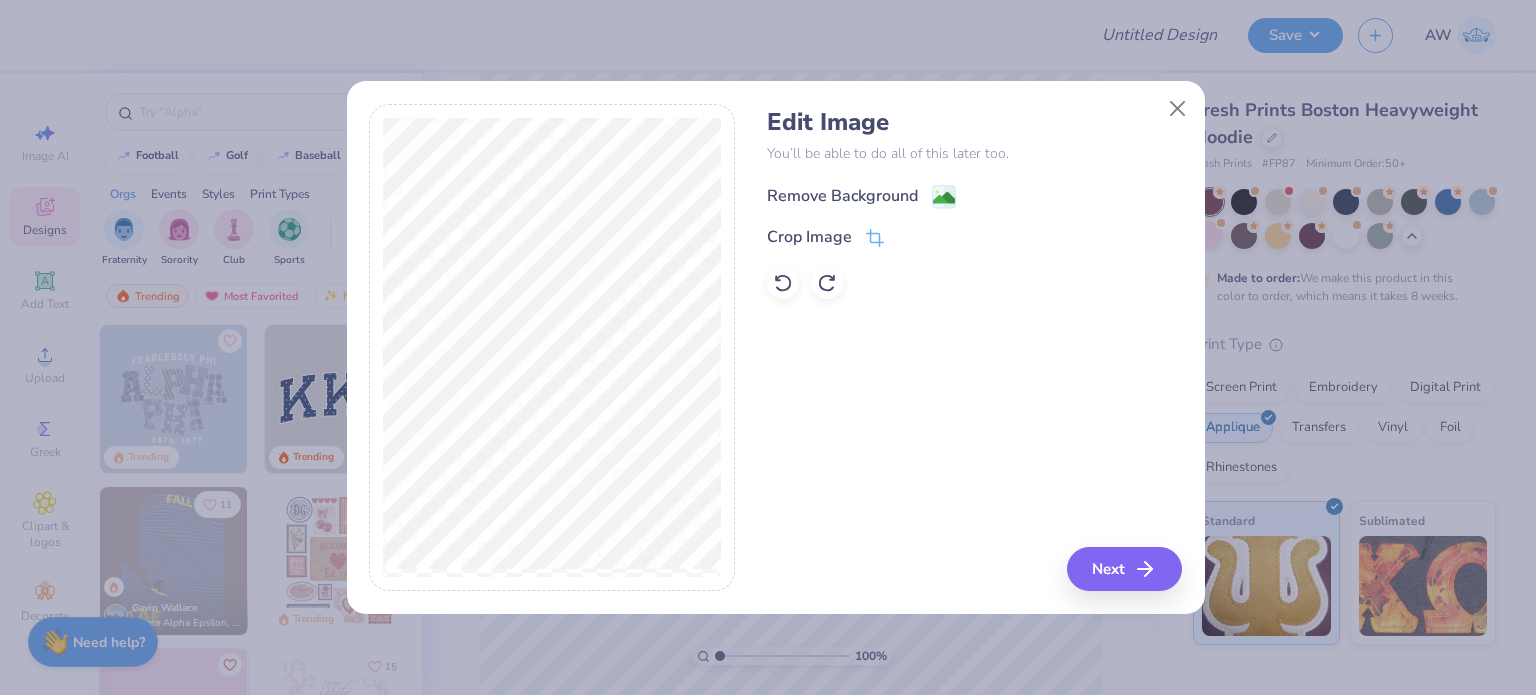 click on "Remove Background" at bounding box center [842, 196] 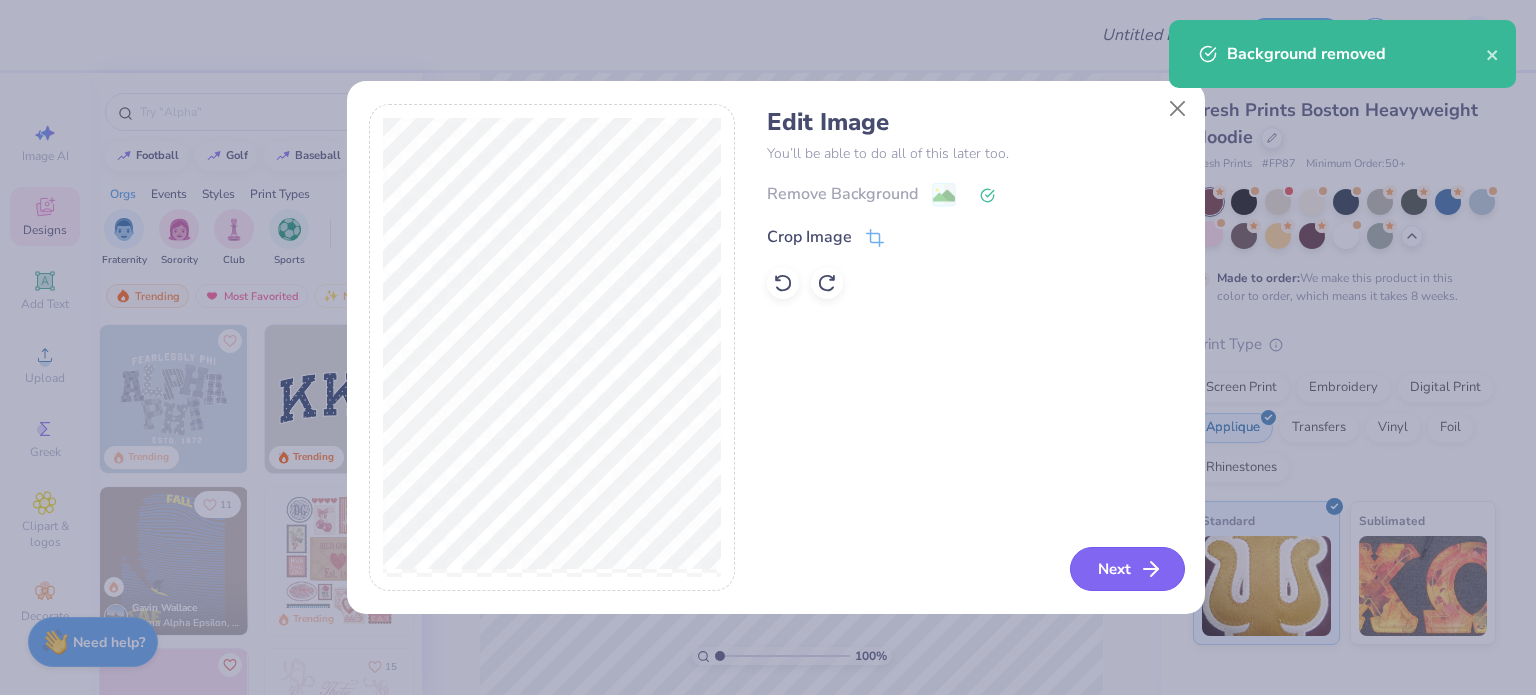 click 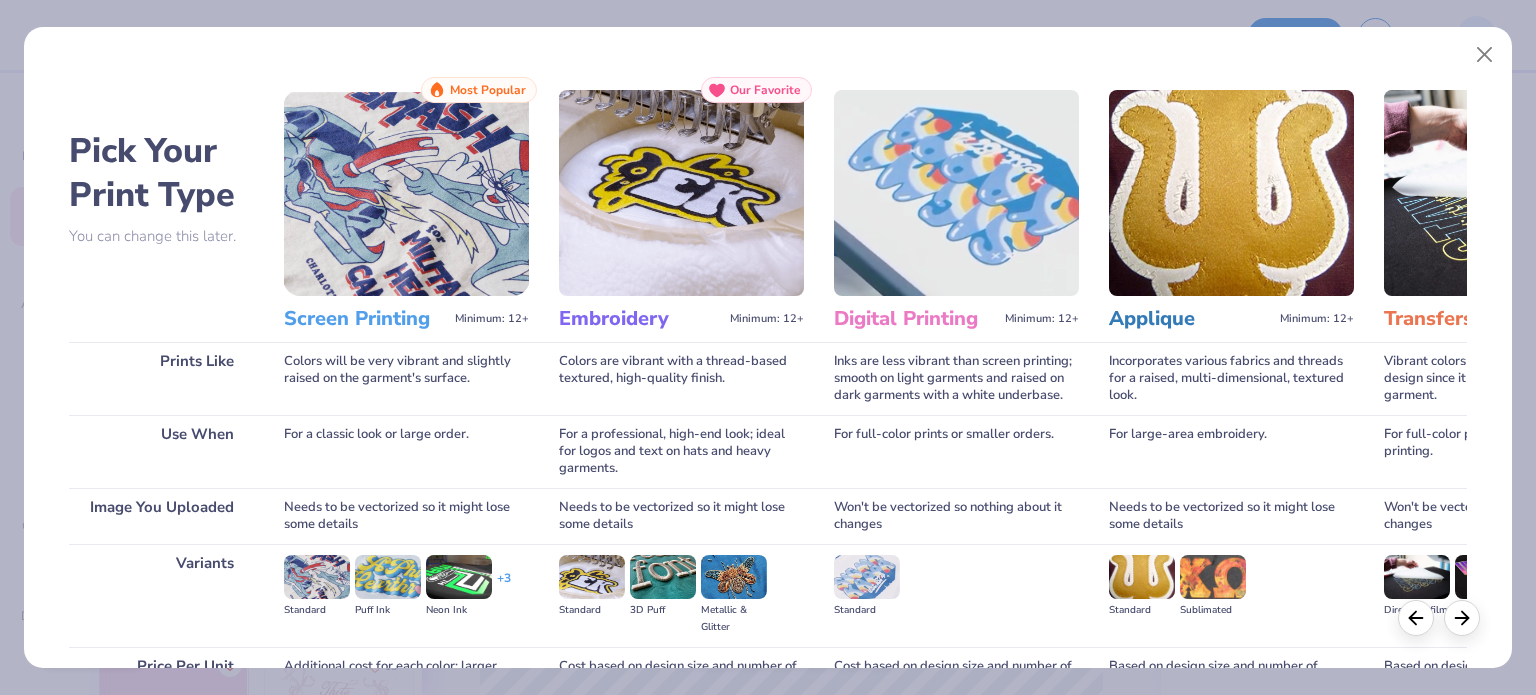 scroll, scrollTop: 201, scrollLeft: 0, axis: vertical 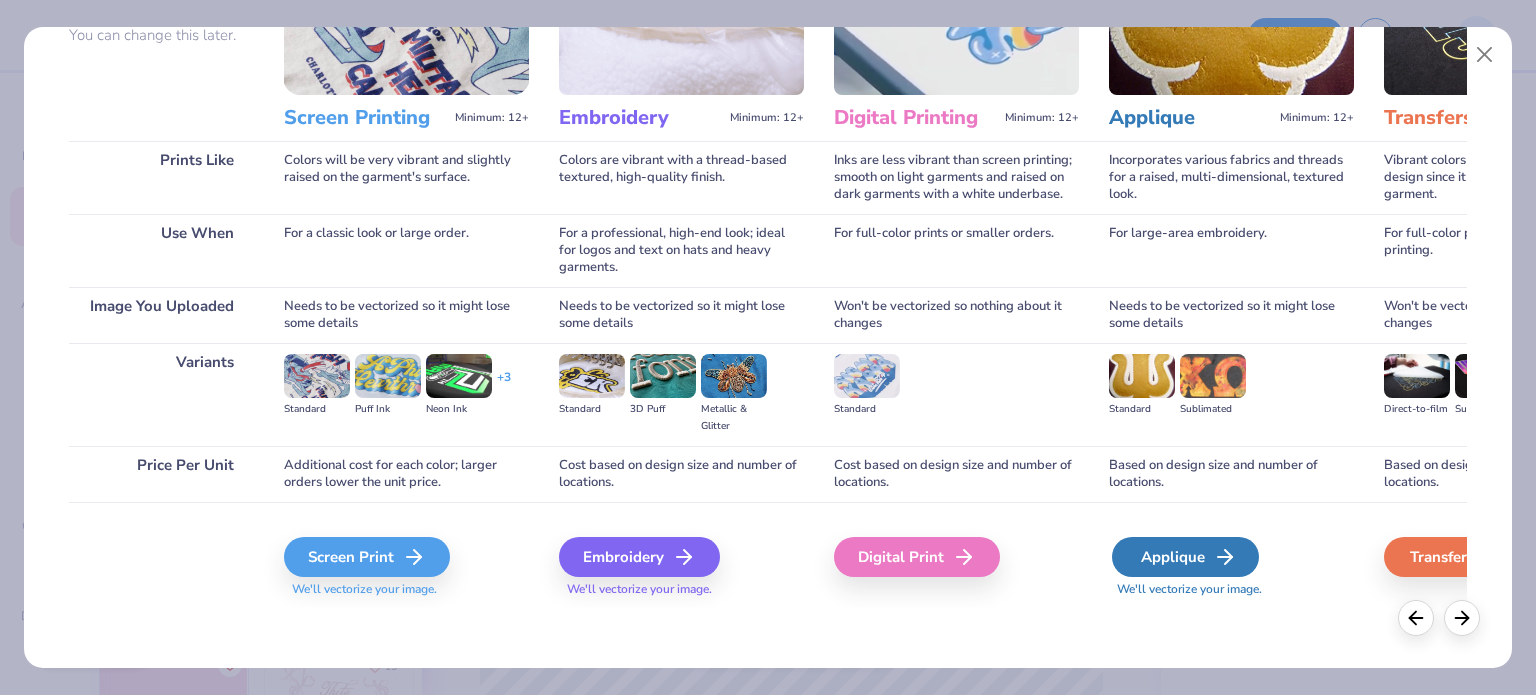 click on "Applique" at bounding box center [1185, 557] 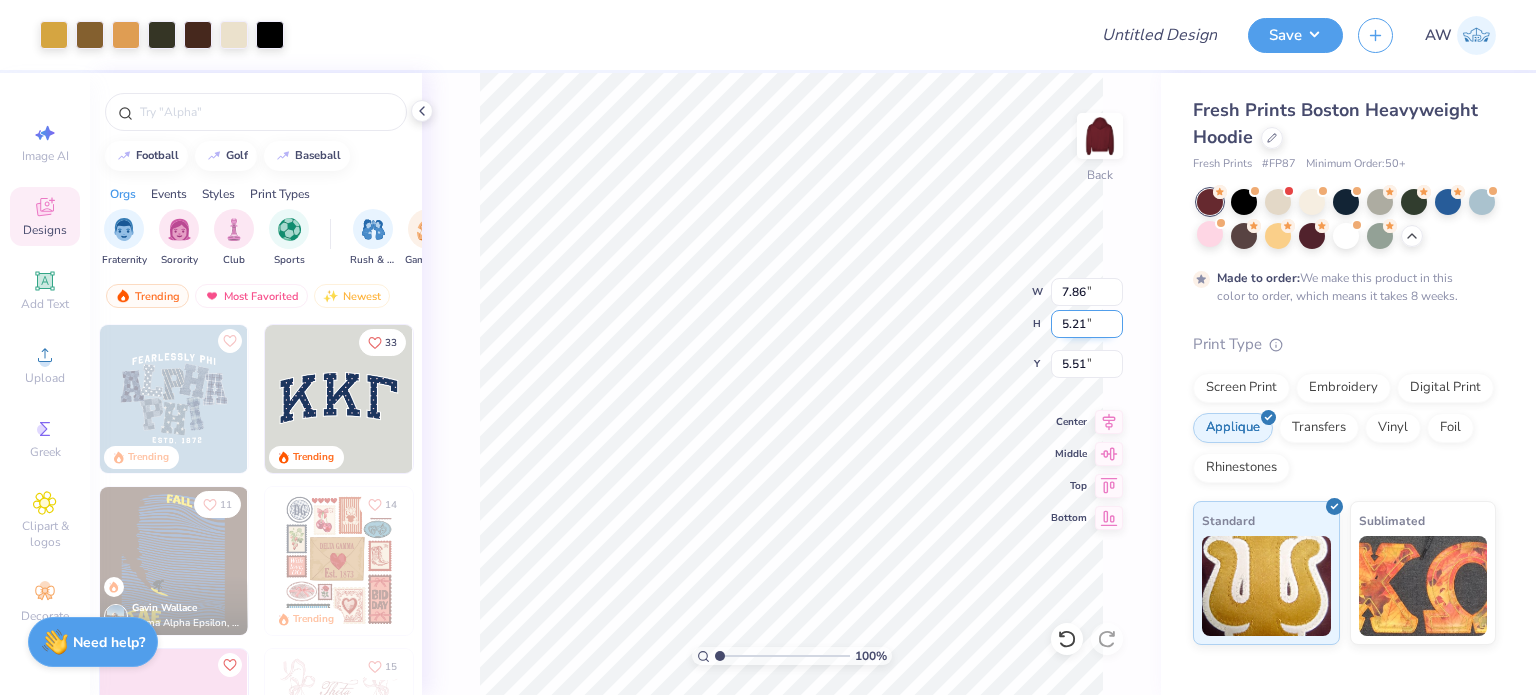 type on "7.86" 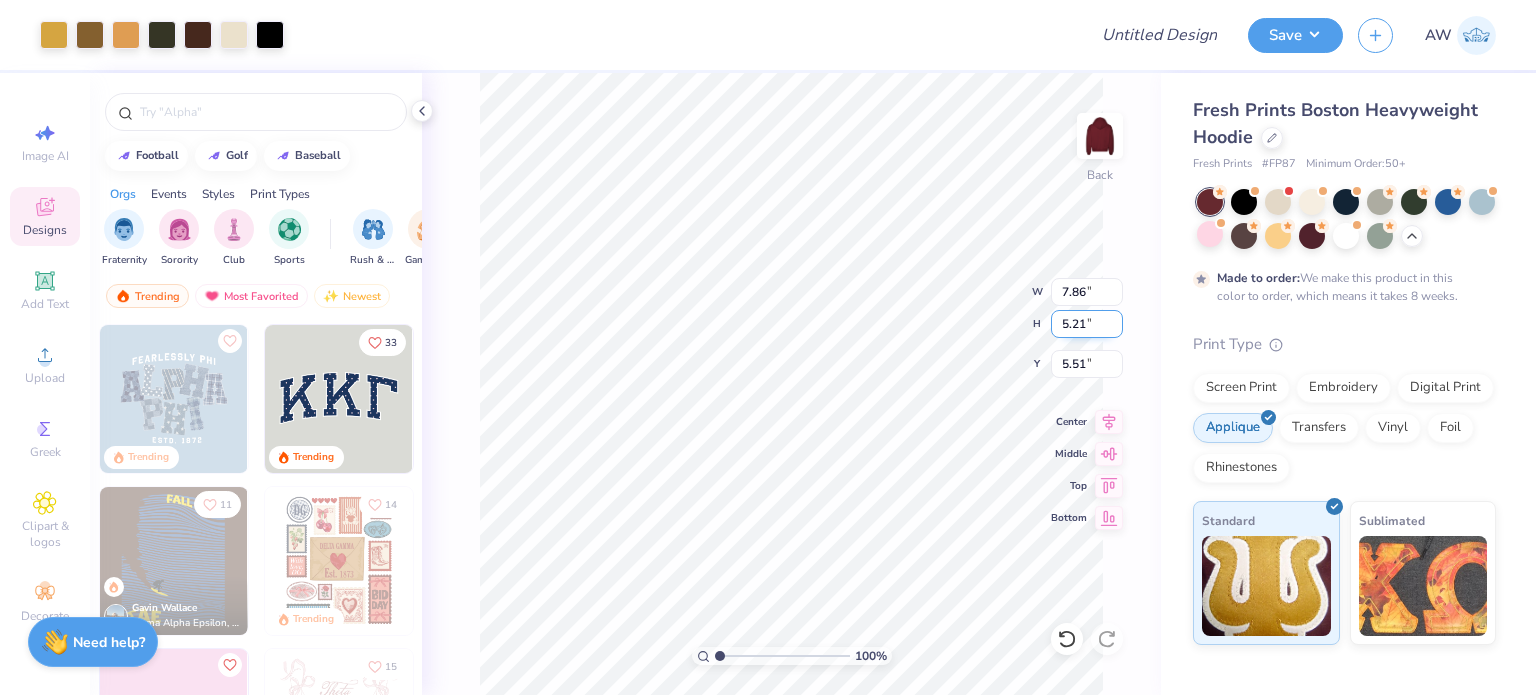 type on "5.21" 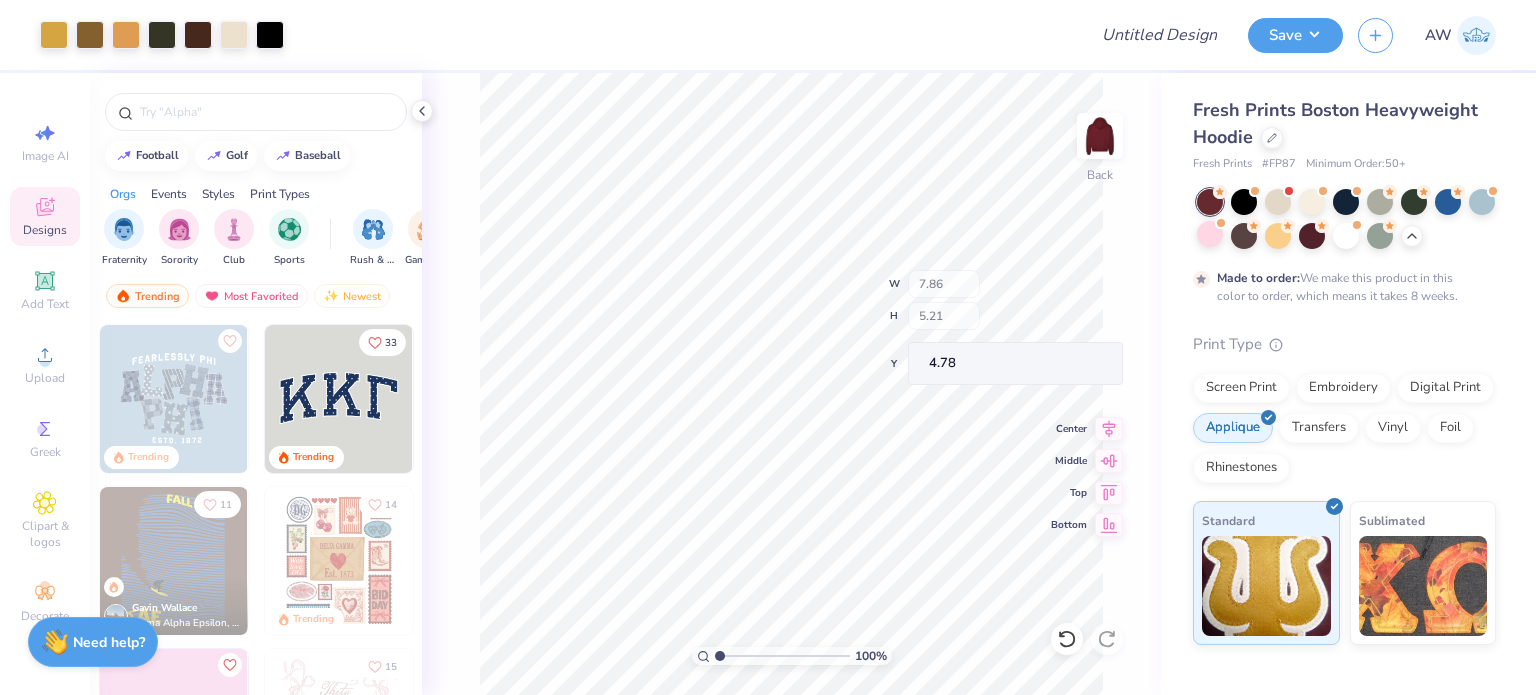 type on "3.00" 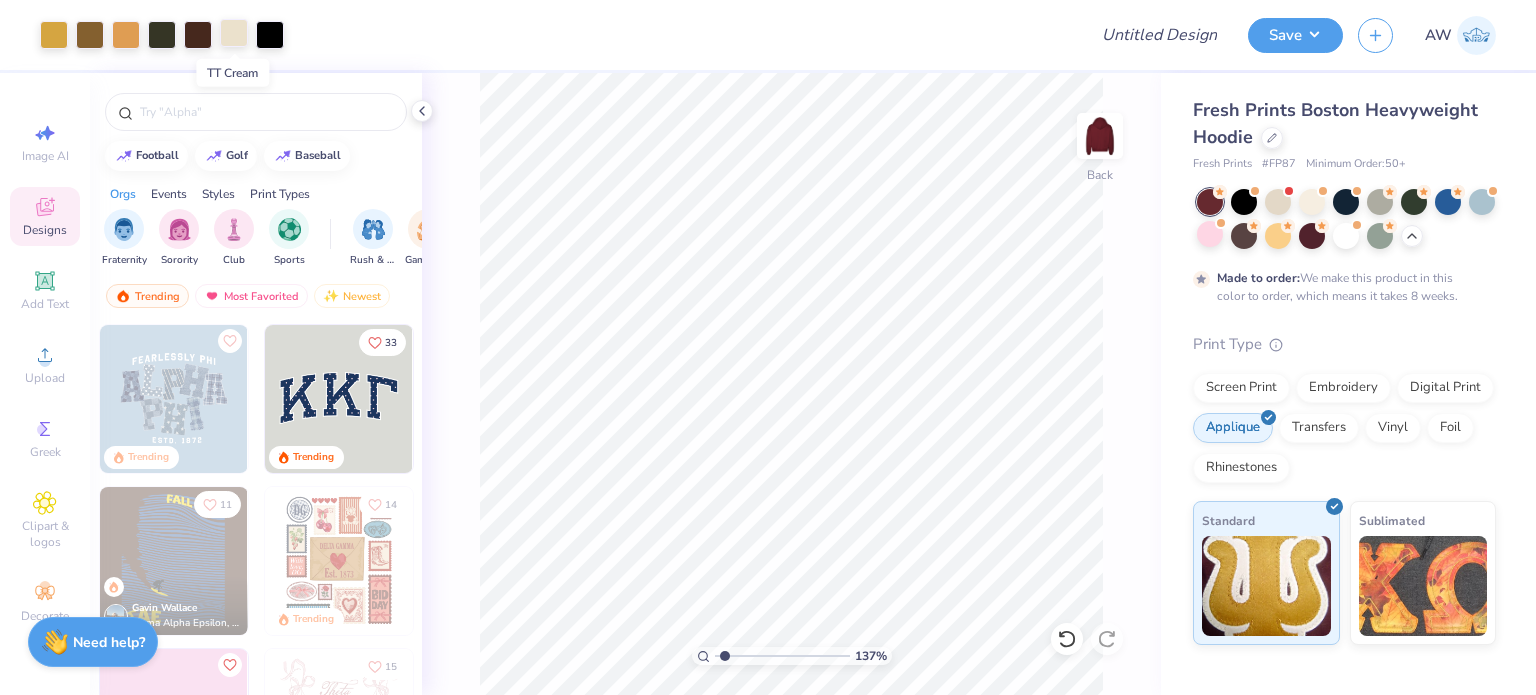 click at bounding box center (234, 33) 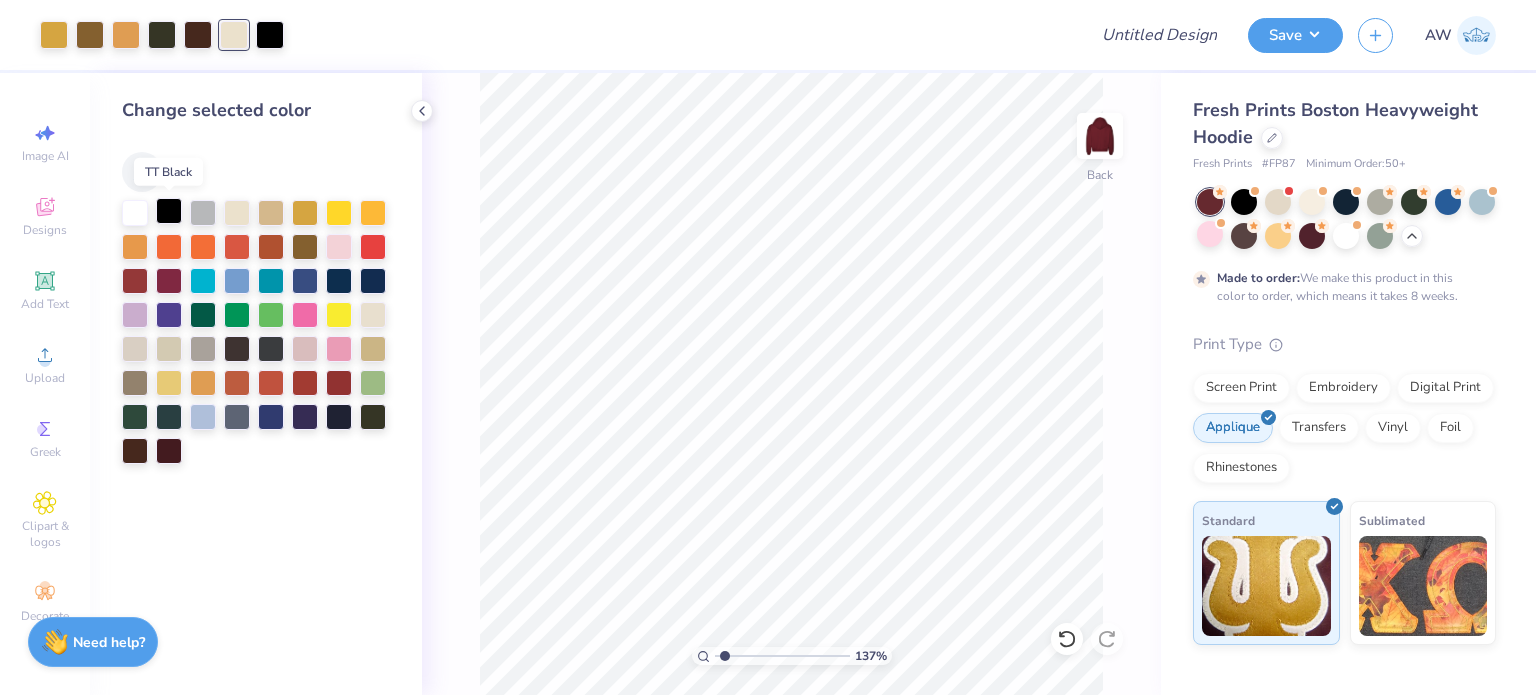 click at bounding box center (169, 211) 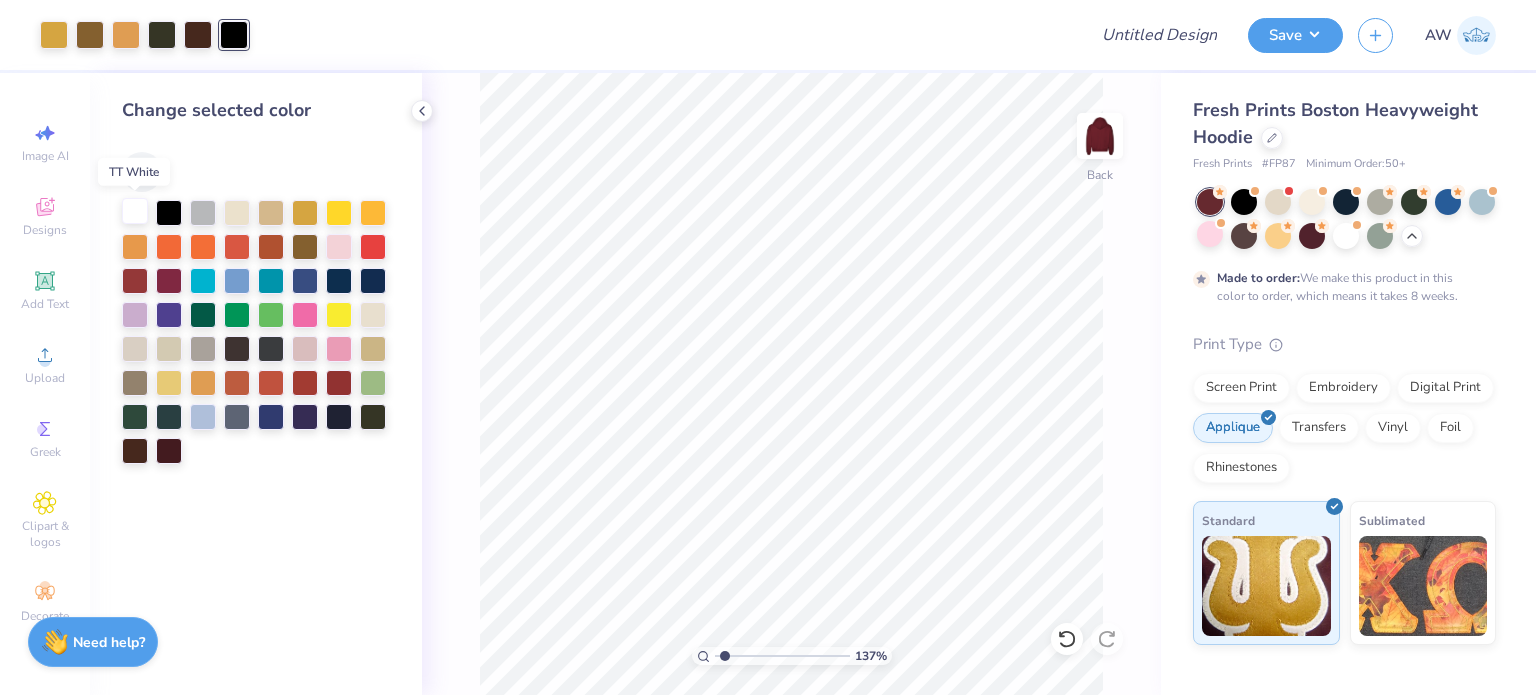 click at bounding box center [135, 211] 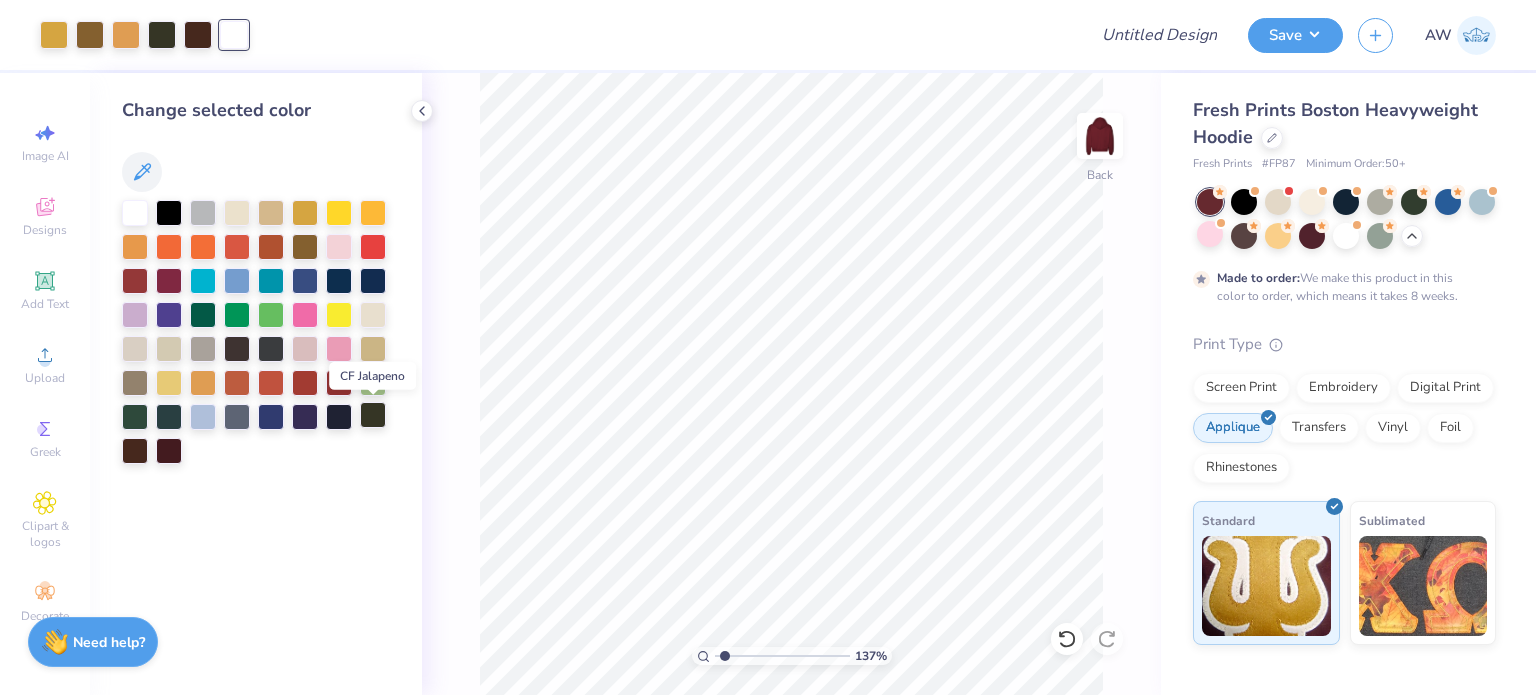 click at bounding box center (373, 415) 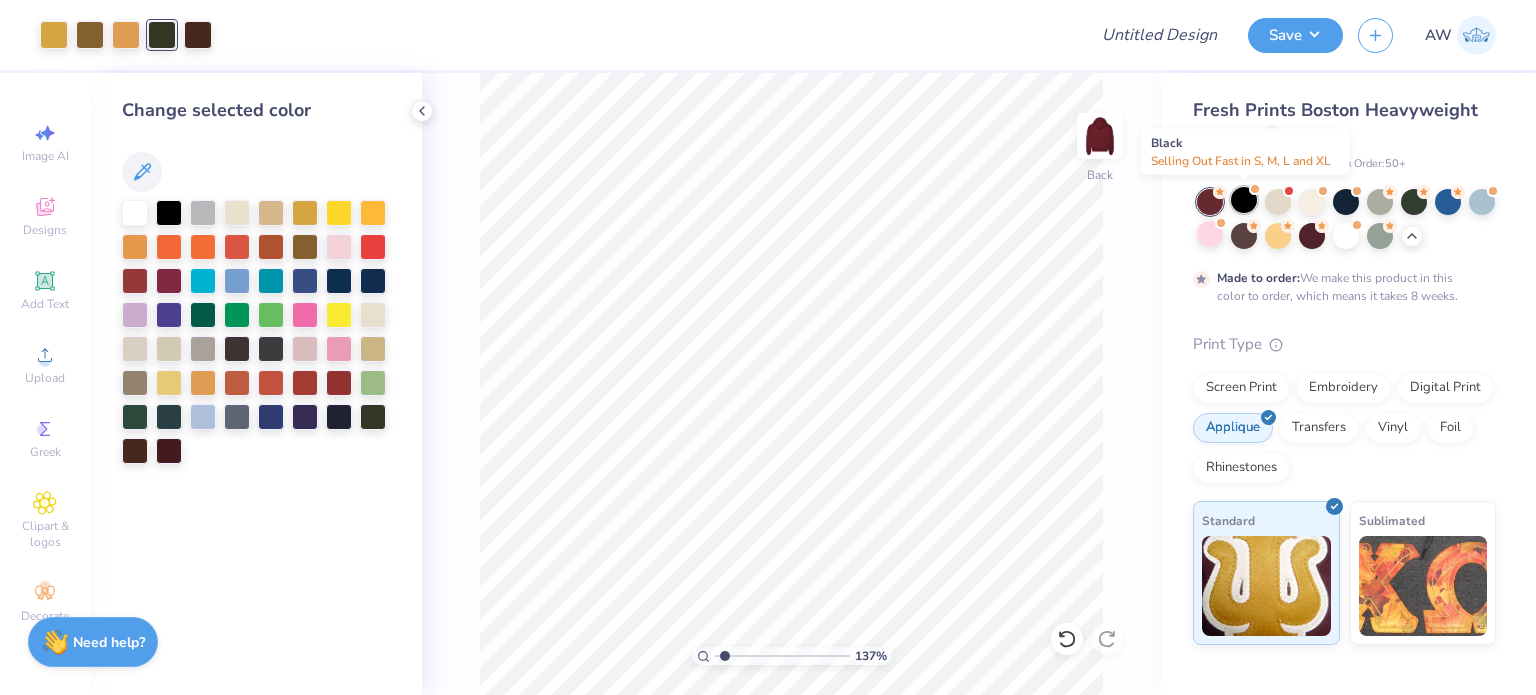 click at bounding box center [1244, 200] 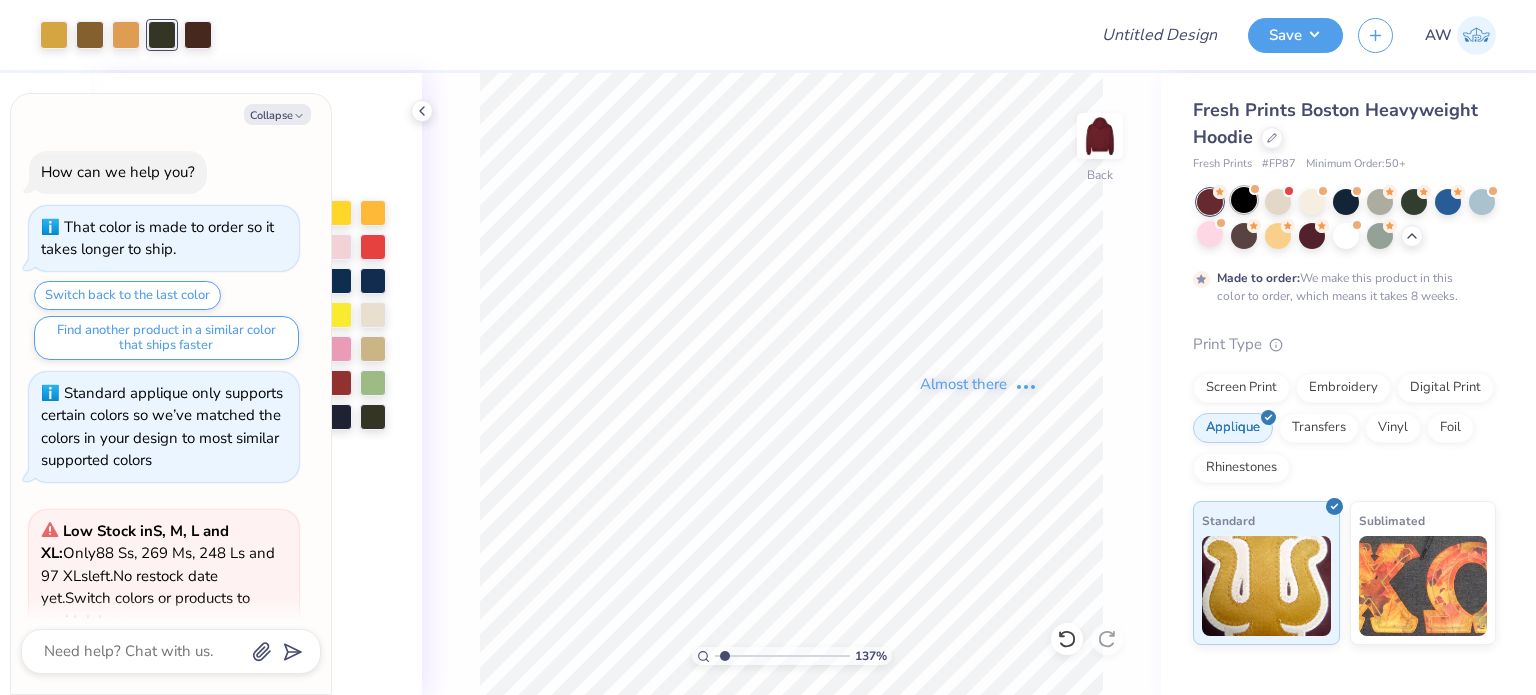 type on "1.3714716132475" 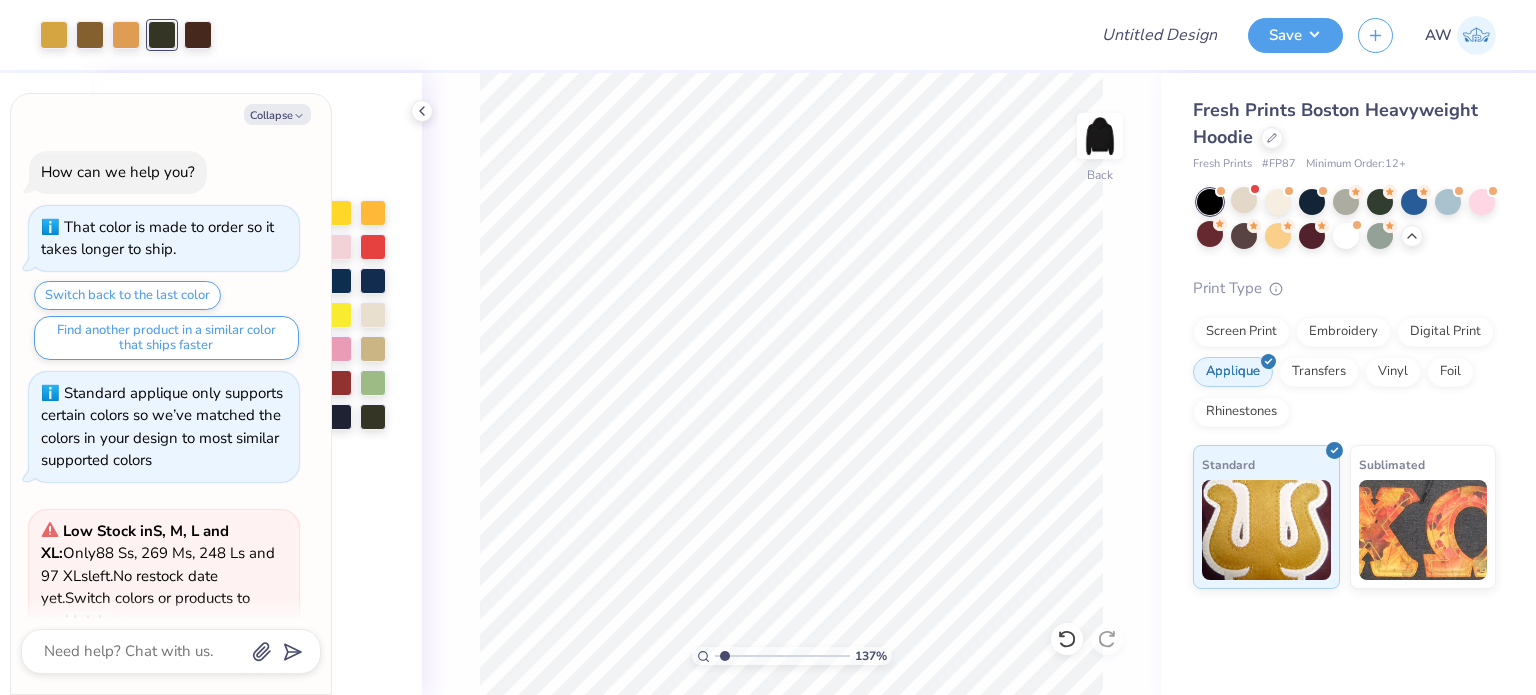 type on "1.3714716132475" 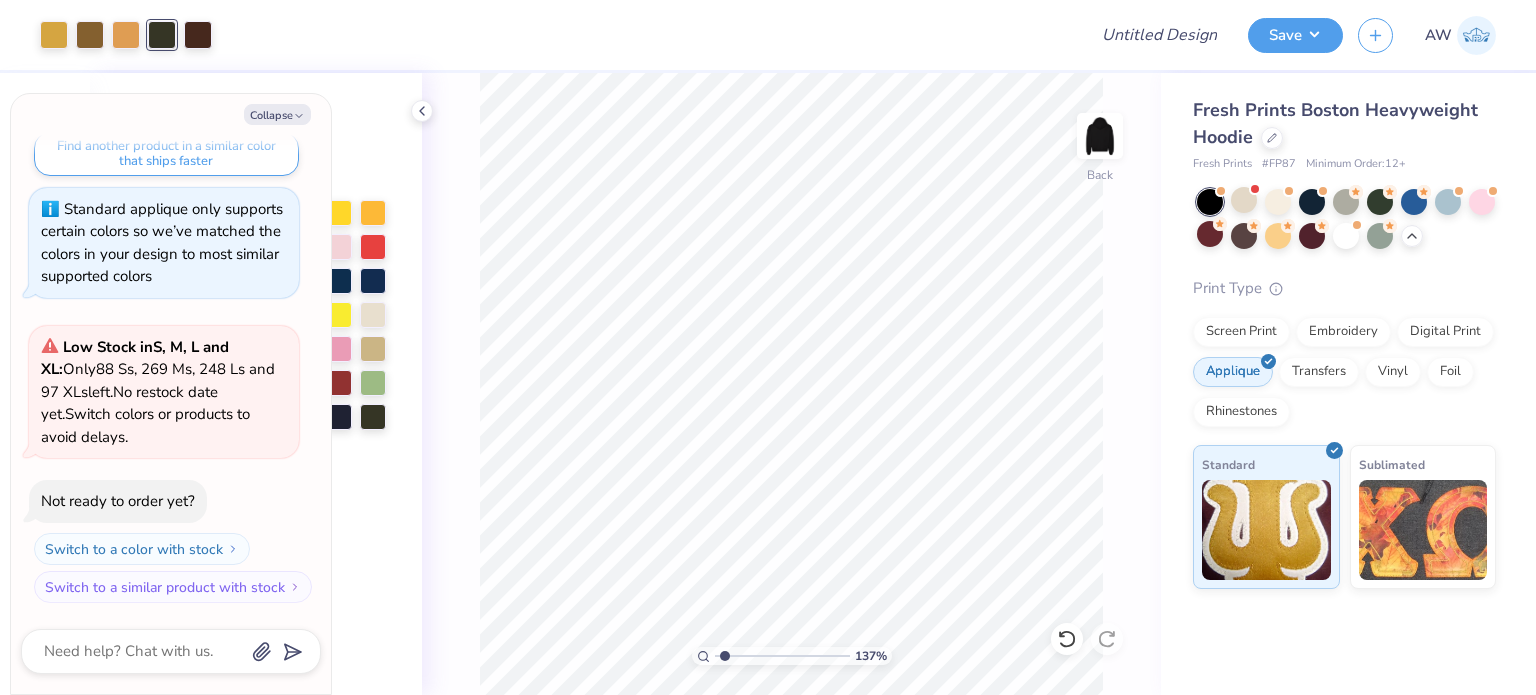 type on "1.3714716132475" 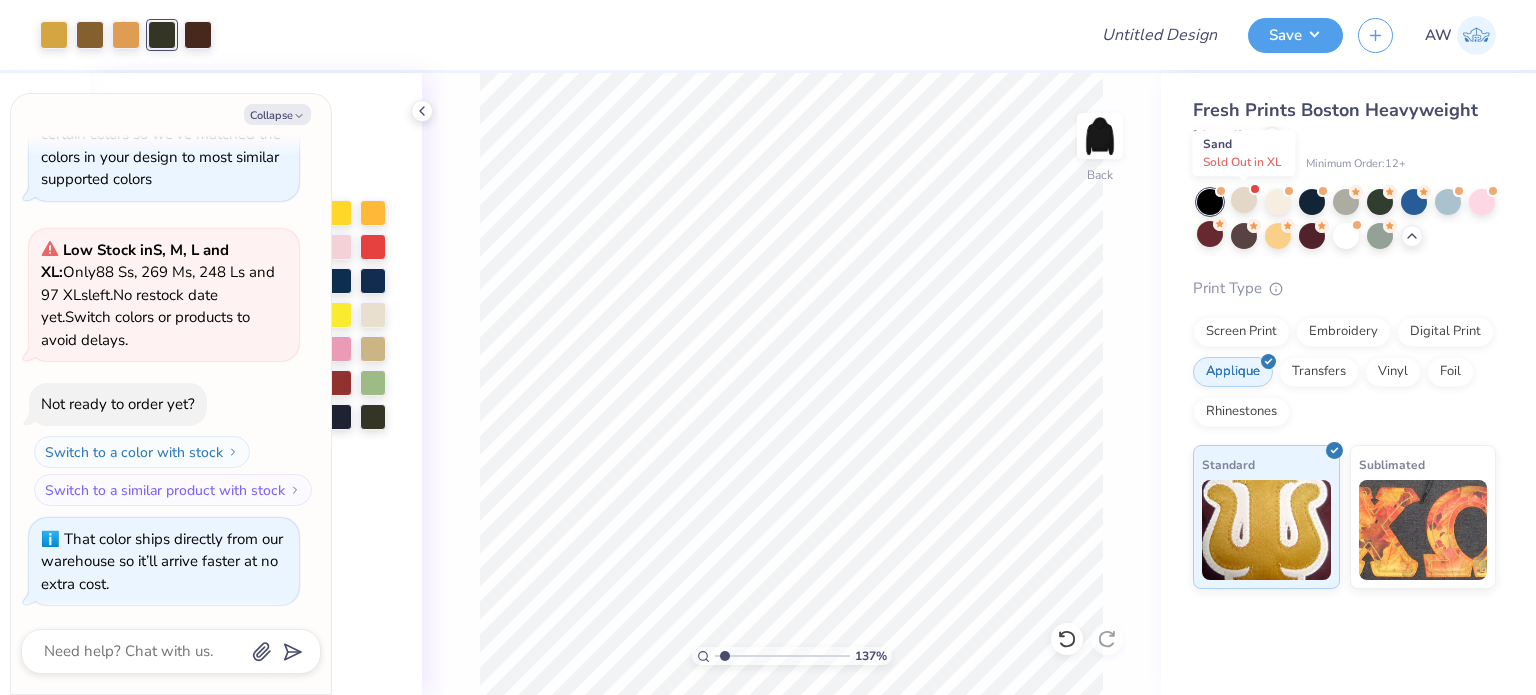 type on "1.3714716132475" 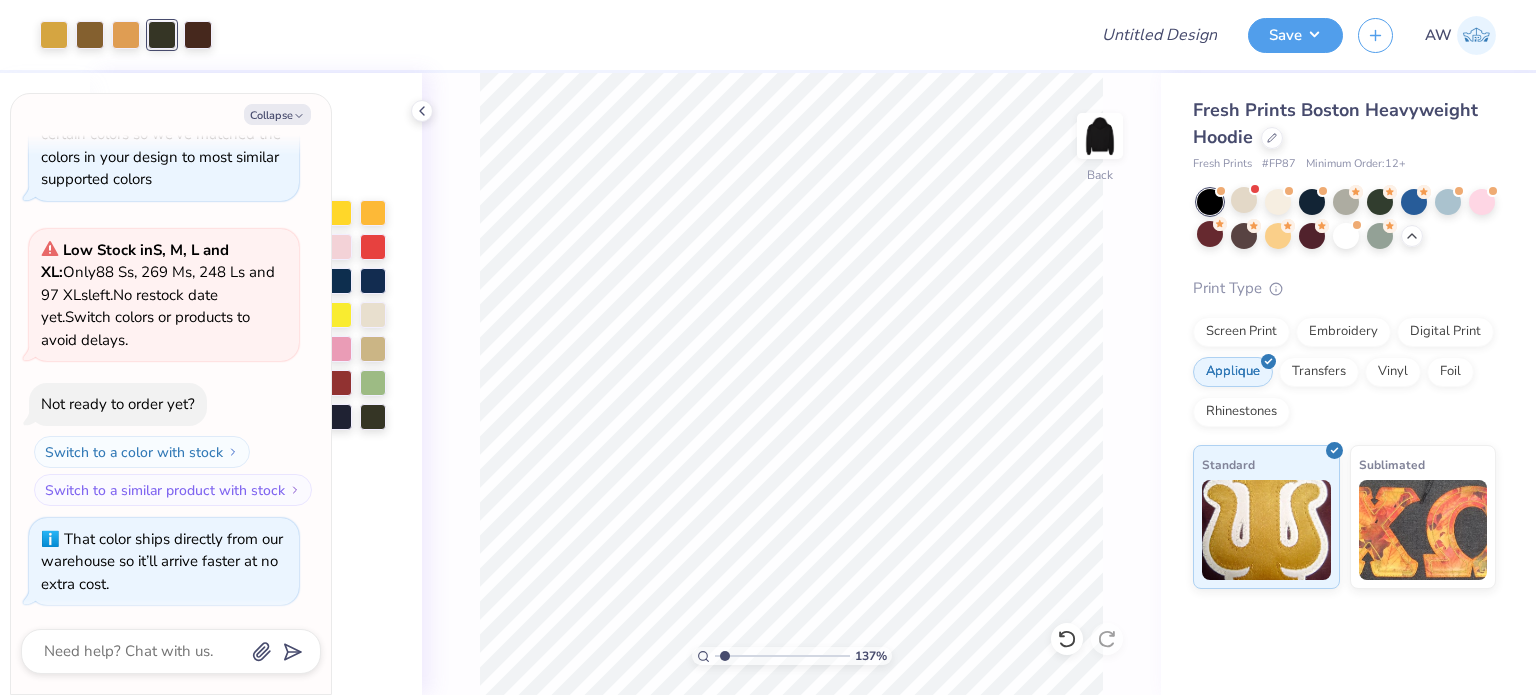type on "1.3714716132475" 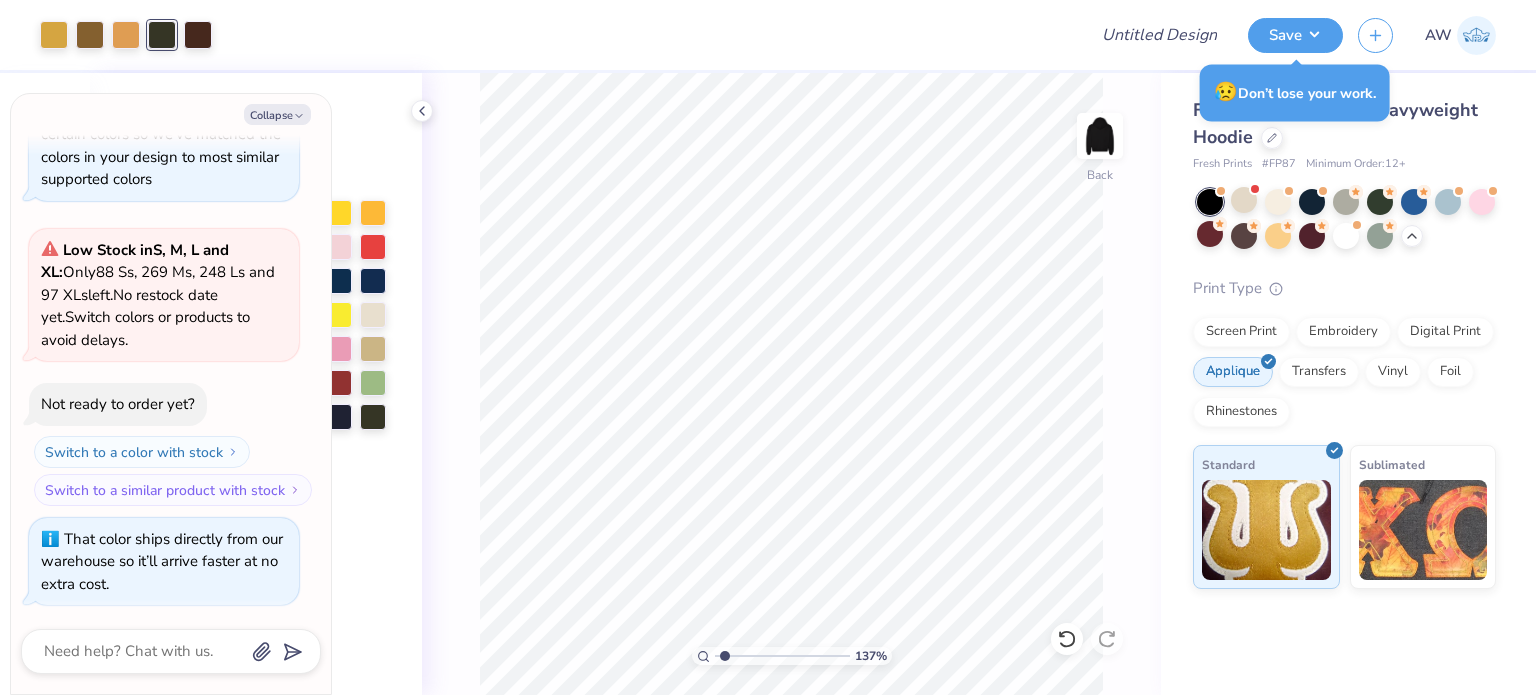 type on "1.3714716132475" 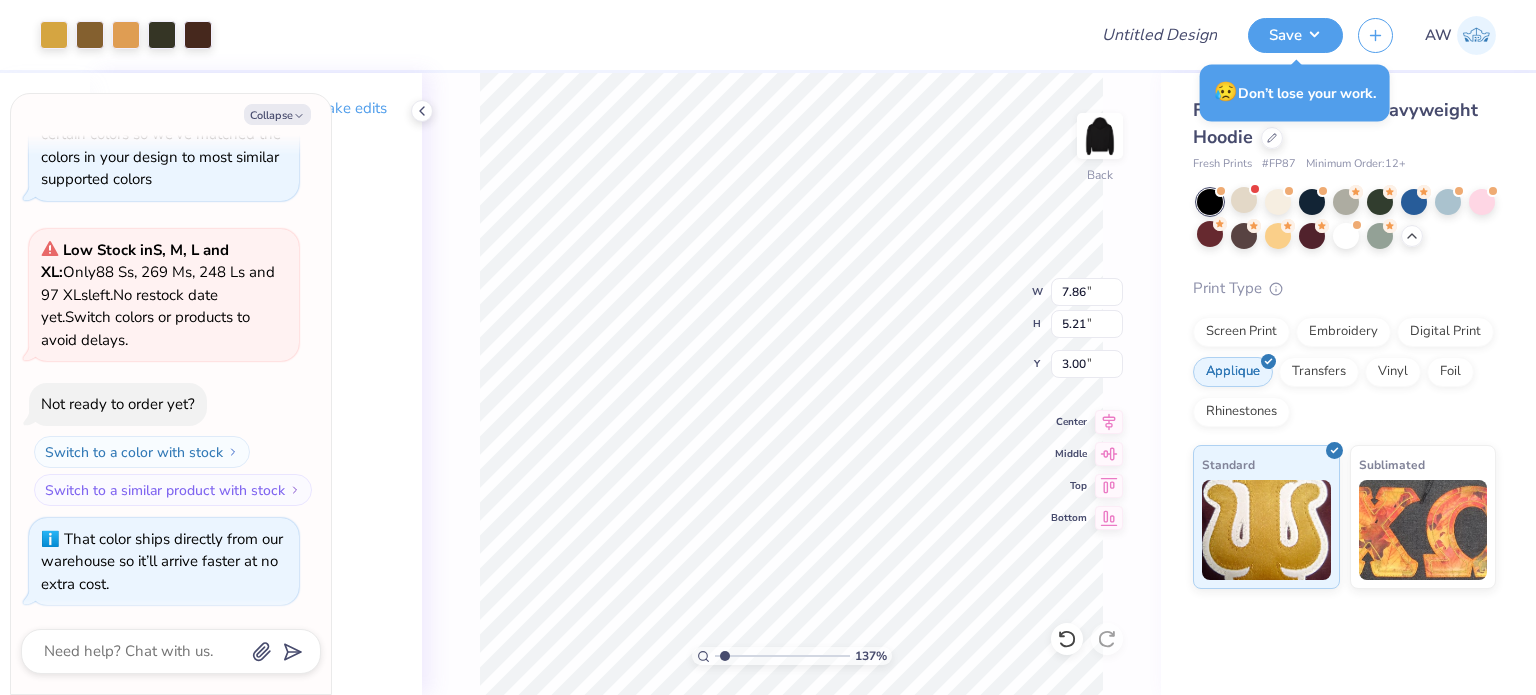 type on "1.3714716132475" 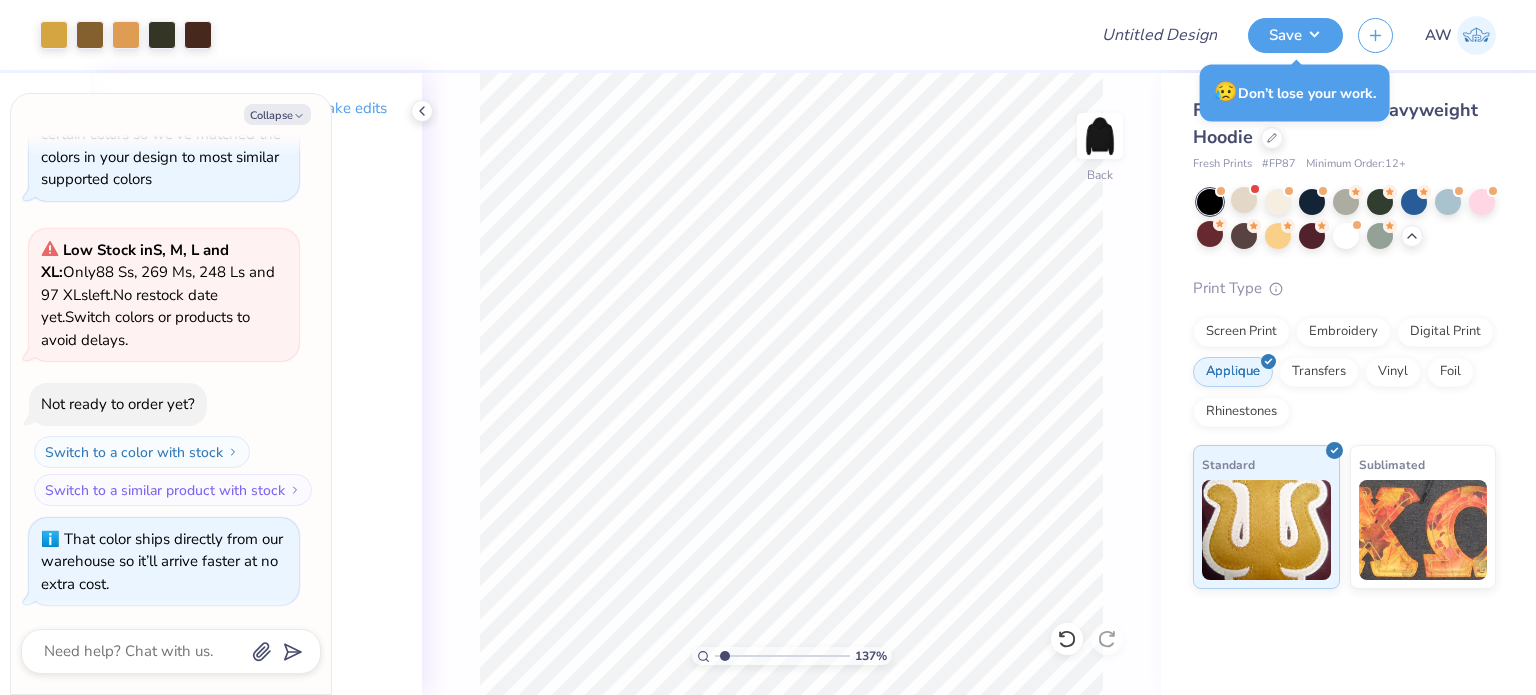 type on "1.3714716132475" 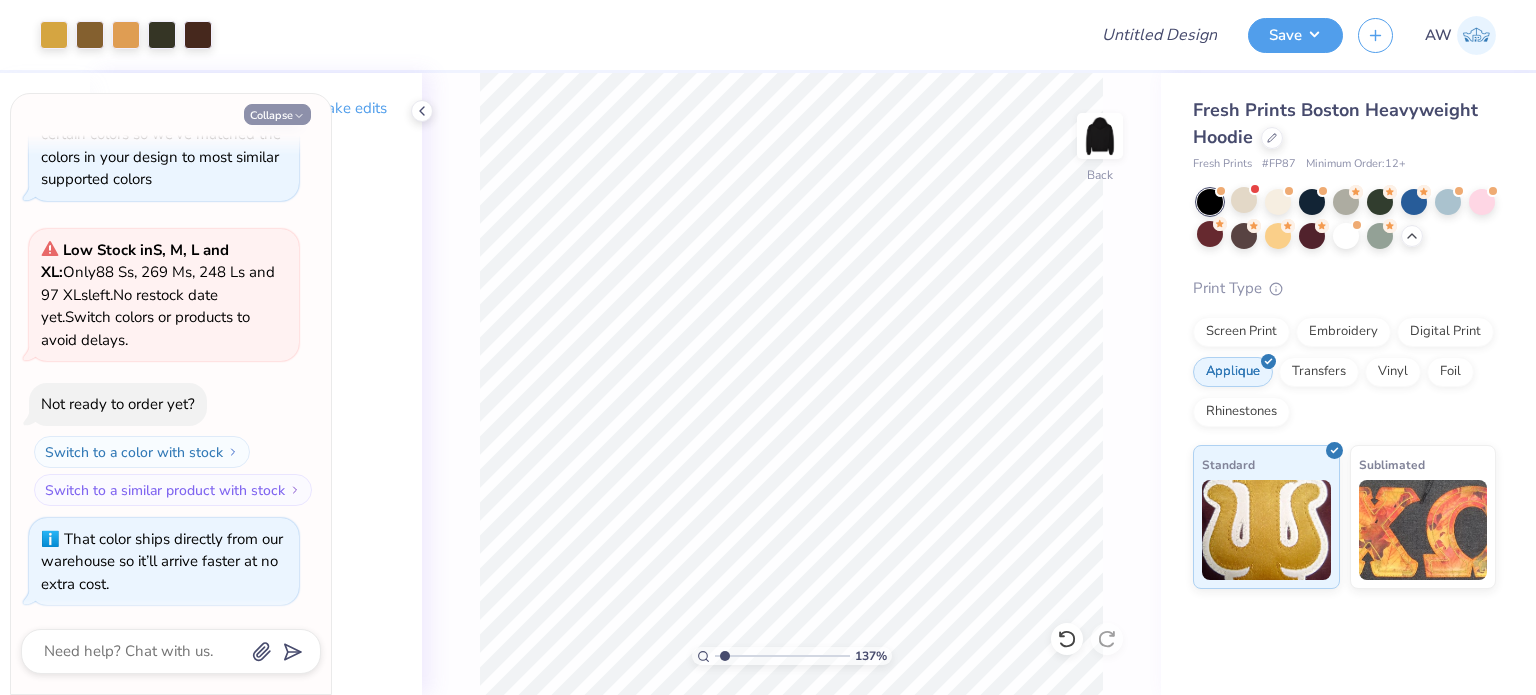 click on "Collapse" at bounding box center (277, 114) 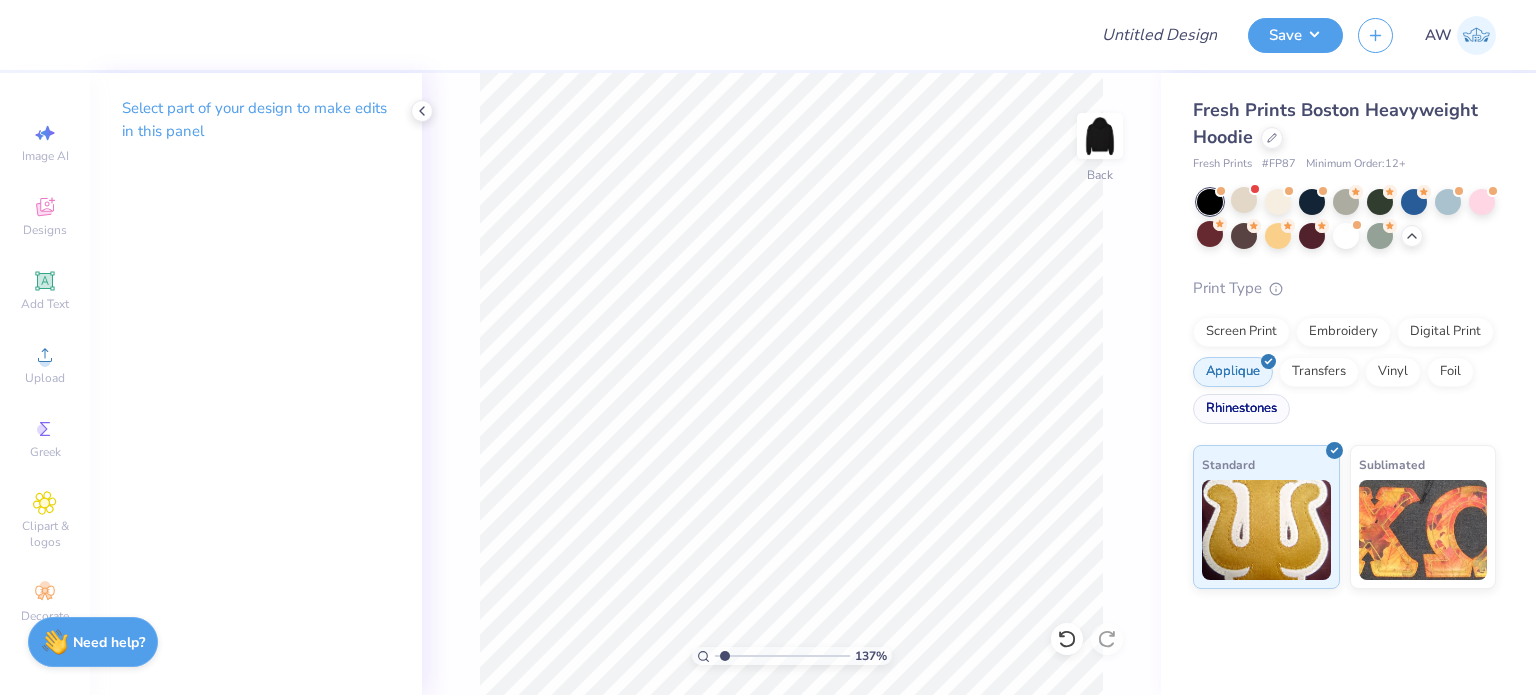 click on "Rhinestones" at bounding box center [1241, 409] 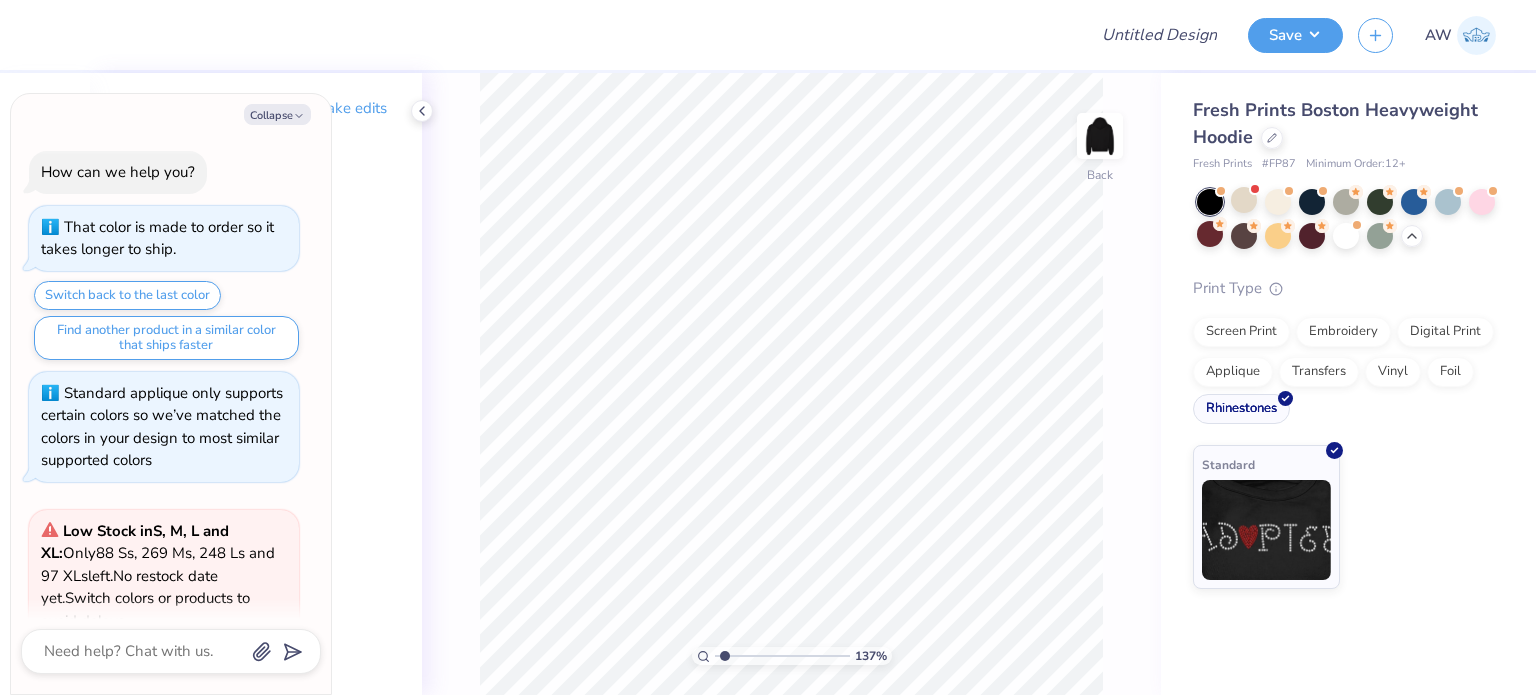 type on "1.3714716132475" 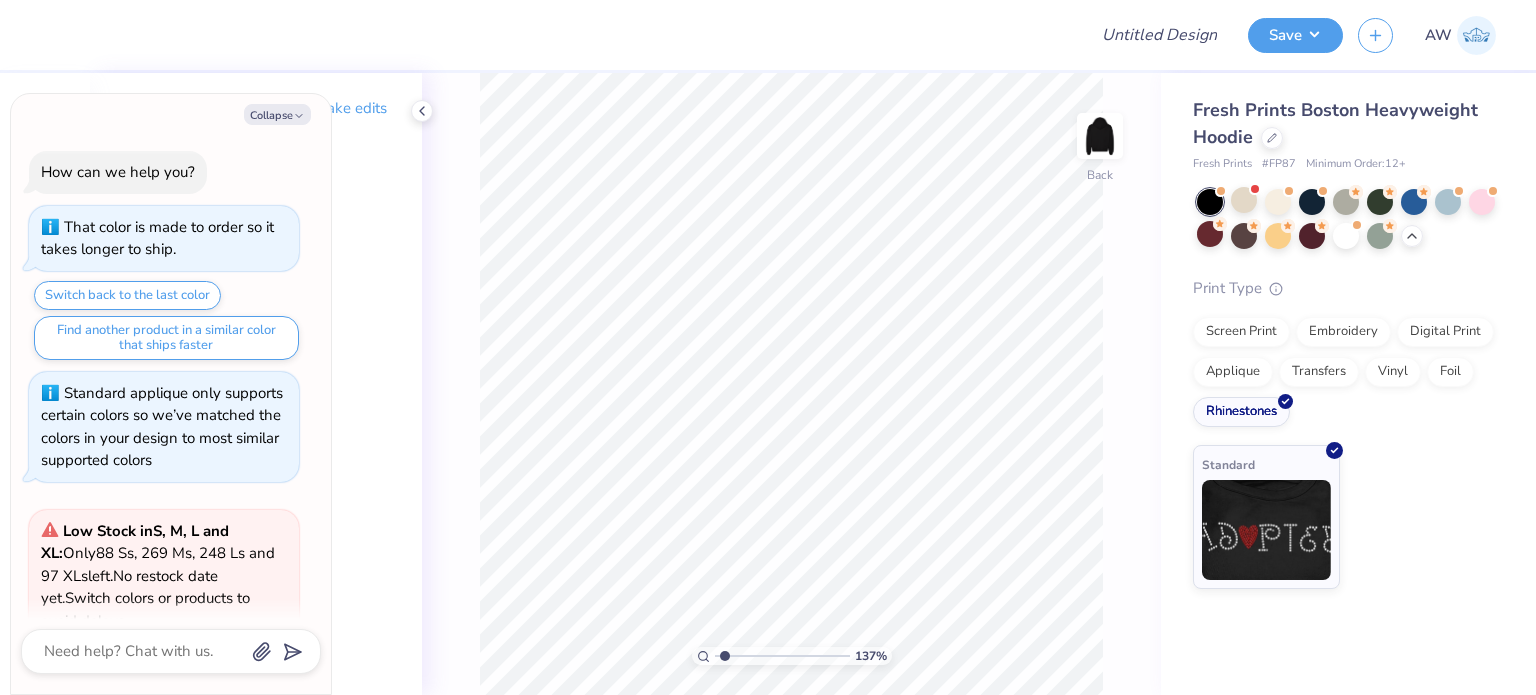 scroll, scrollTop: 403, scrollLeft: 0, axis: vertical 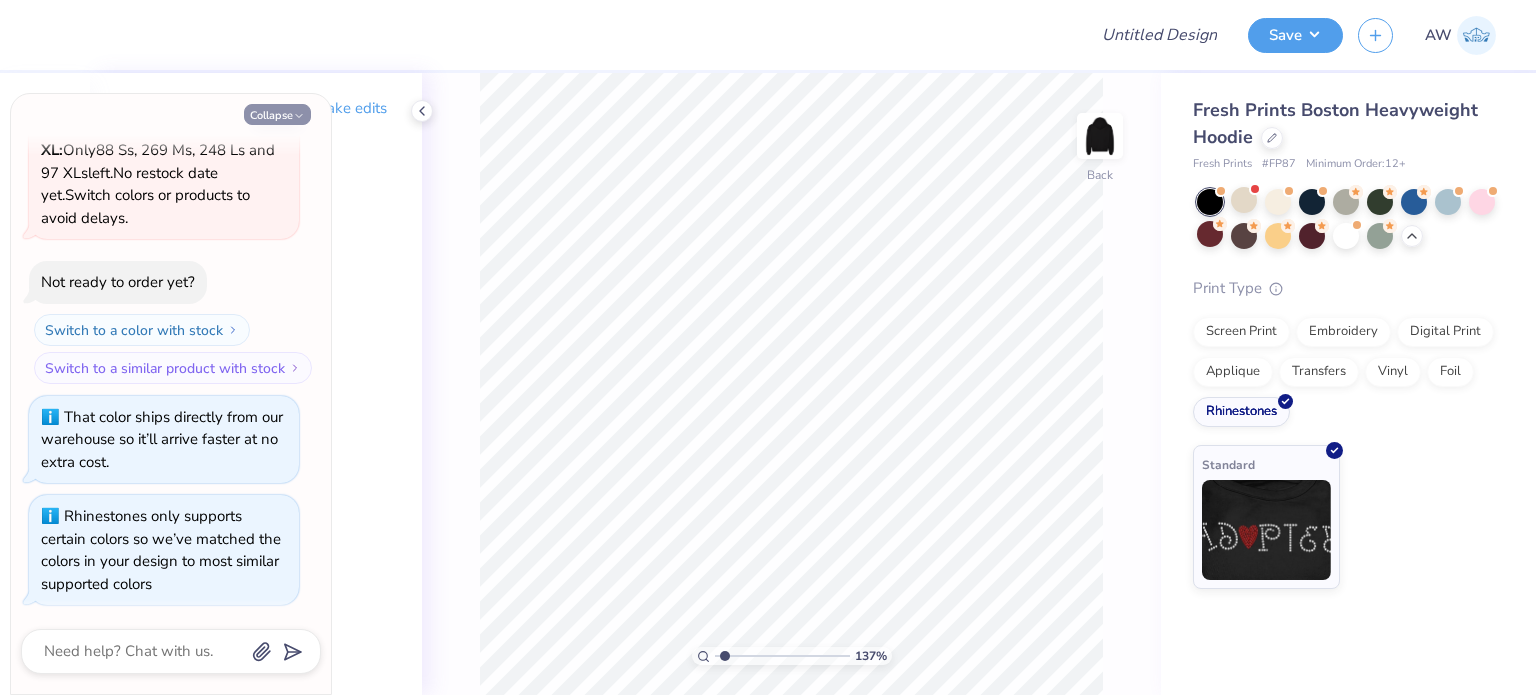 click on "Collapse" at bounding box center (277, 114) 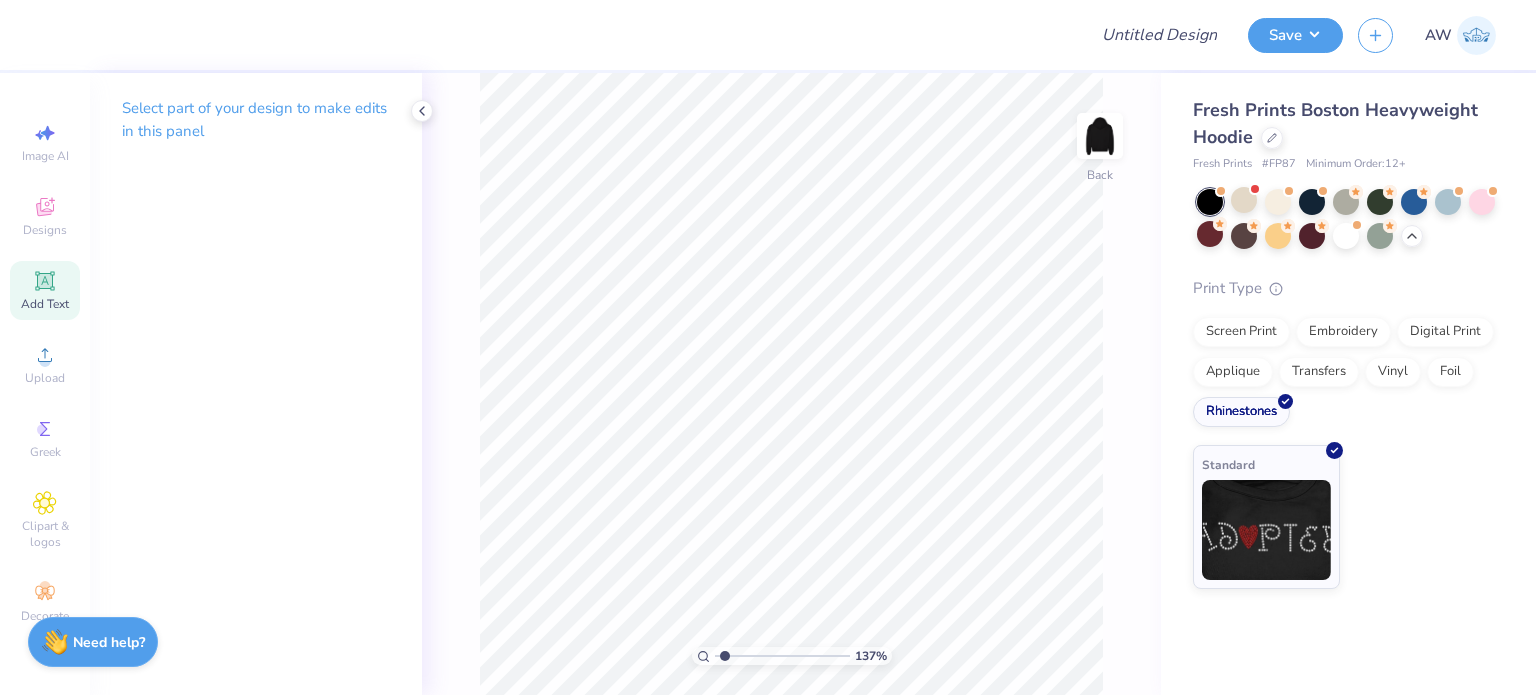 click 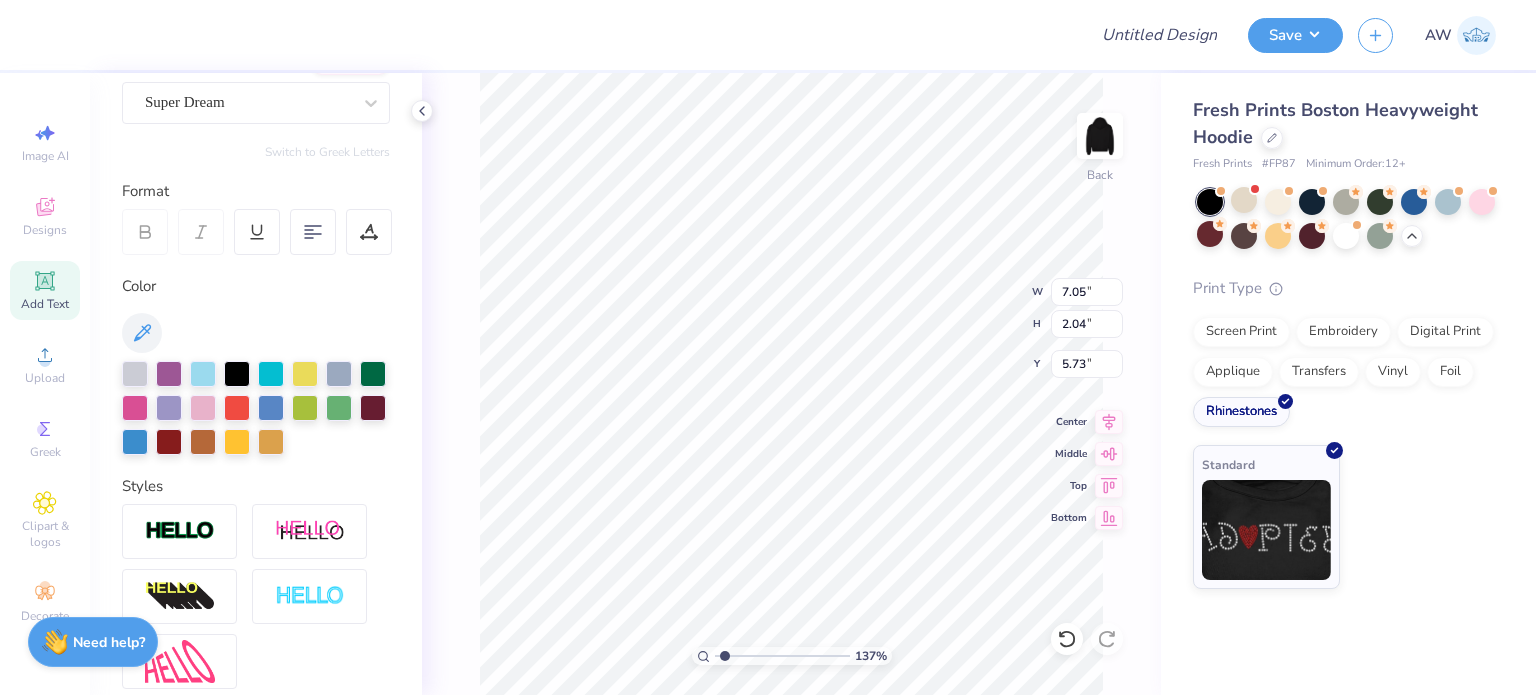 scroll, scrollTop: 226, scrollLeft: 0, axis: vertical 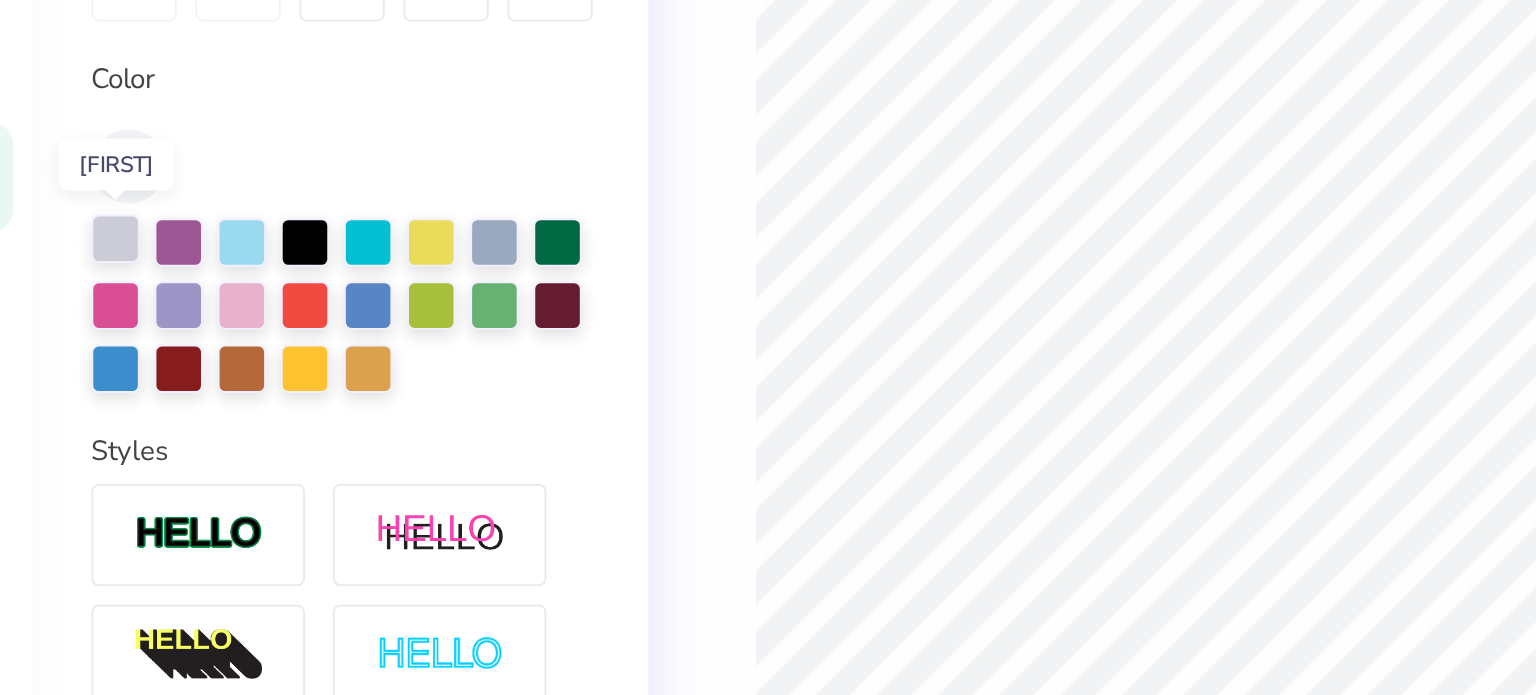 click at bounding box center [135, 324] 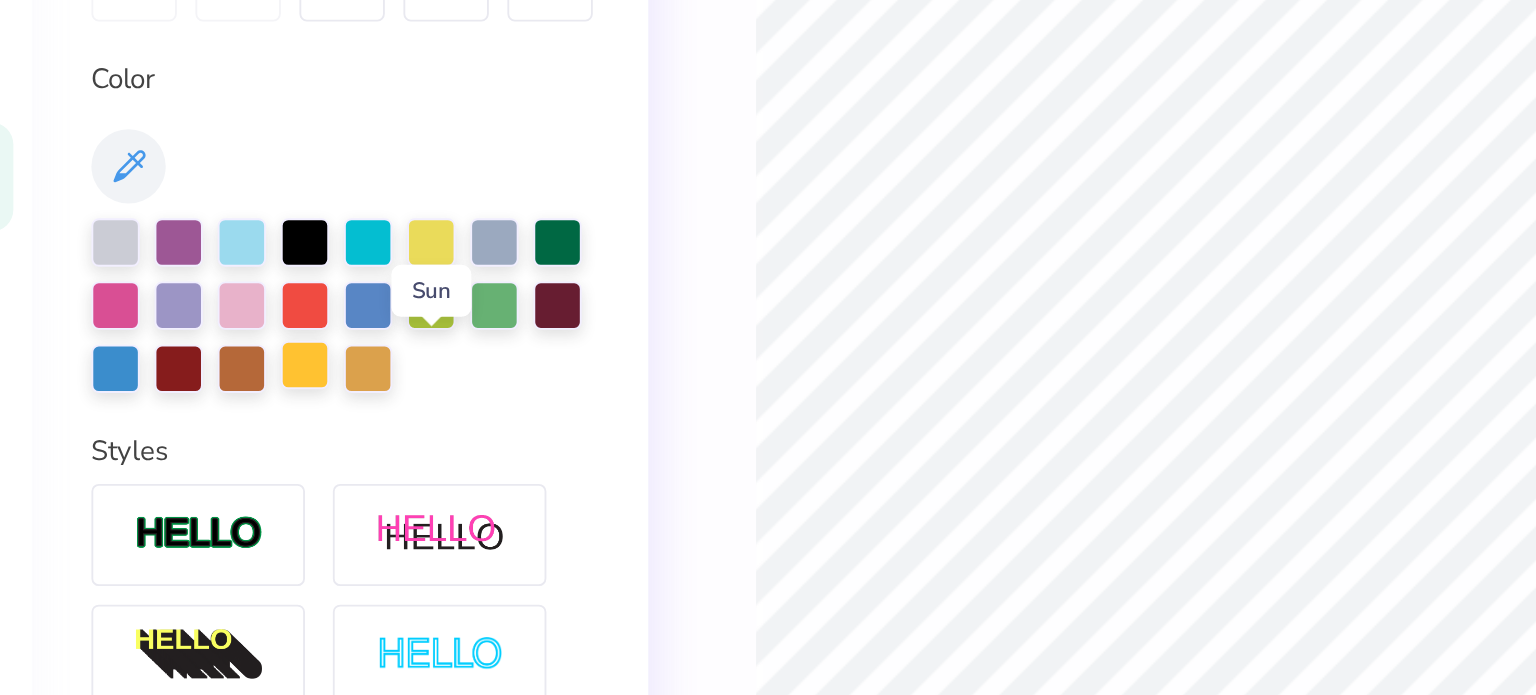 click at bounding box center (237, 392) 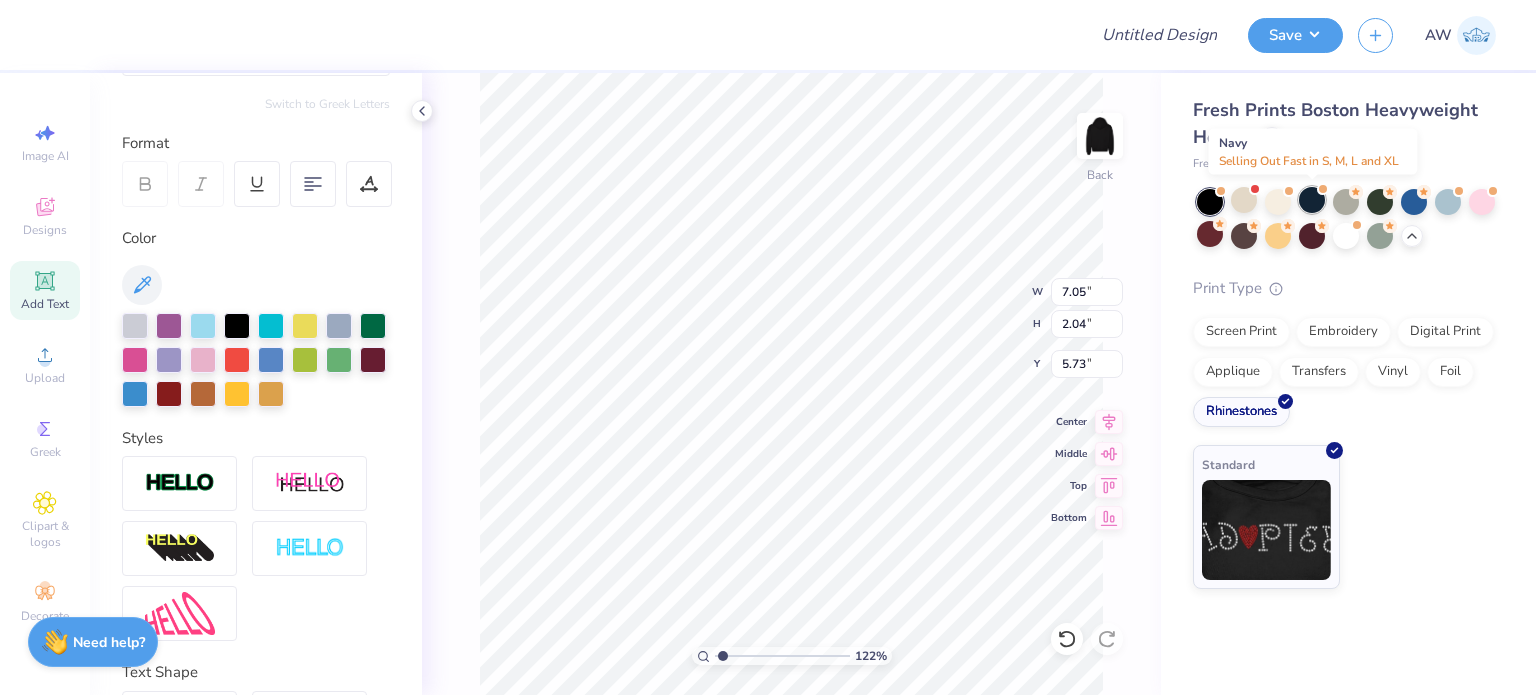 click at bounding box center [1312, 200] 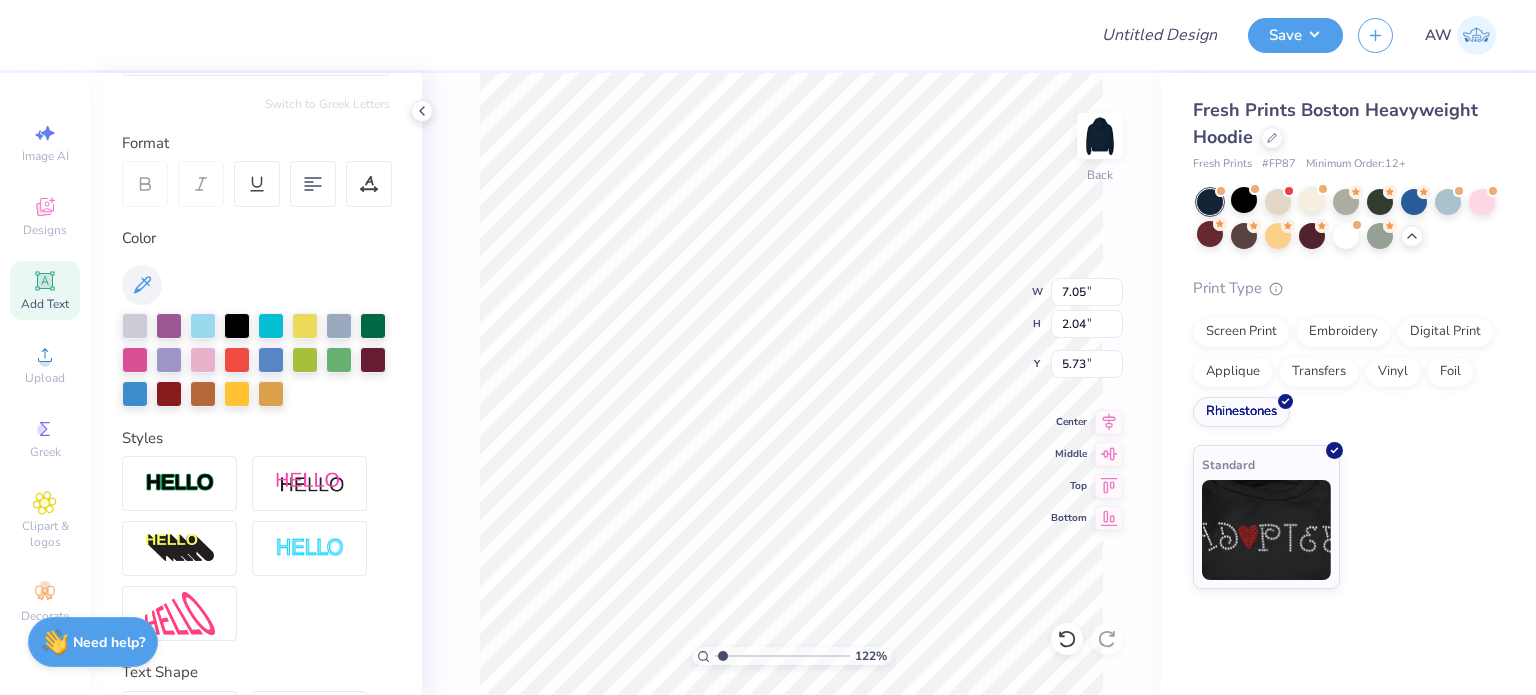 type on "1.22310569283603" 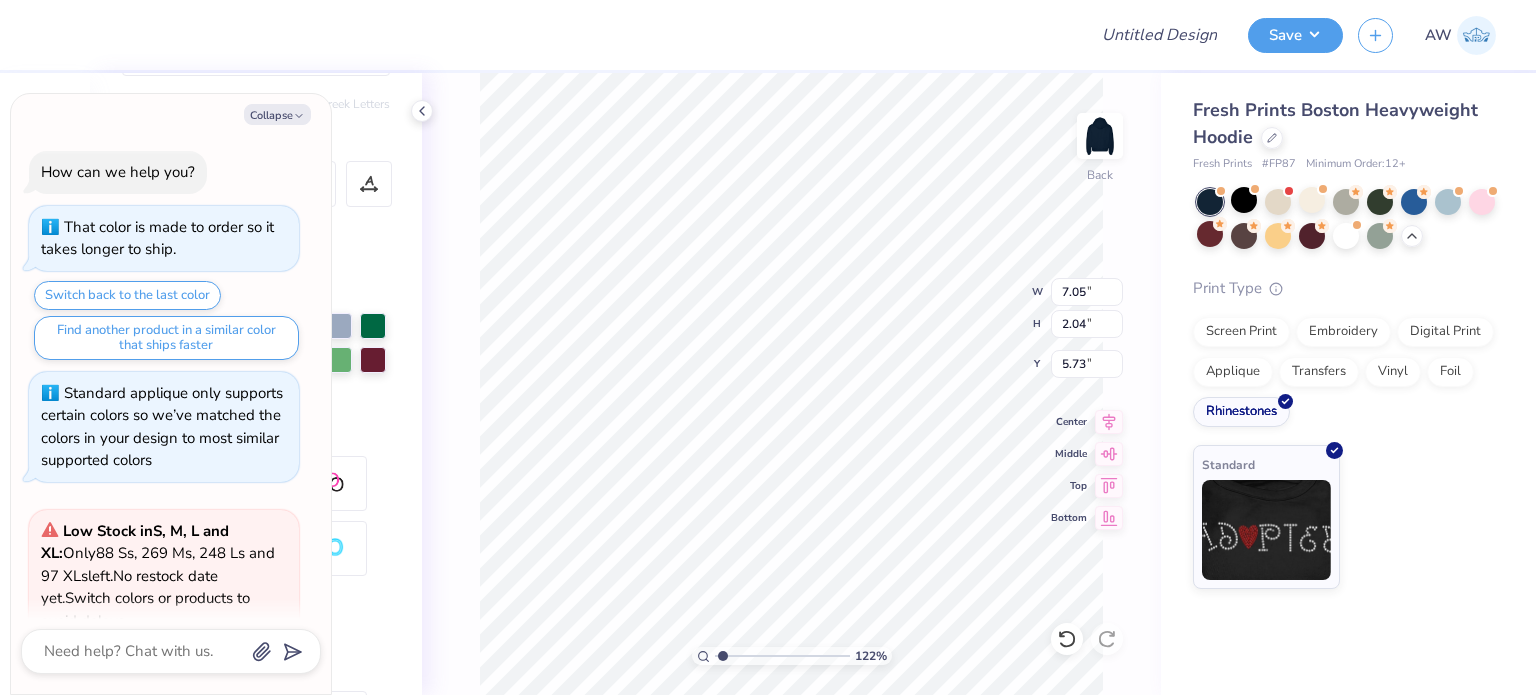 type on "x" 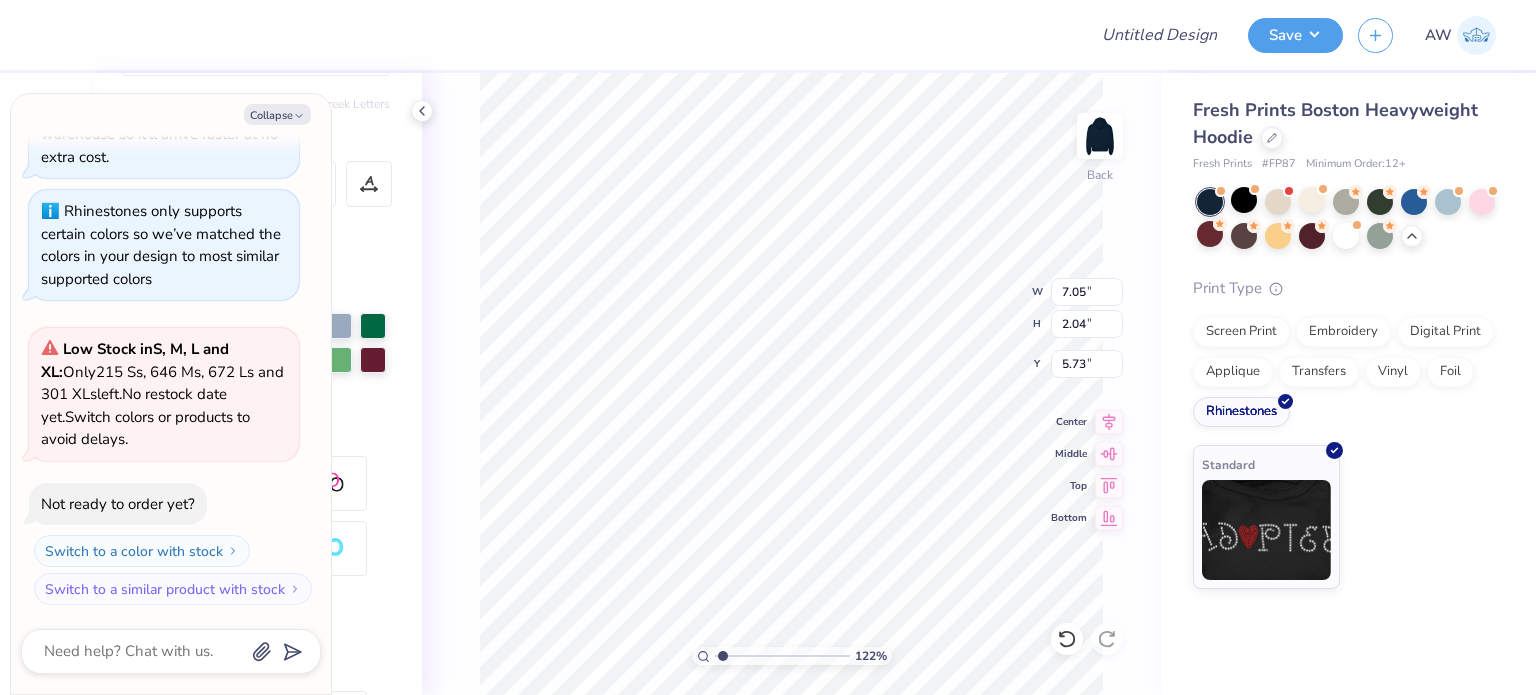 type on "1.22310569283603" 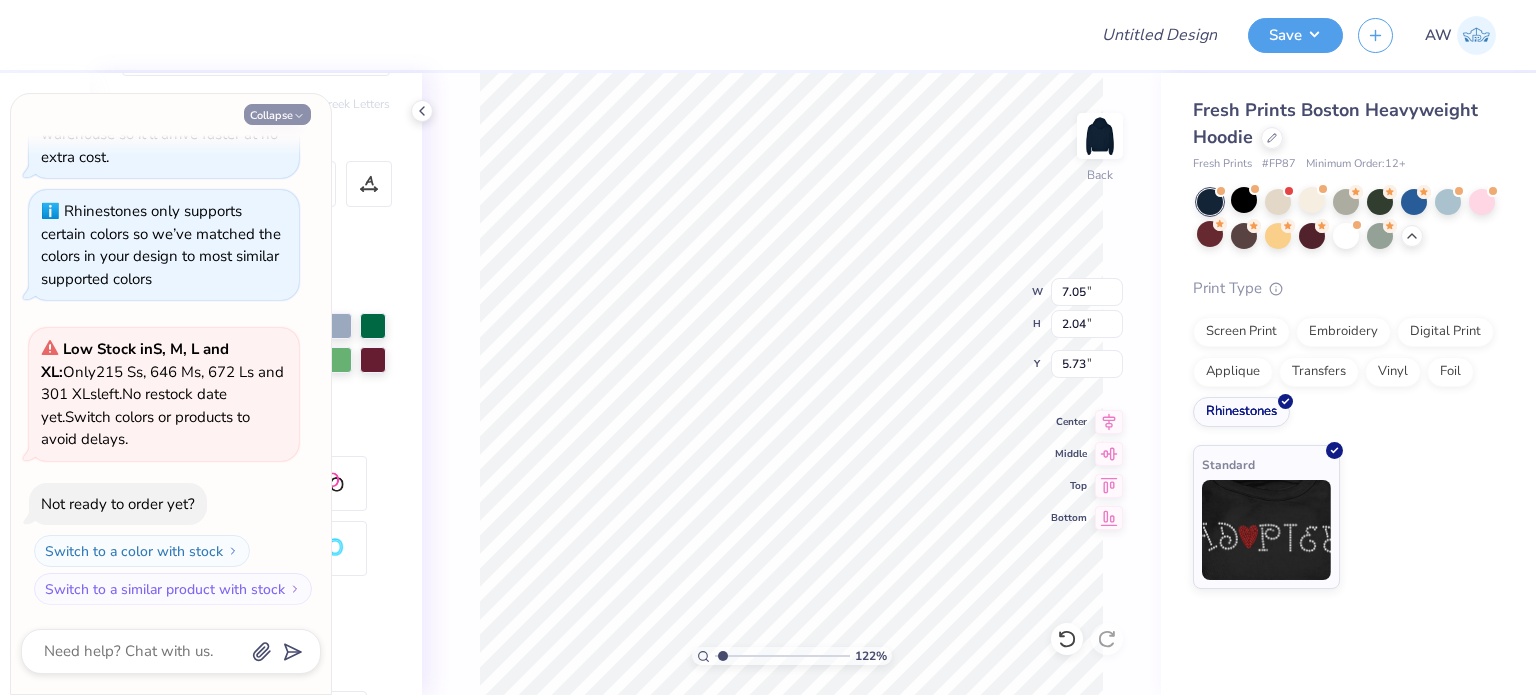click on "Collapse" at bounding box center [277, 114] 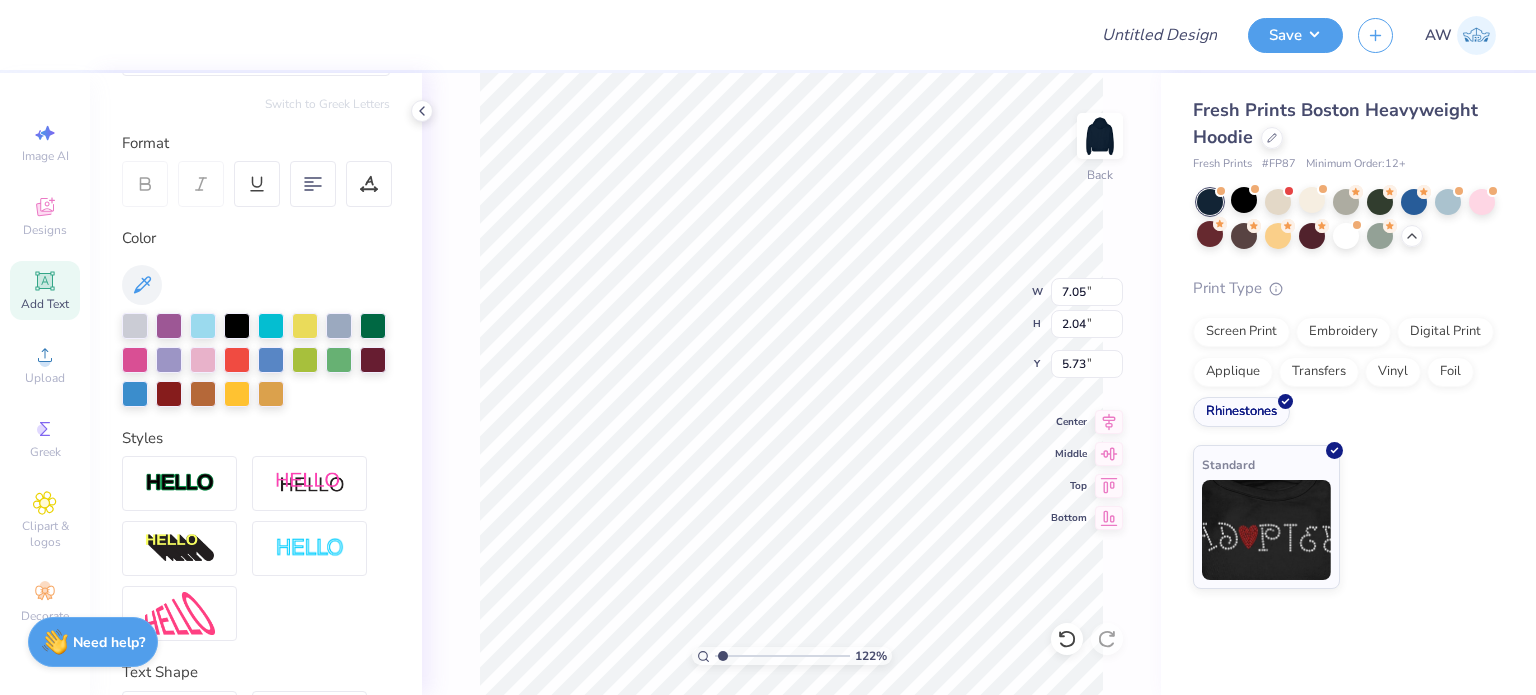 type on "1.22310569283603" 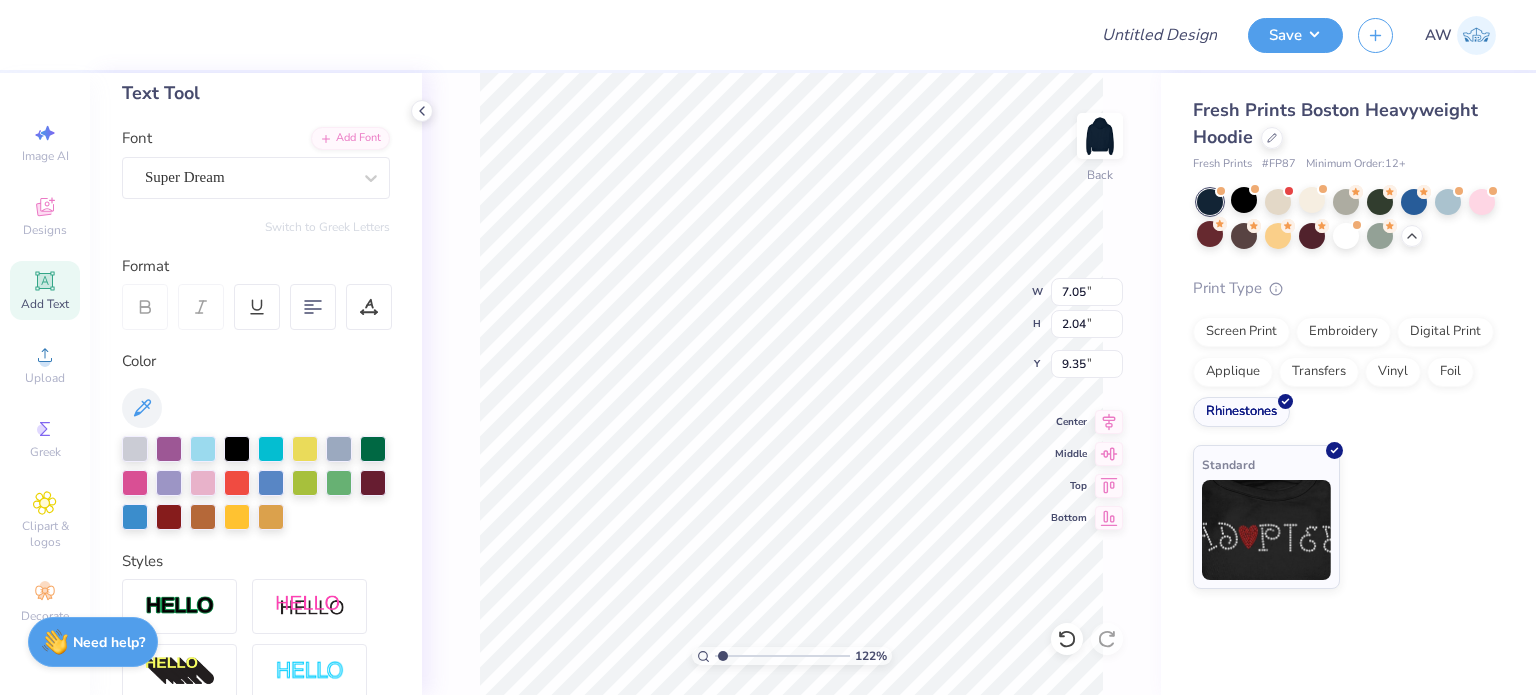 scroll, scrollTop: 0, scrollLeft: 0, axis: both 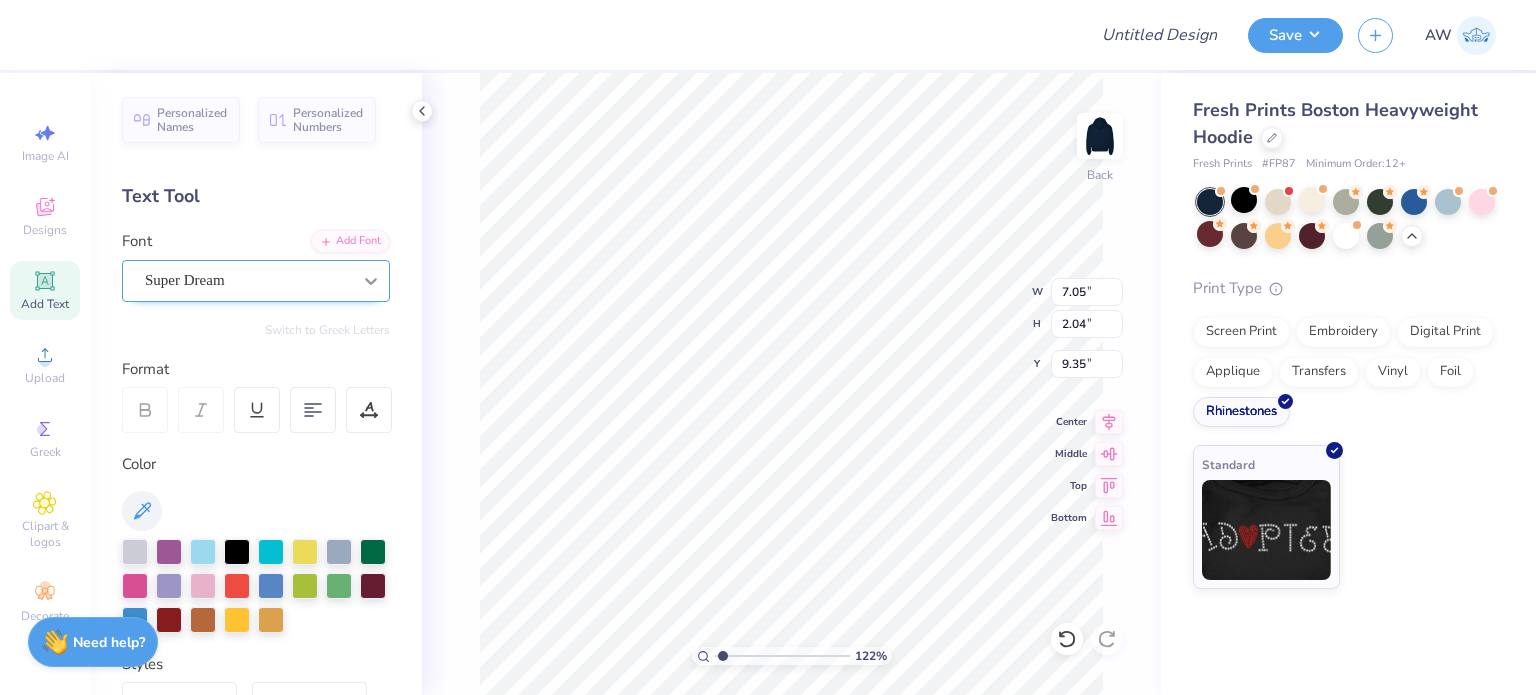 click 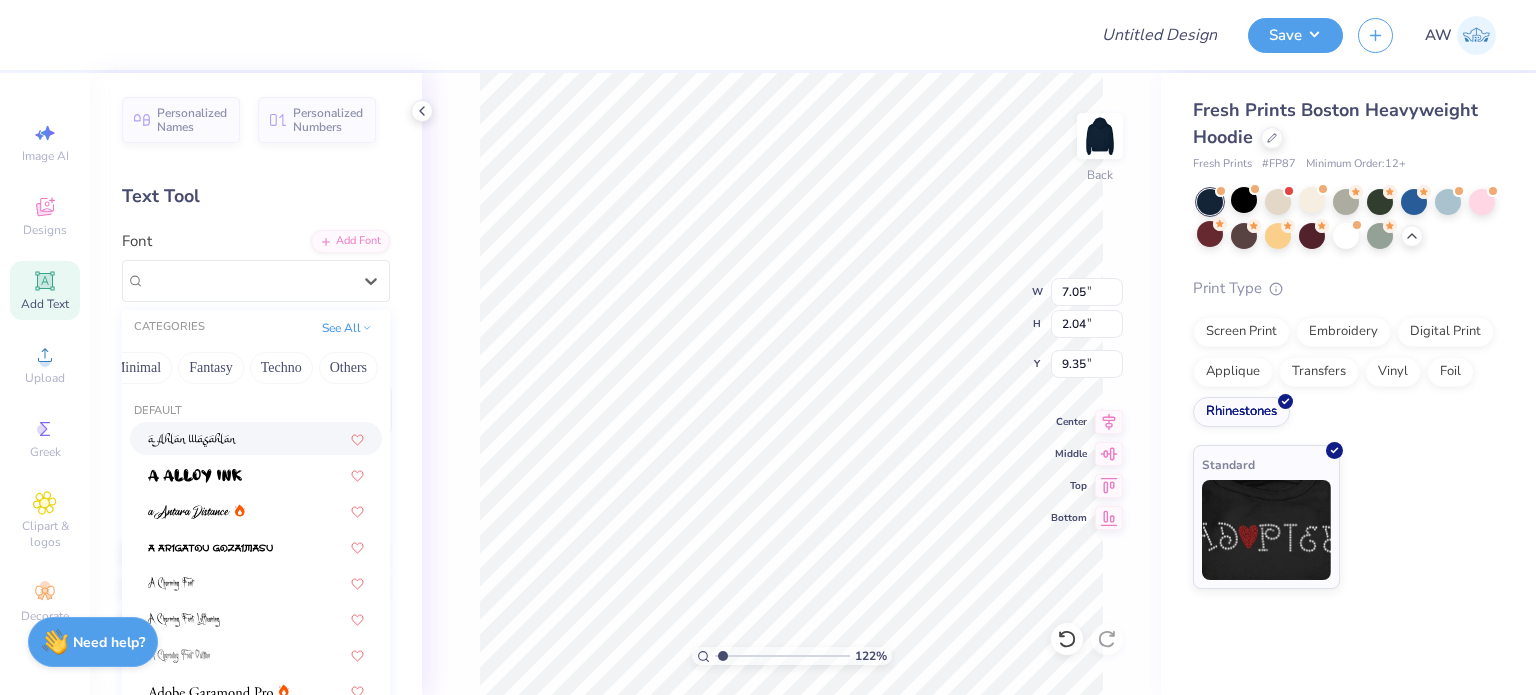 scroll, scrollTop: 0, scrollLeft: 597, axis: horizontal 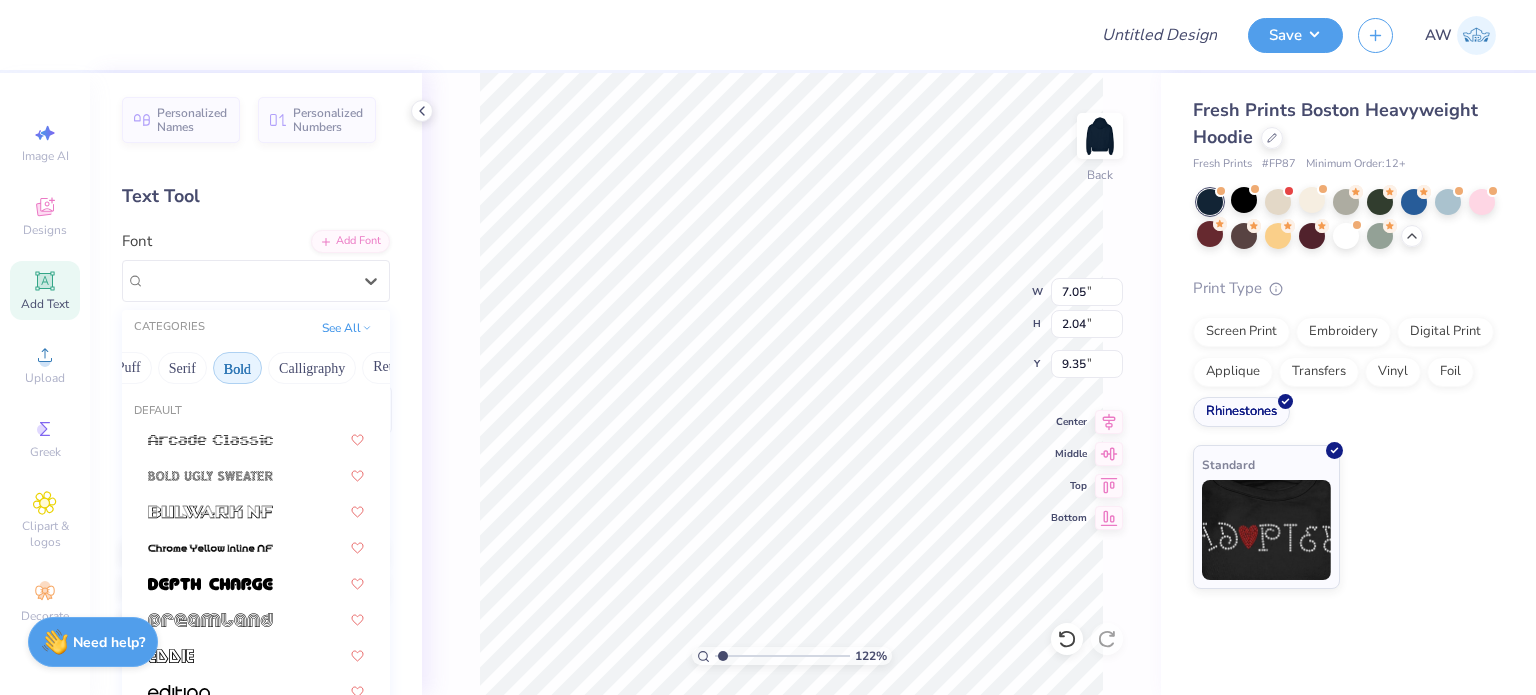 click on "Bold" at bounding box center [237, 368] 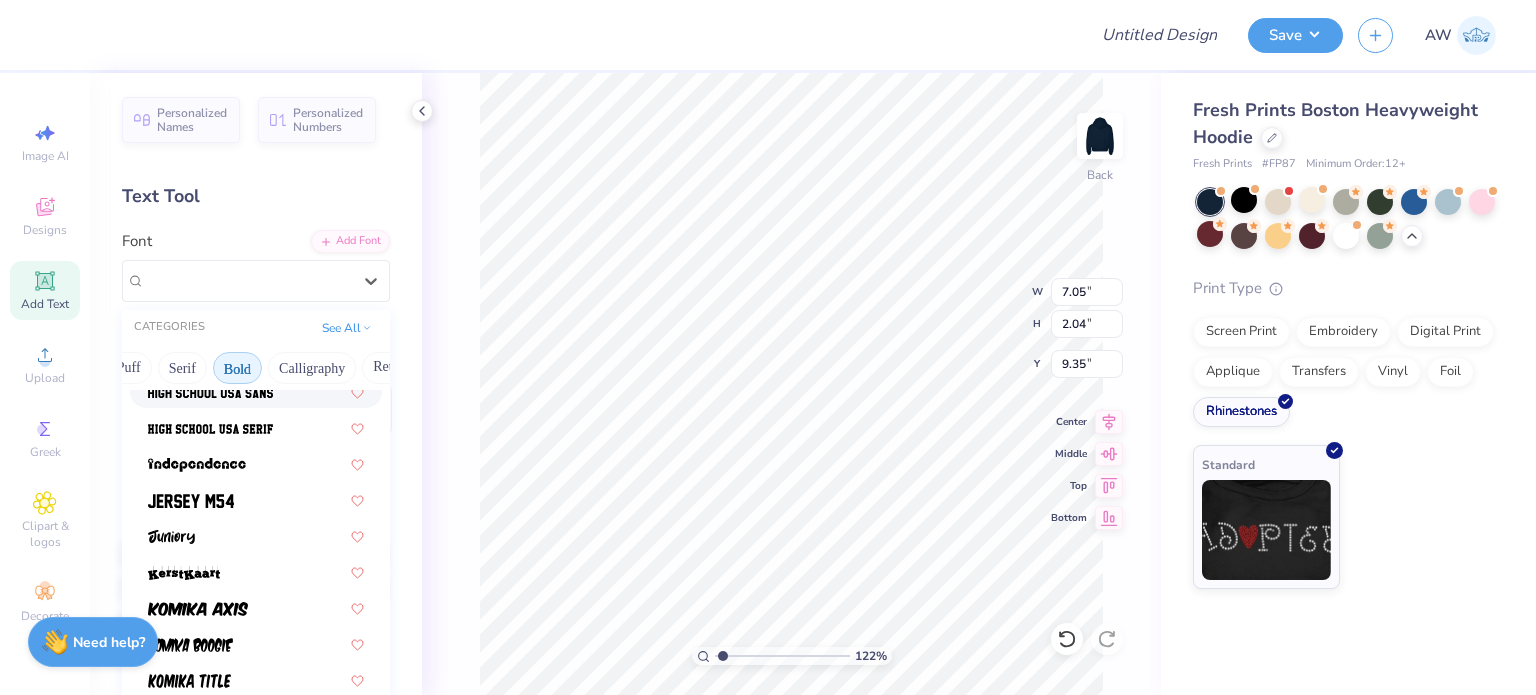 scroll, scrollTop: 1067, scrollLeft: 0, axis: vertical 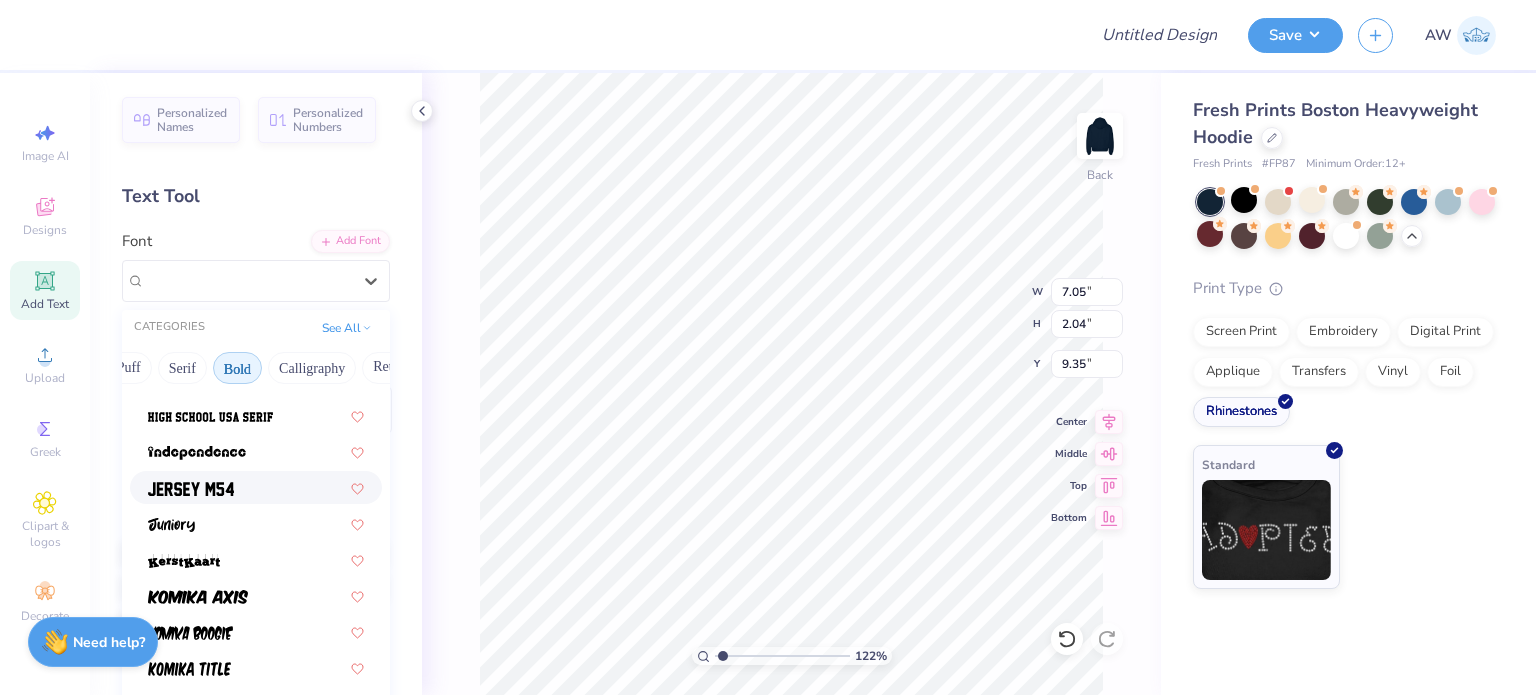 click at bounding box center [256, 487] 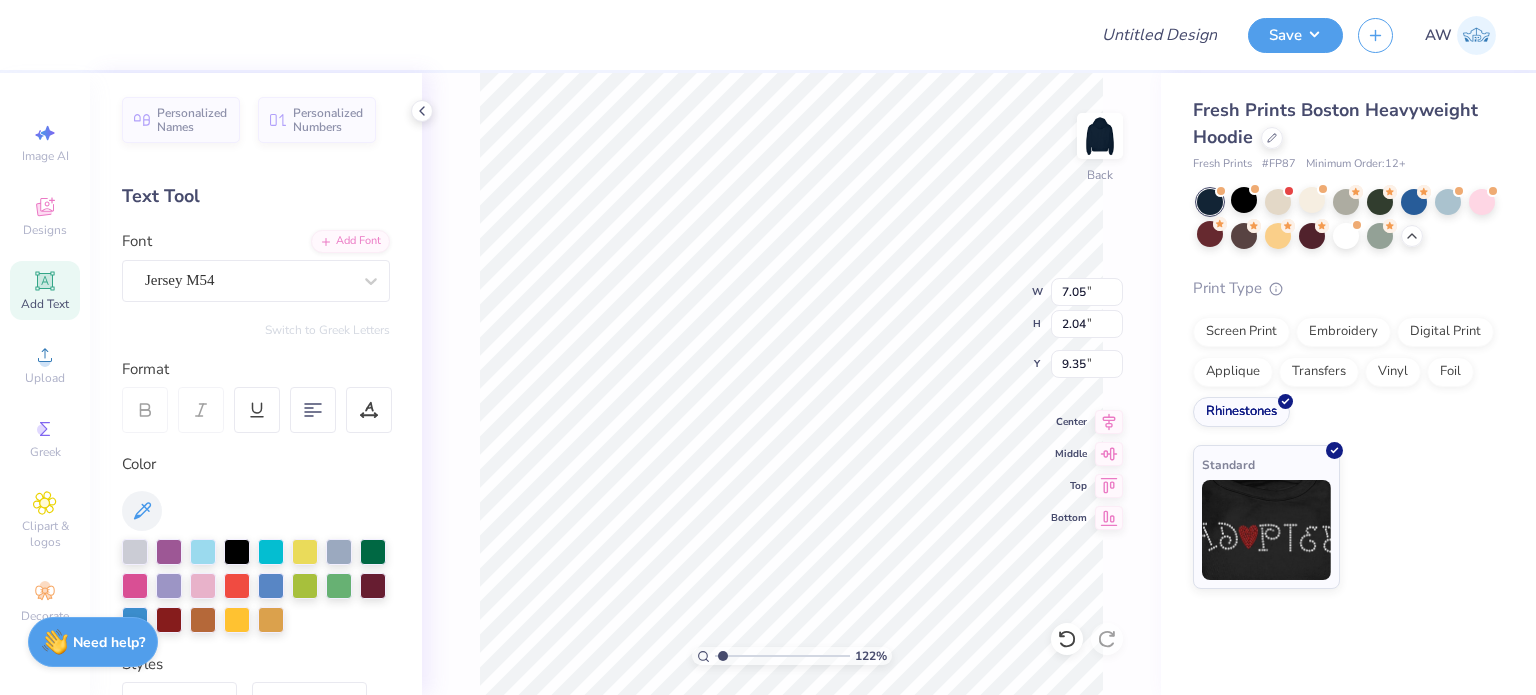 type on "1.22310569283603" 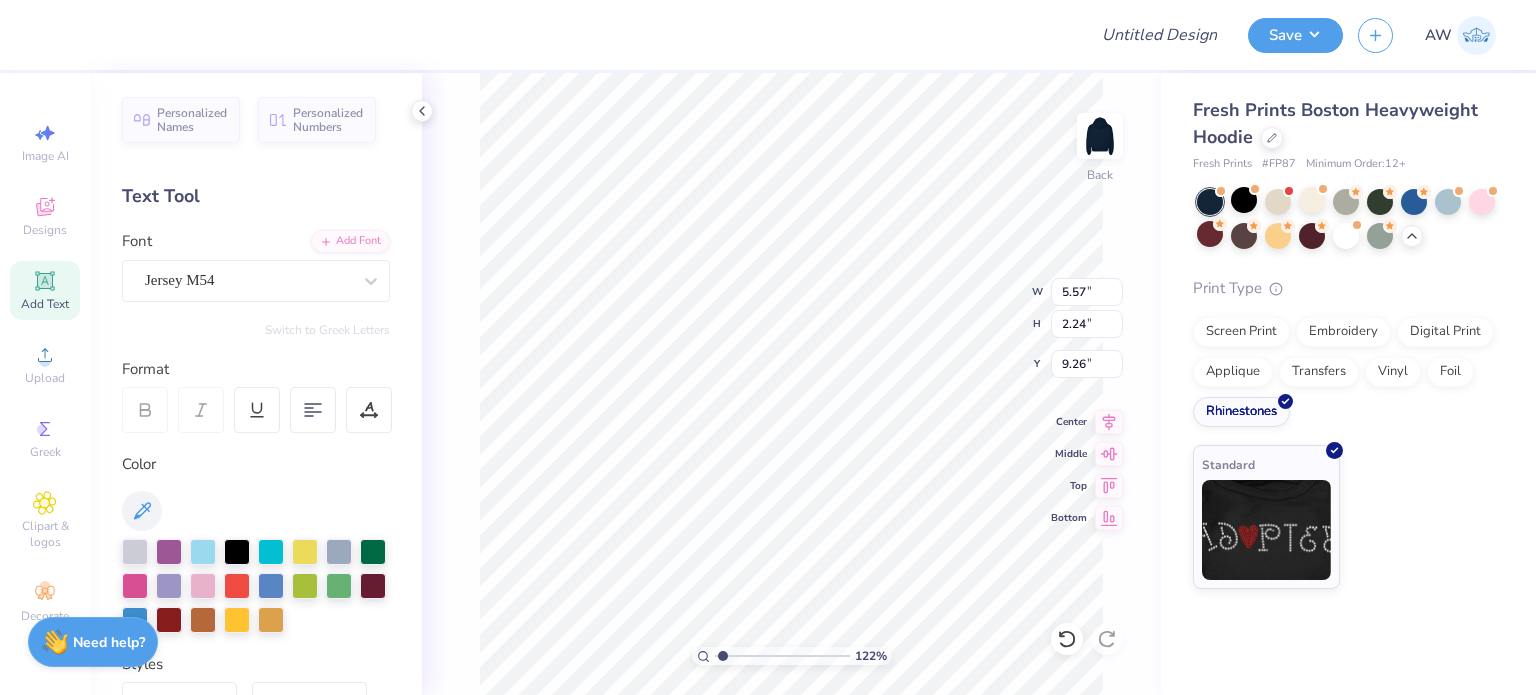 scroll, scrollTop: 16, scrollLeft: 2, axis: both 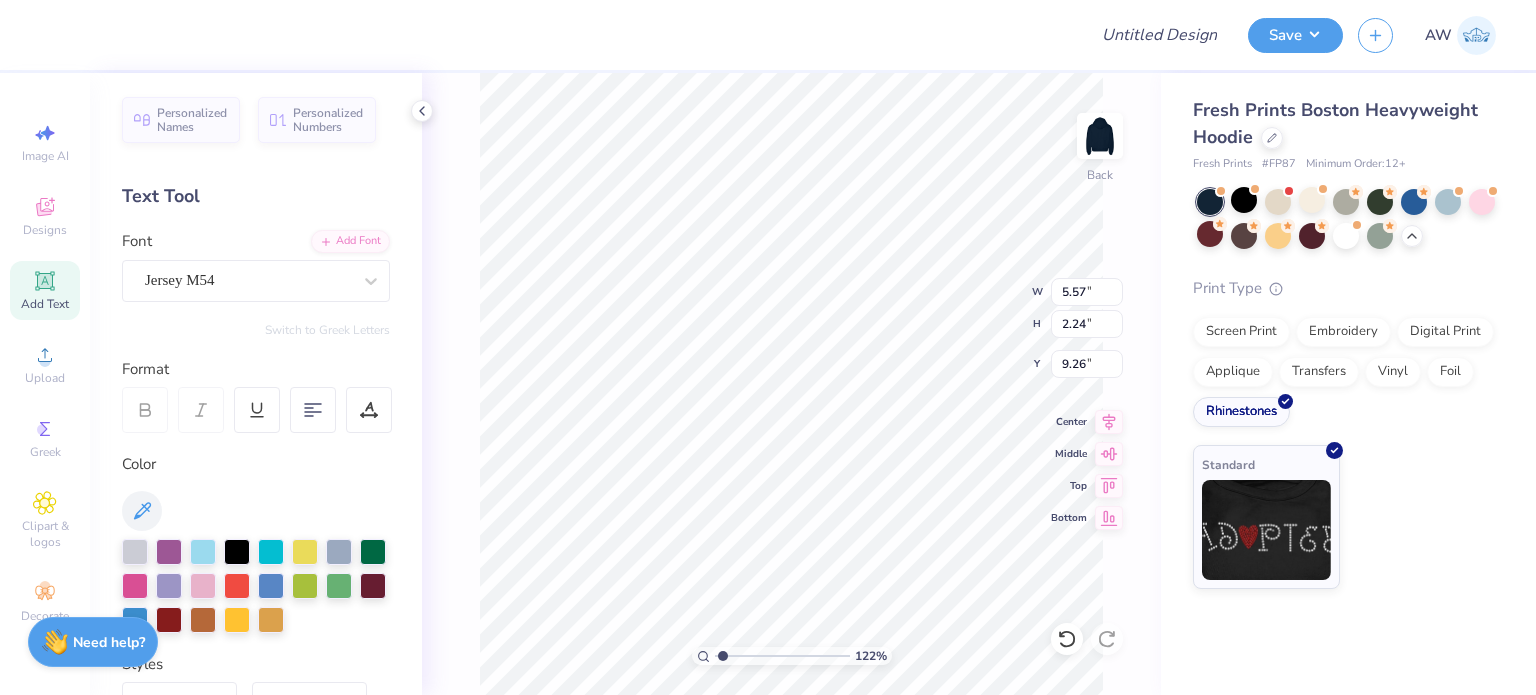 type on "1.22310569283603" 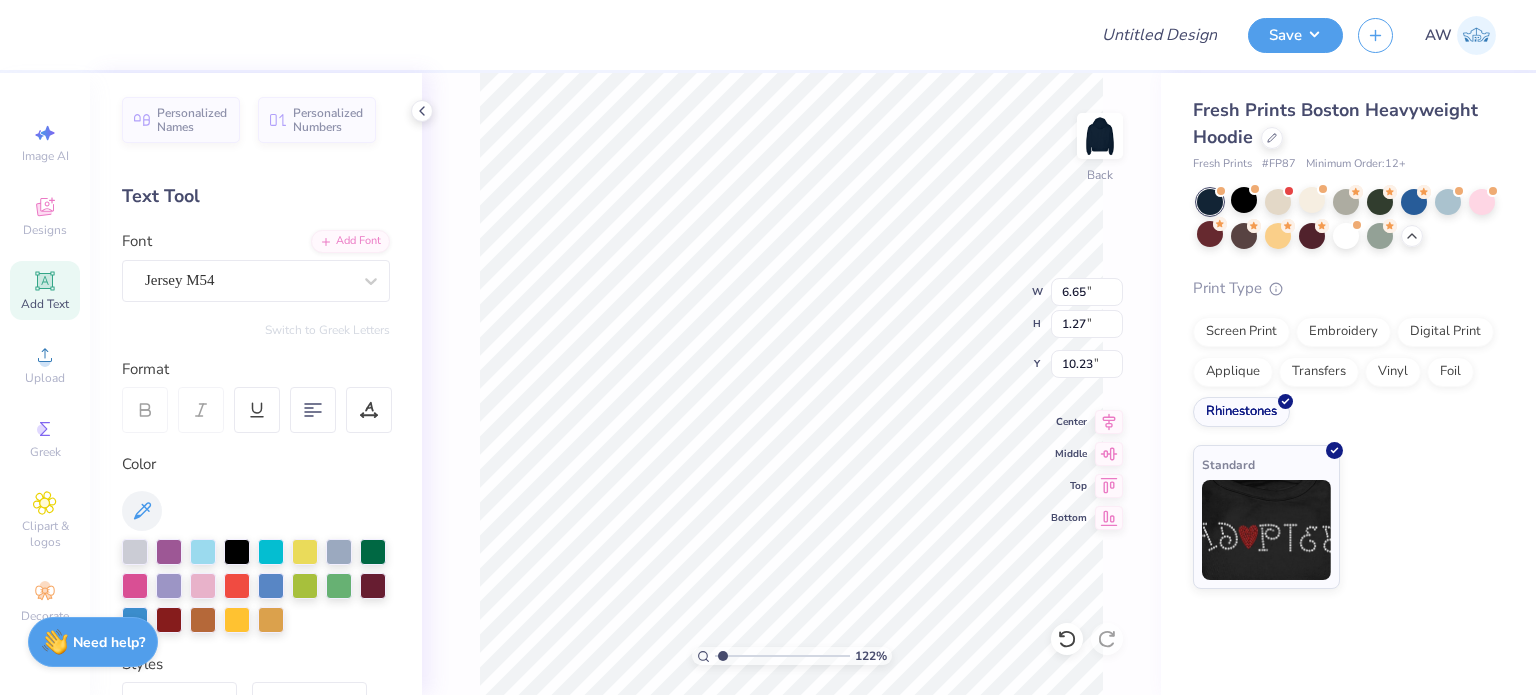 type on "1.22310569283603" 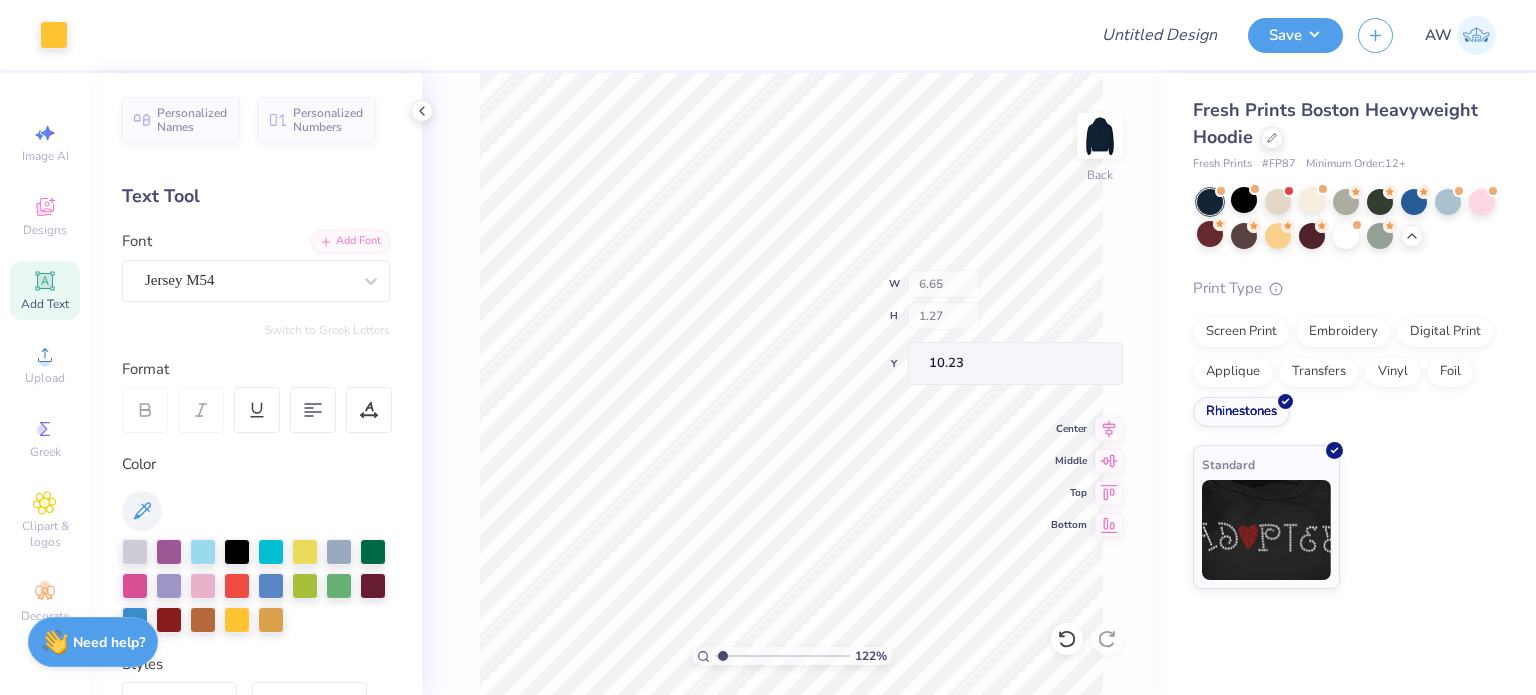 type on "1.22310569283603" 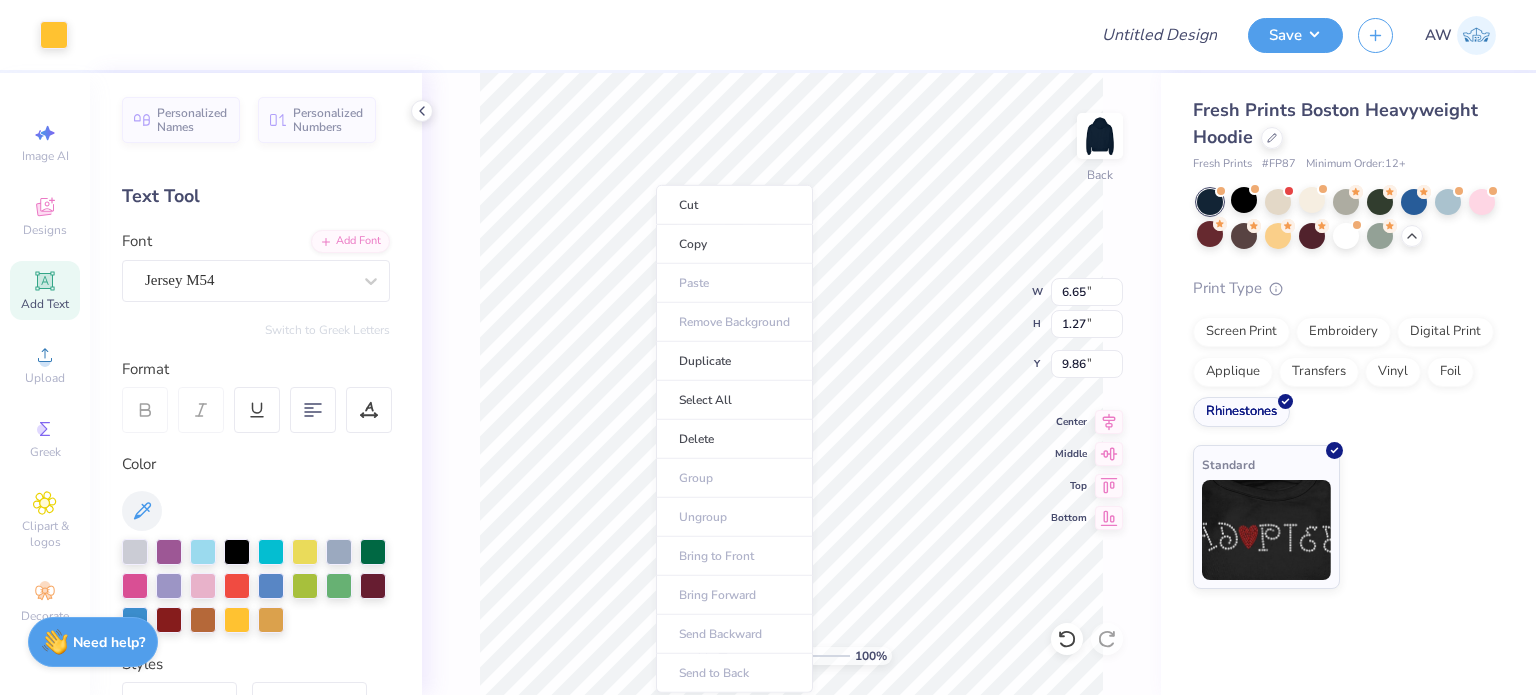 type on "1" 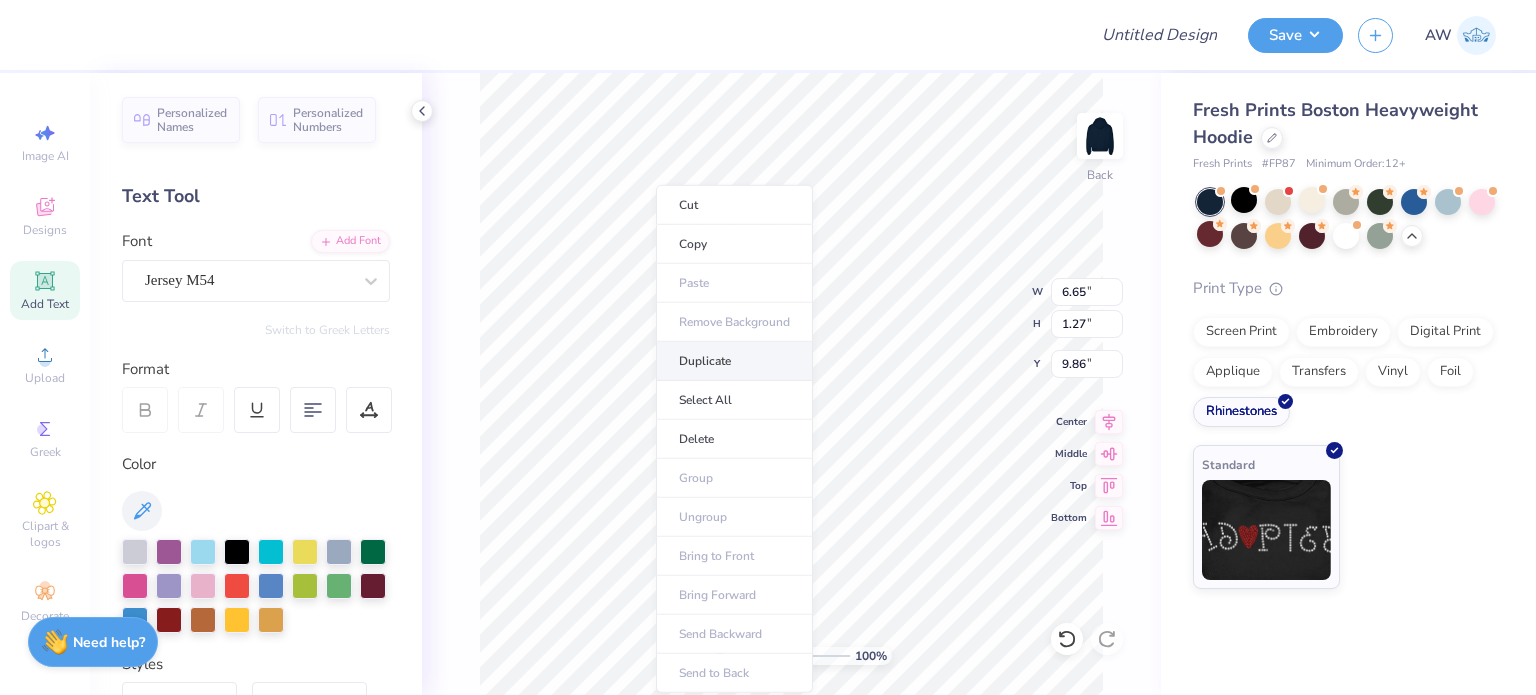 click on "Duplicate" at bounding box center (734, 361) 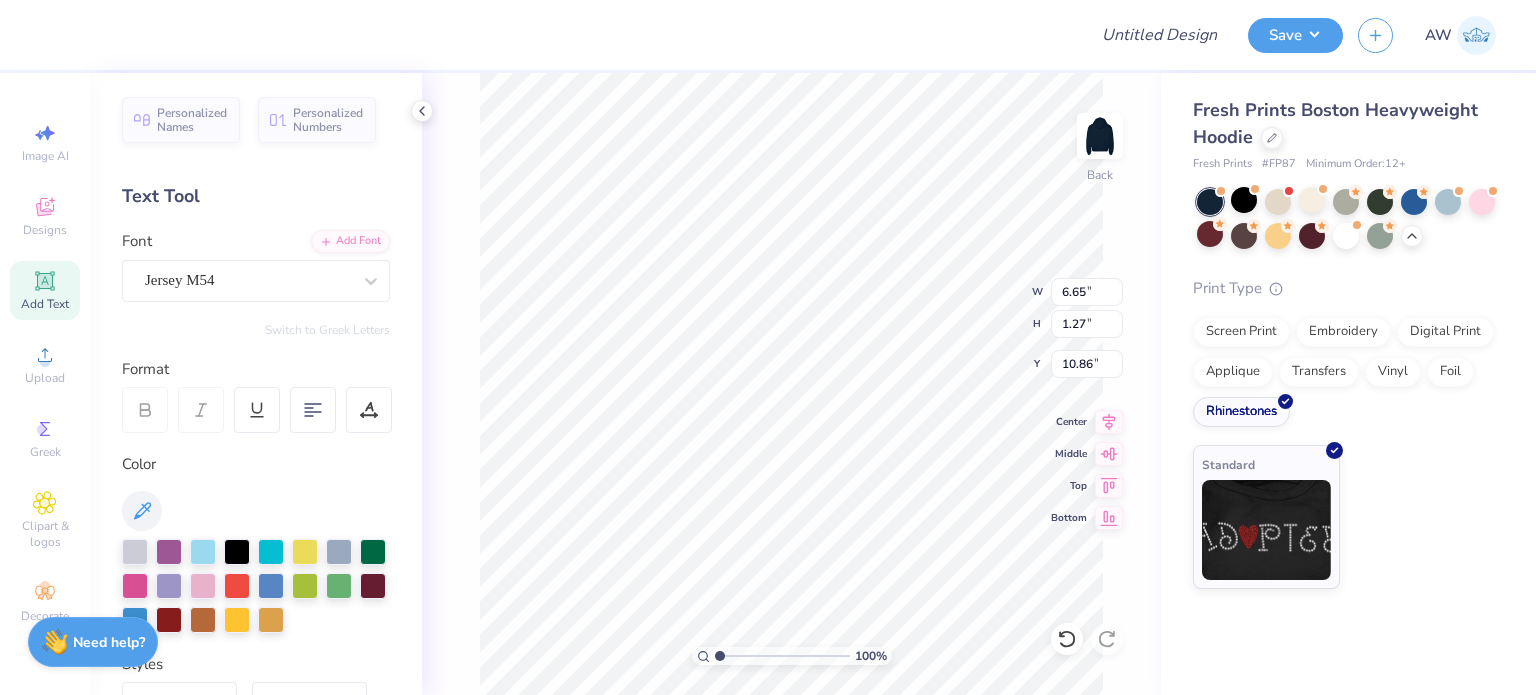 type on "10.86" 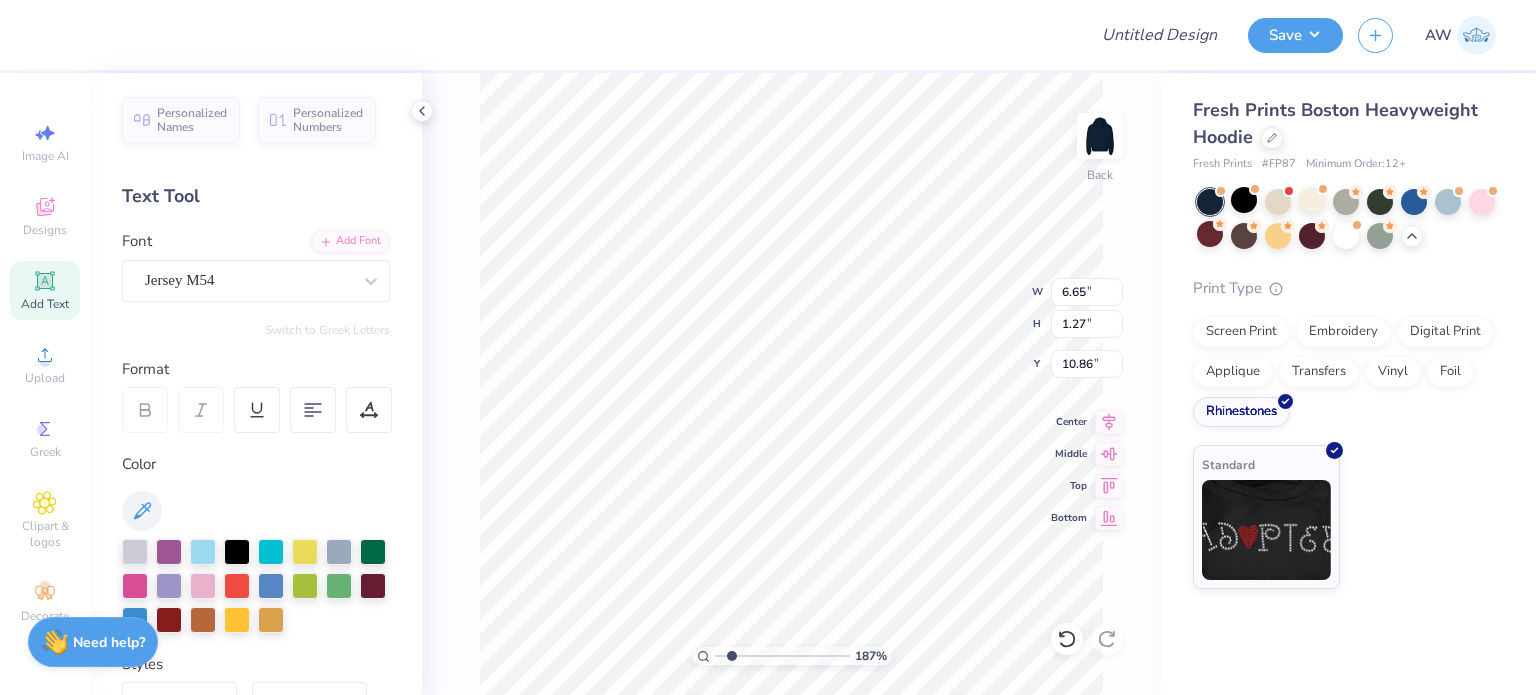 drag, startPoint x: 720, startPoint y: 653, endPoint x: 731, endPoint y: 650, distance: 11.401754 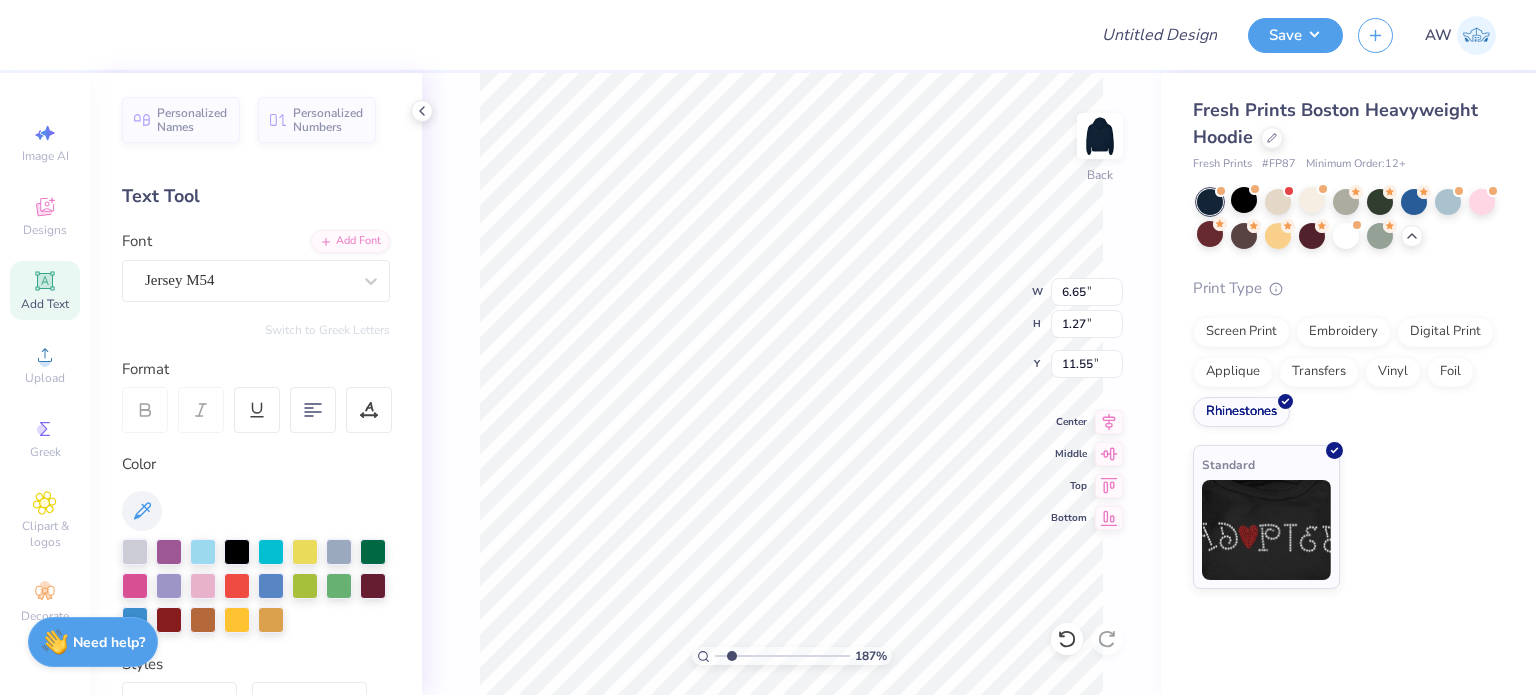 type on "11.55" 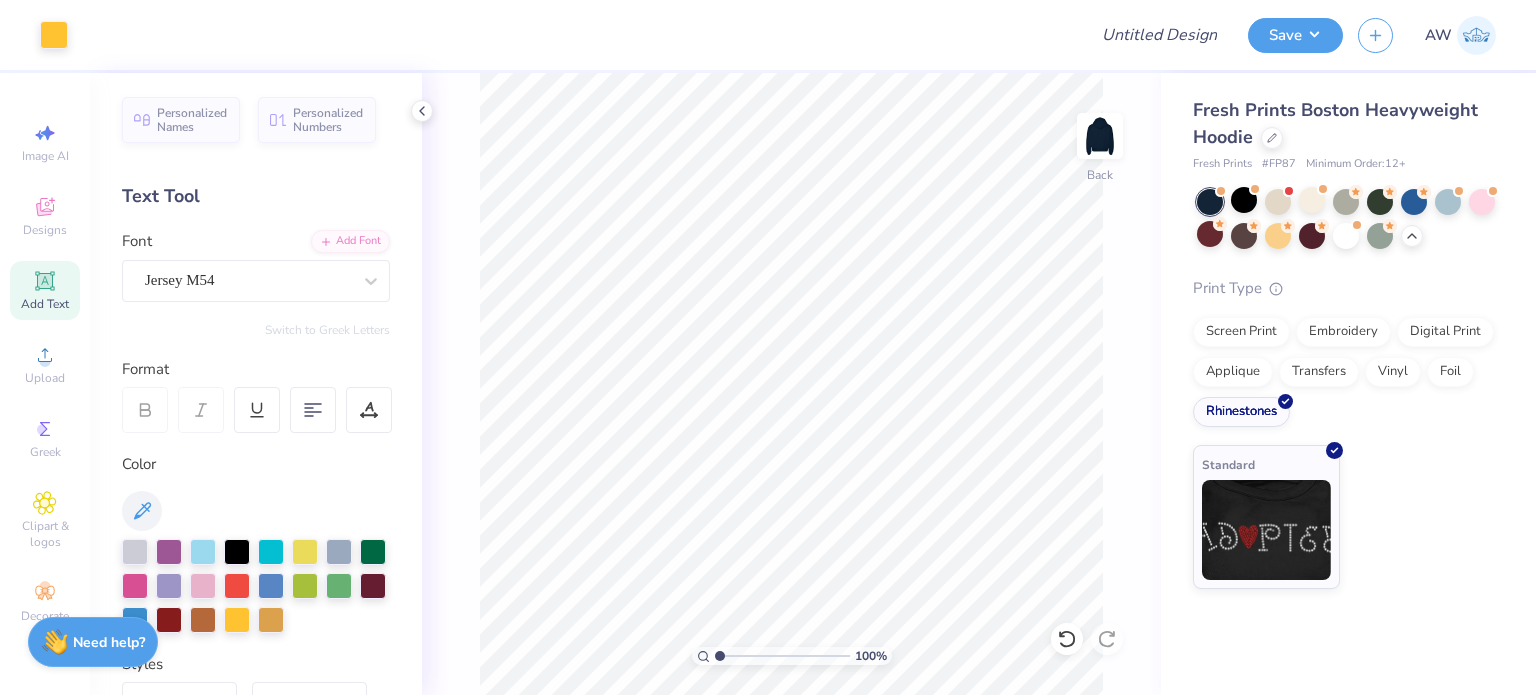 drag, startPoint x: 727, startPoint y: 651, endPoint x: 693, endPoint y: 655, distance: 34.234486 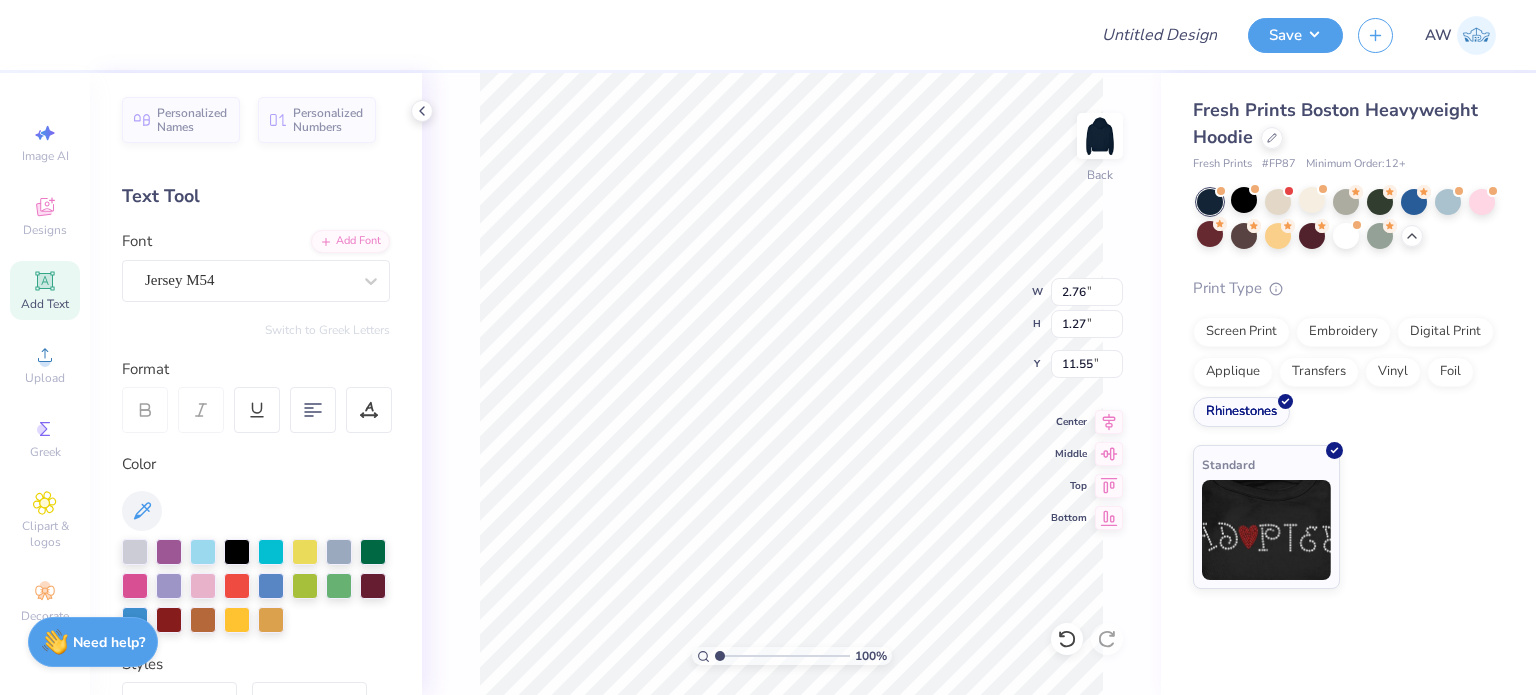 scroll, scrollTop: 16, scrollLeft: 5, axis: both 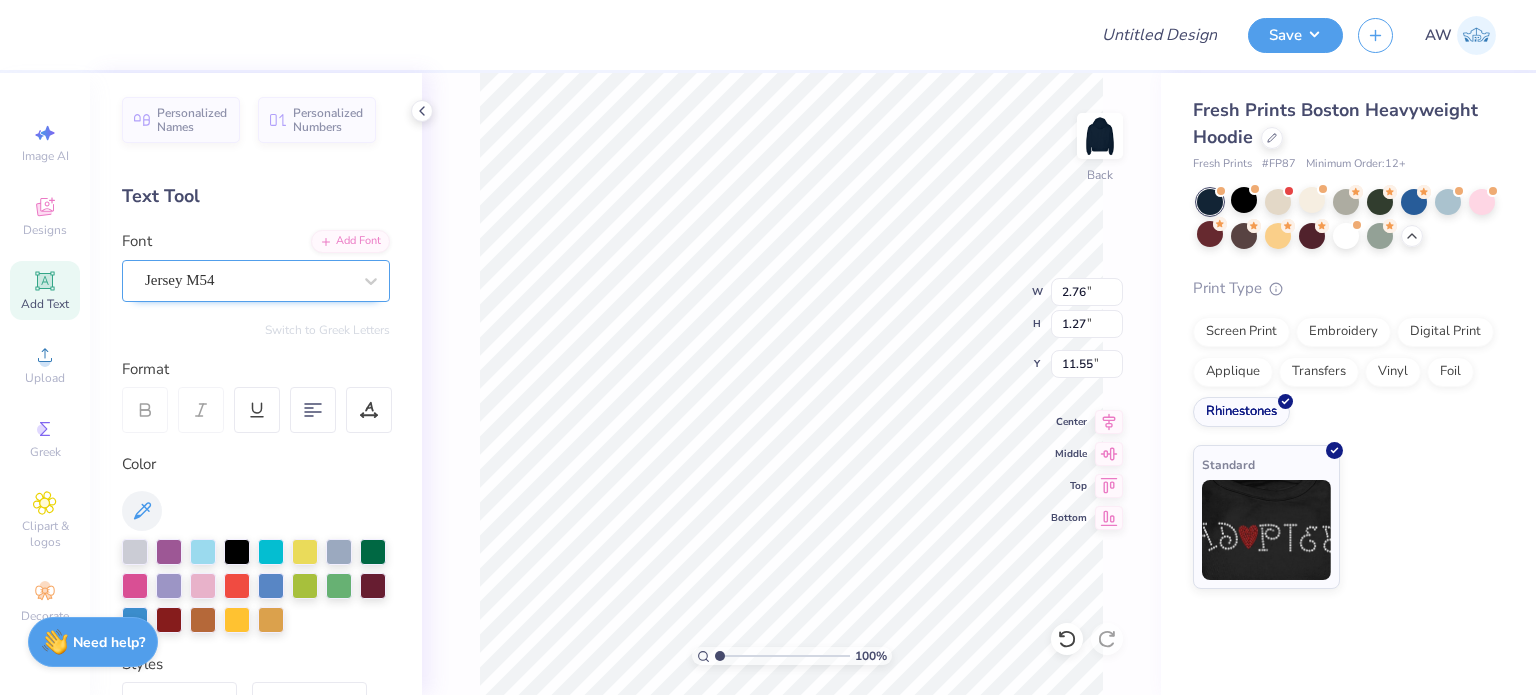 type on "Morgantown" 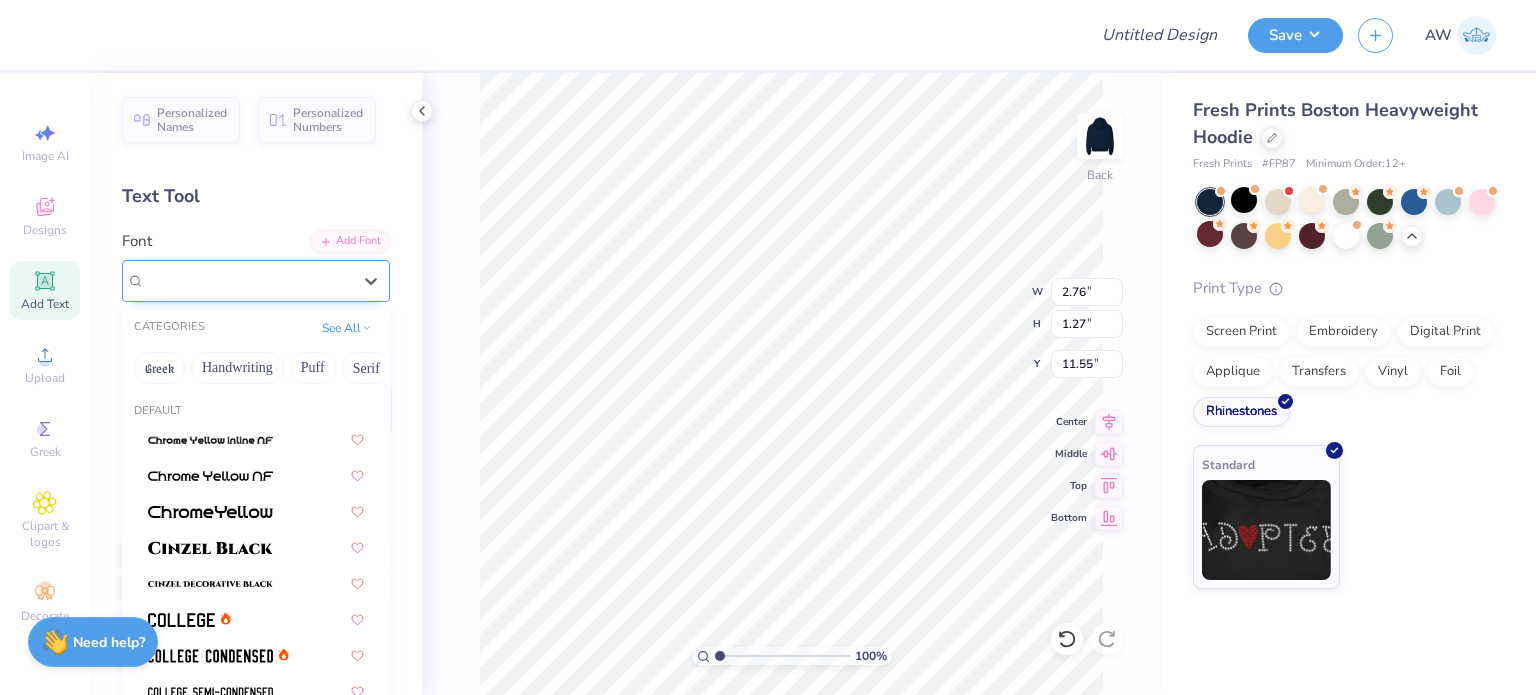 click on "Jersey M54" at bounding box center [248, 280] 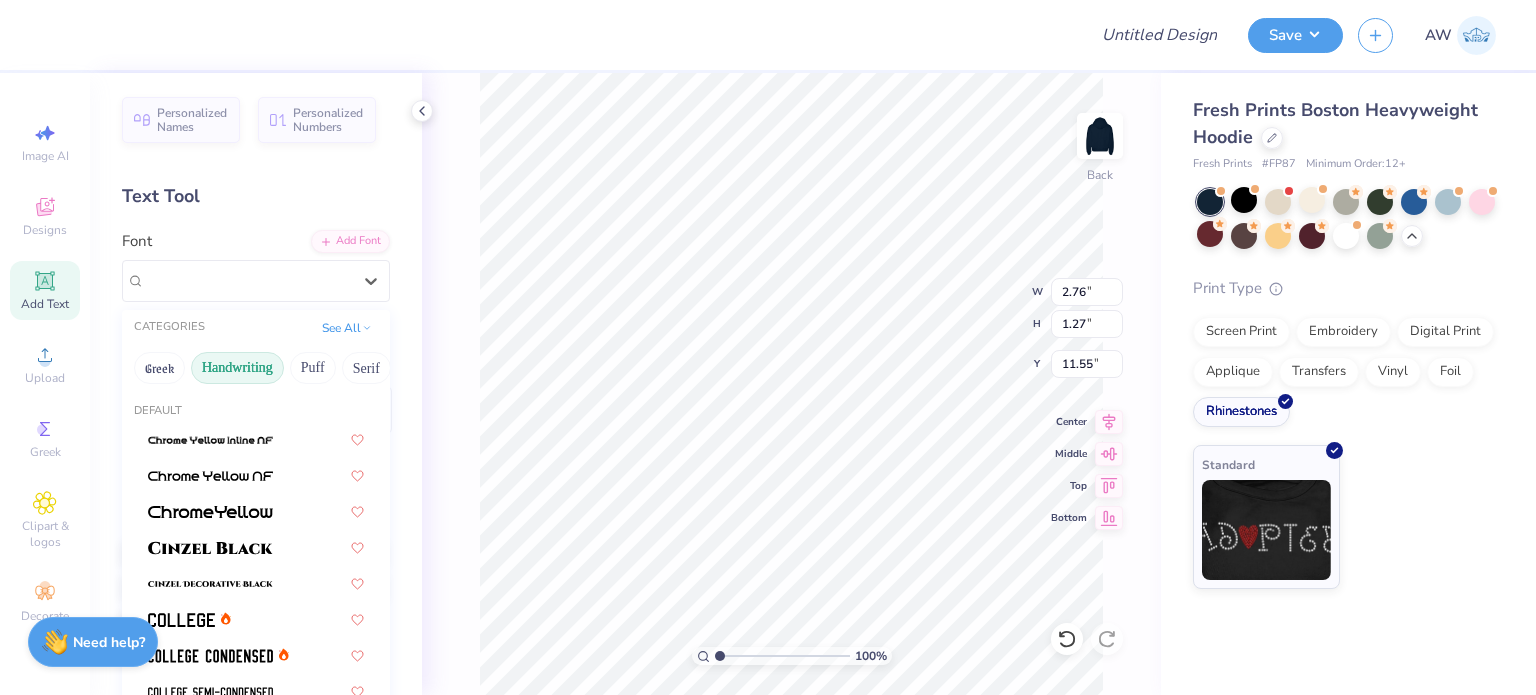 click on "Handwriting" at bounding box center (237, 368) 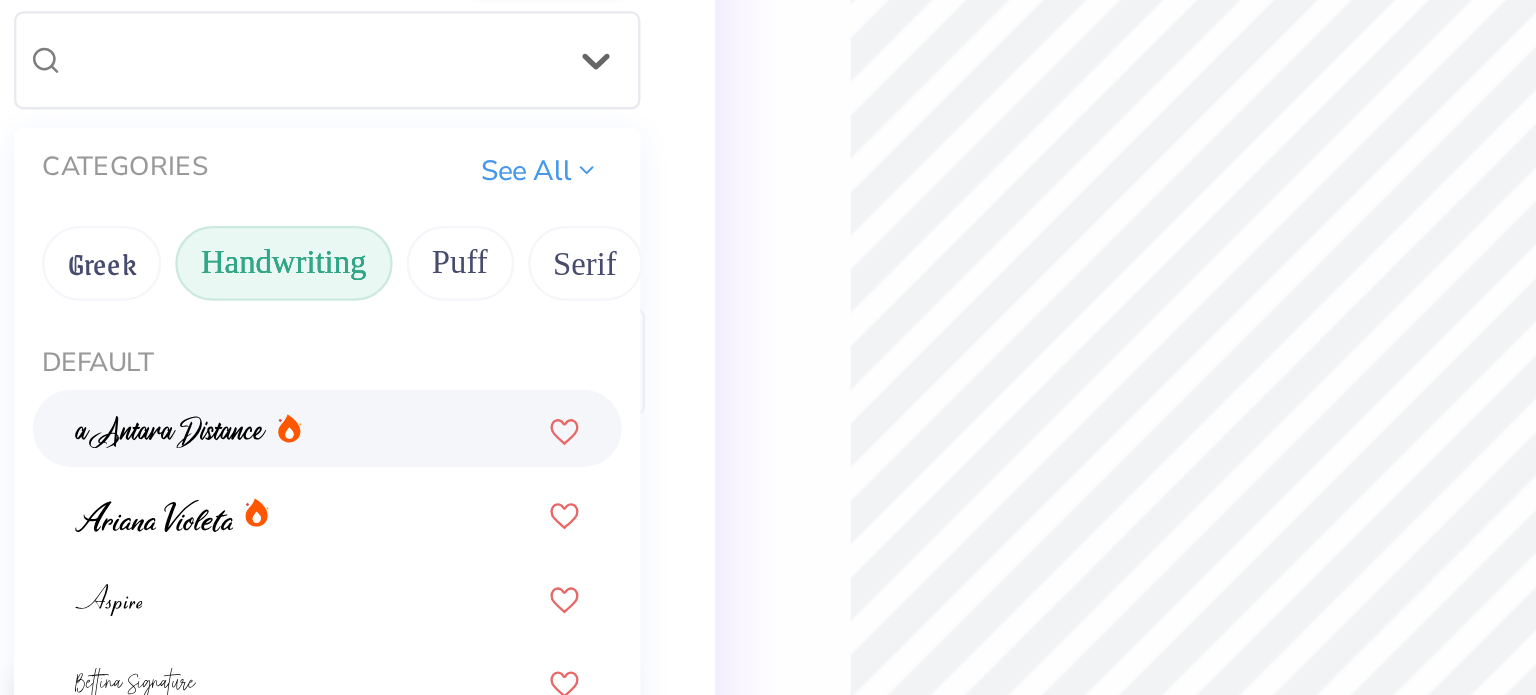 click at bounding box center [256, 438] 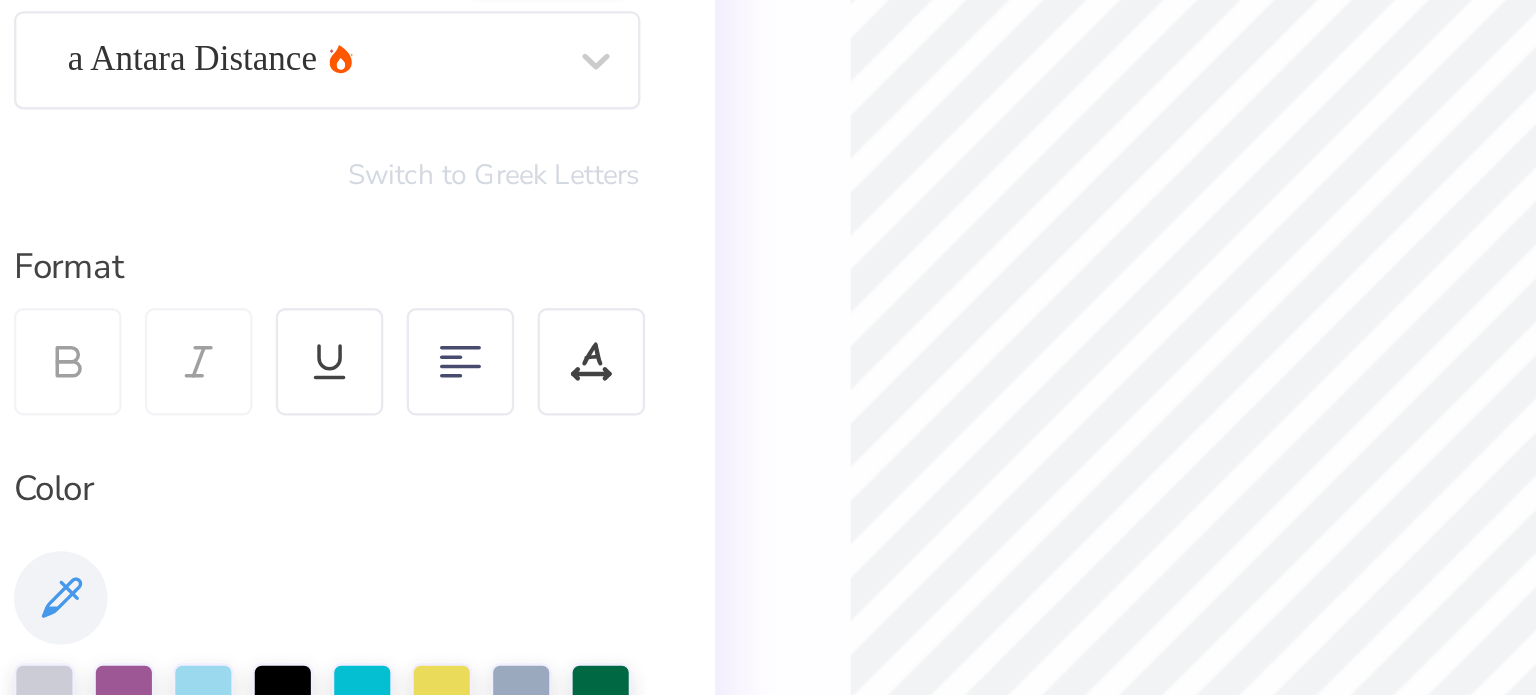 scroll, scrollTop: 16, scrollLeft: 6, axis: both 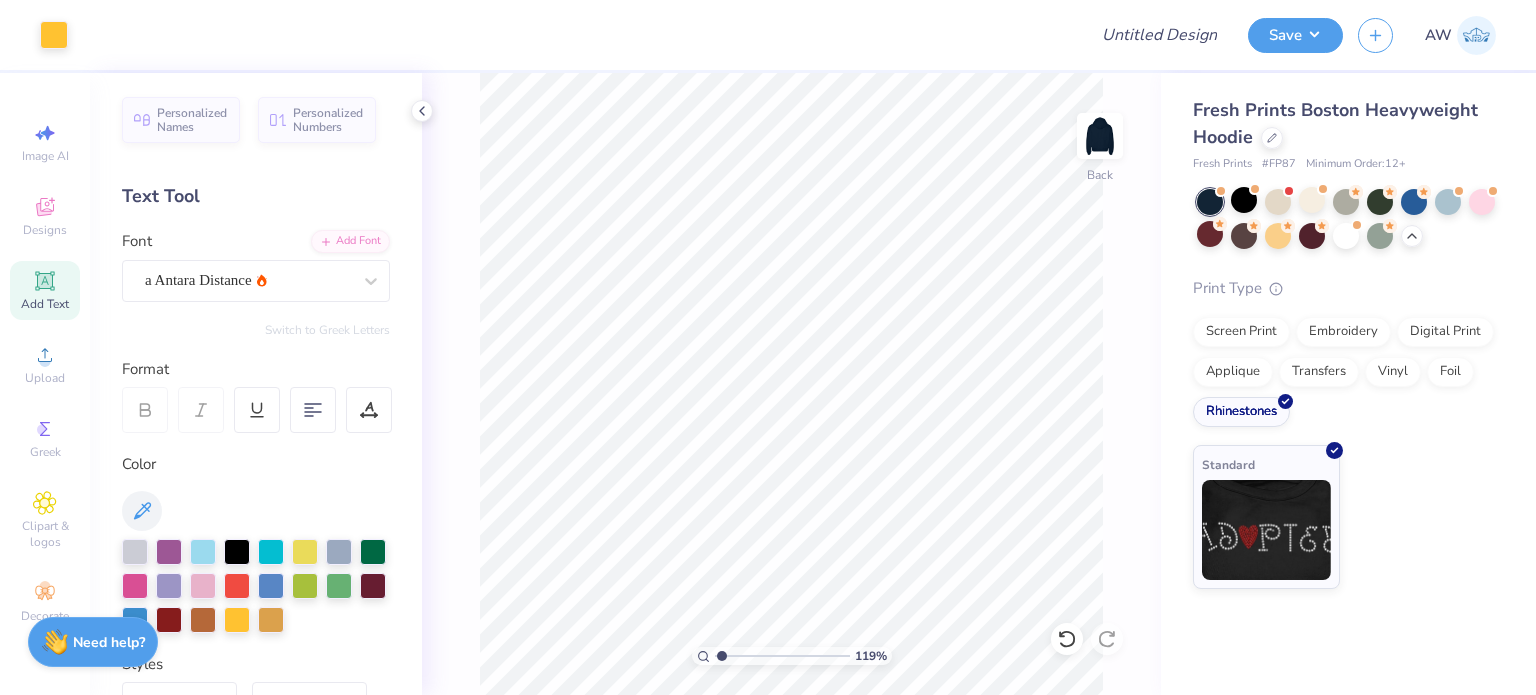 type on "1.19467689923281" 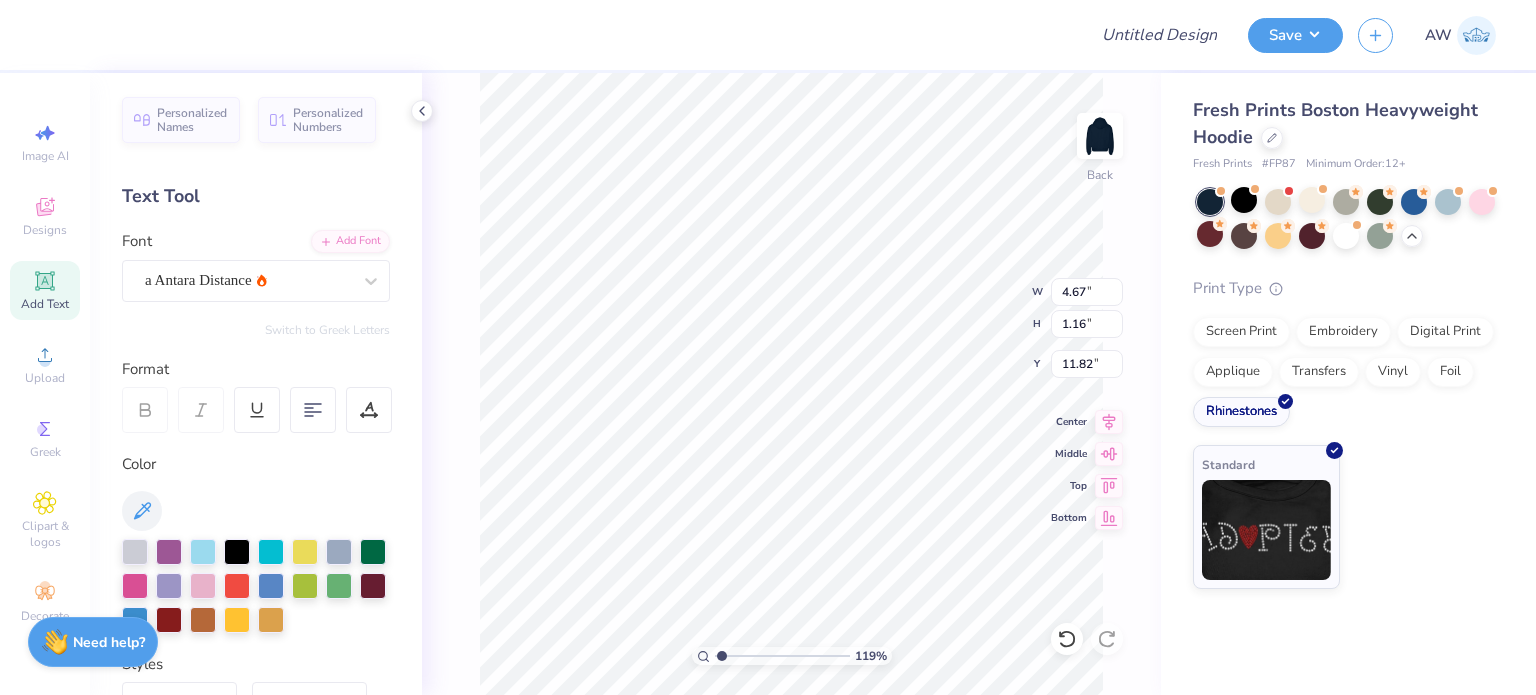 type on "4.67" 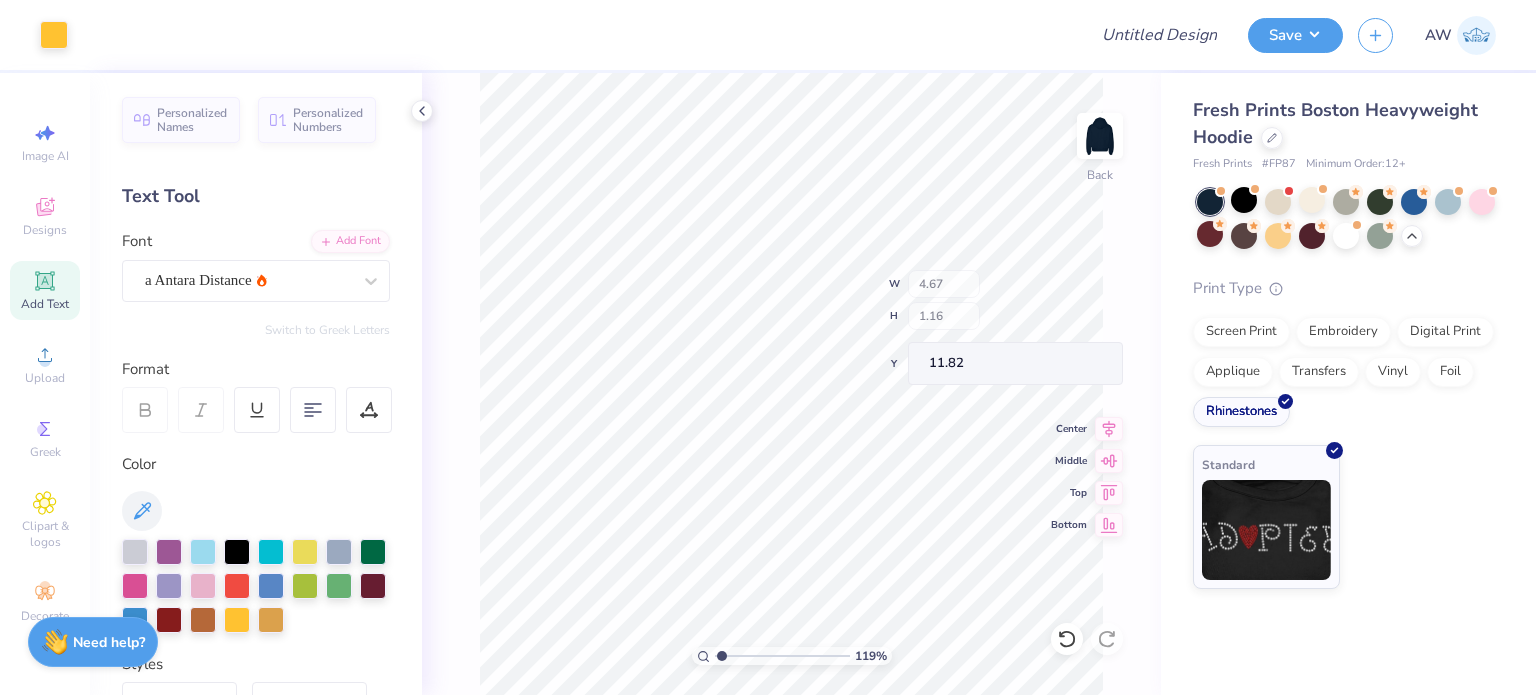 type on "11.49" 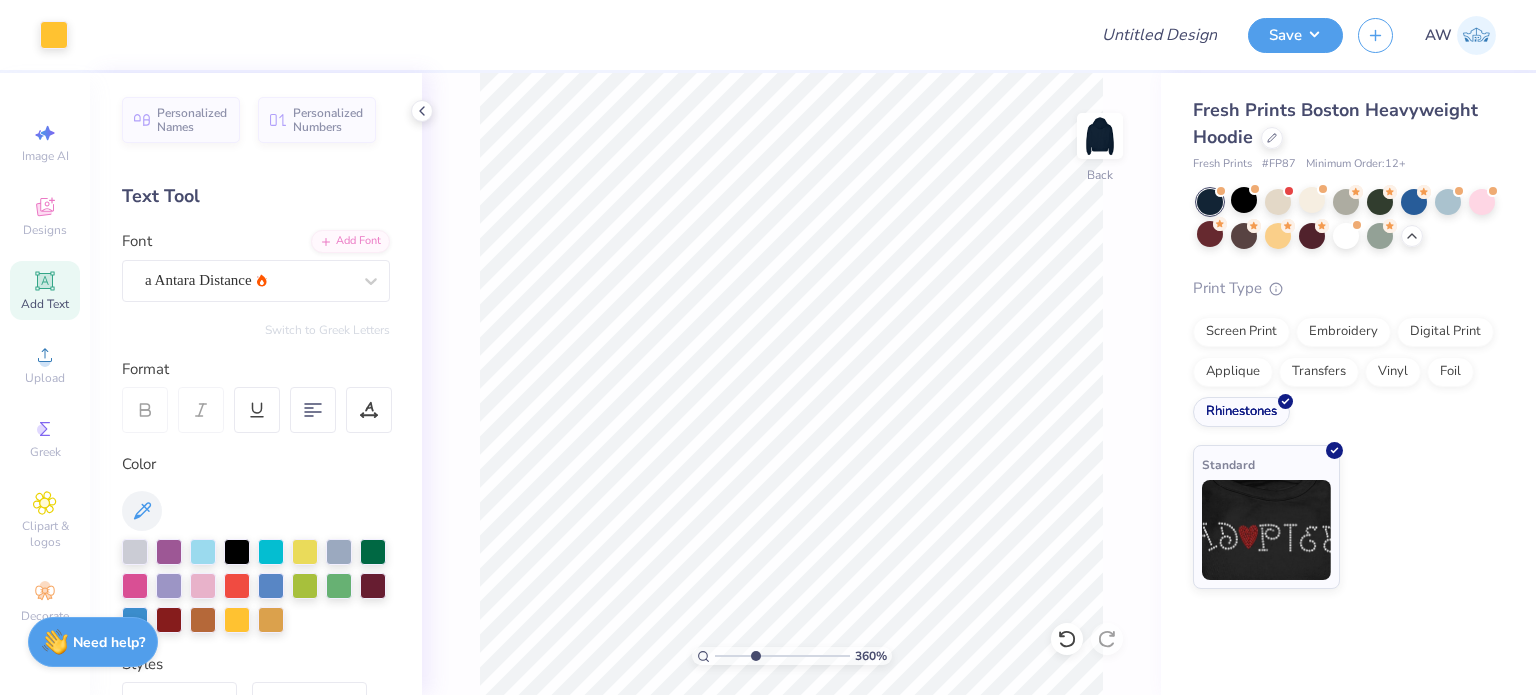 drag, startPoint x: 725, startPoint y: 653, endPoint x: 754, endPoint y: 653, distance: 29 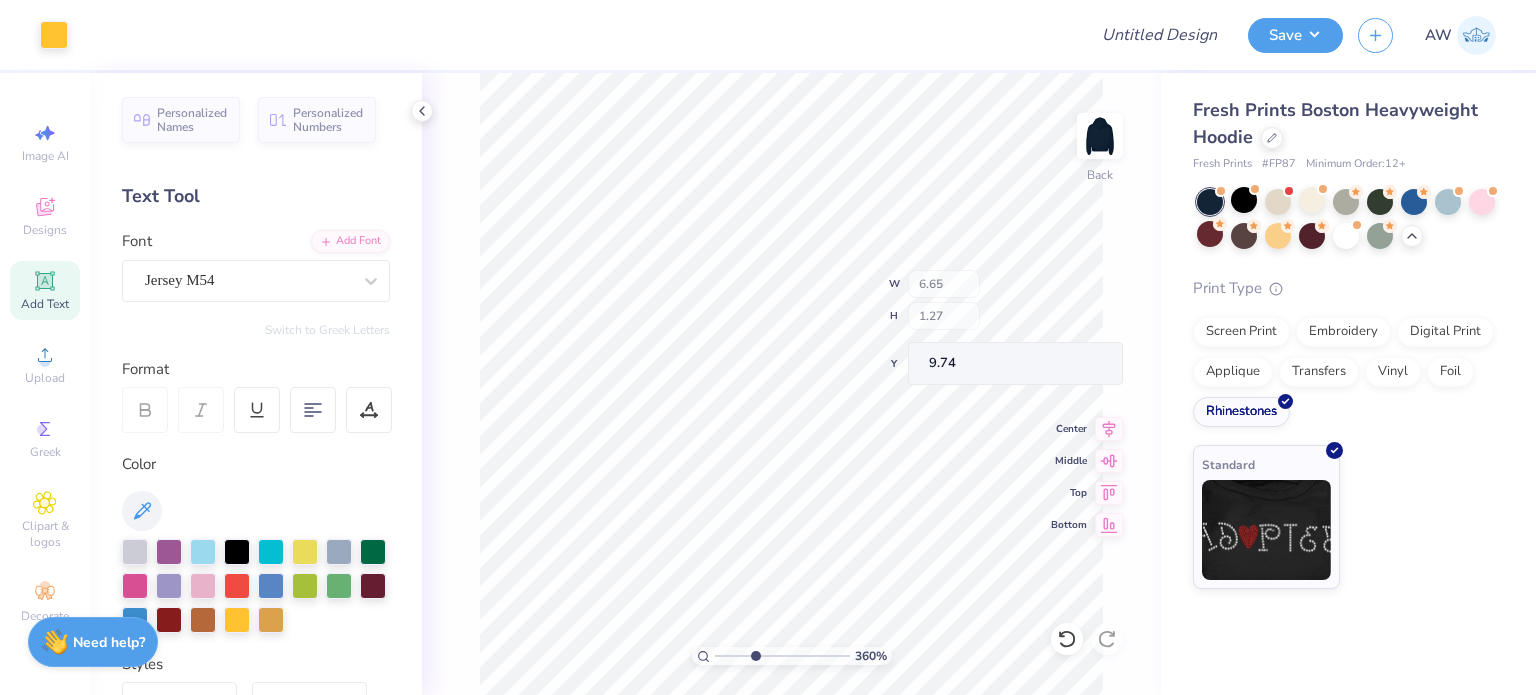 type on "9.74" 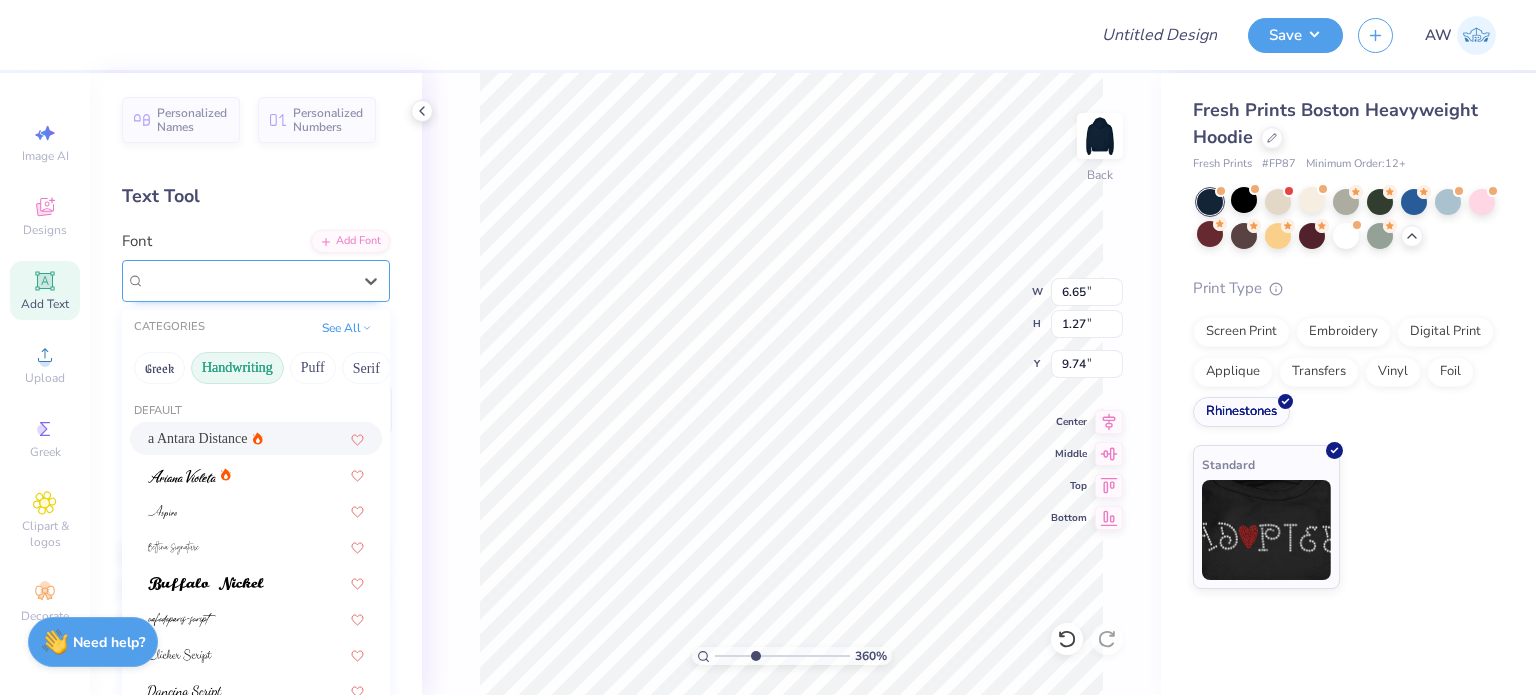 click on "Jersey M54" at bounding box center [248, 280] 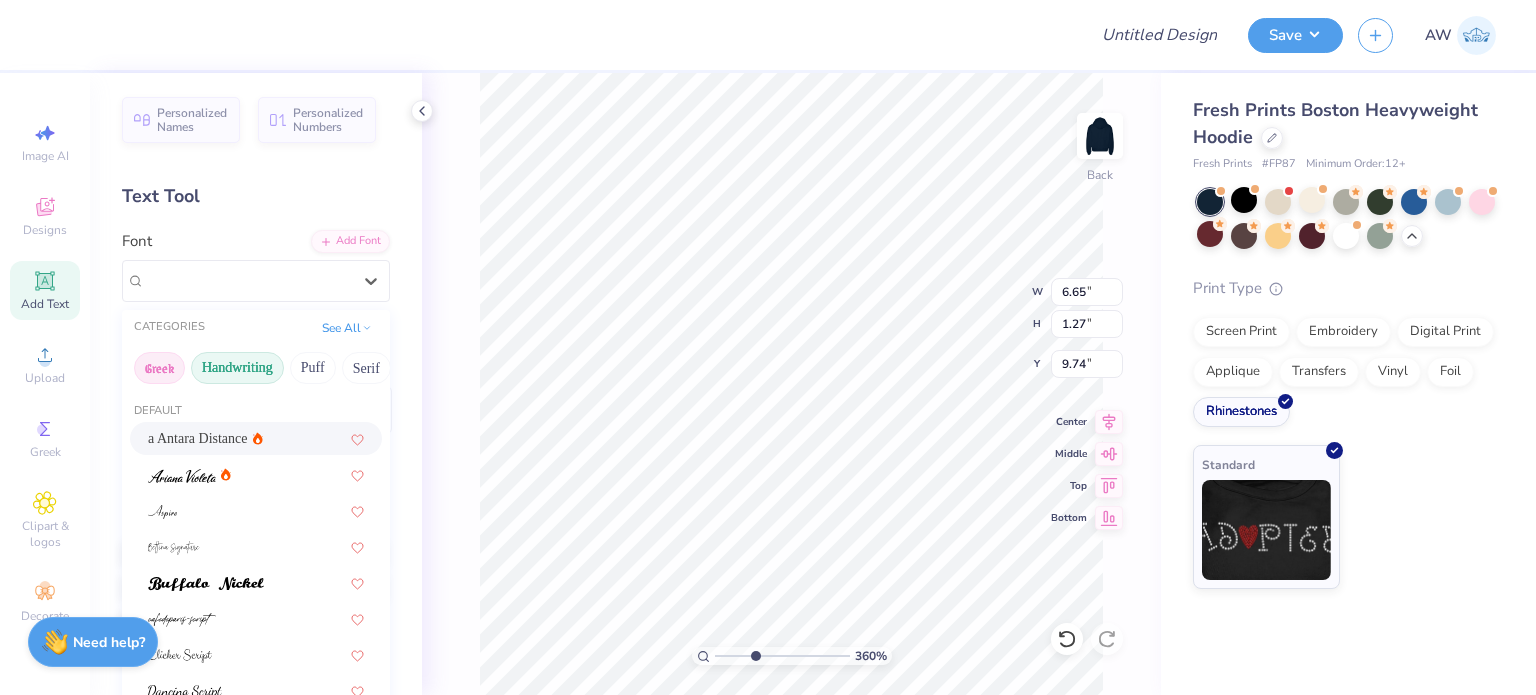 click on "Greek" at bounding box center [159, 368] 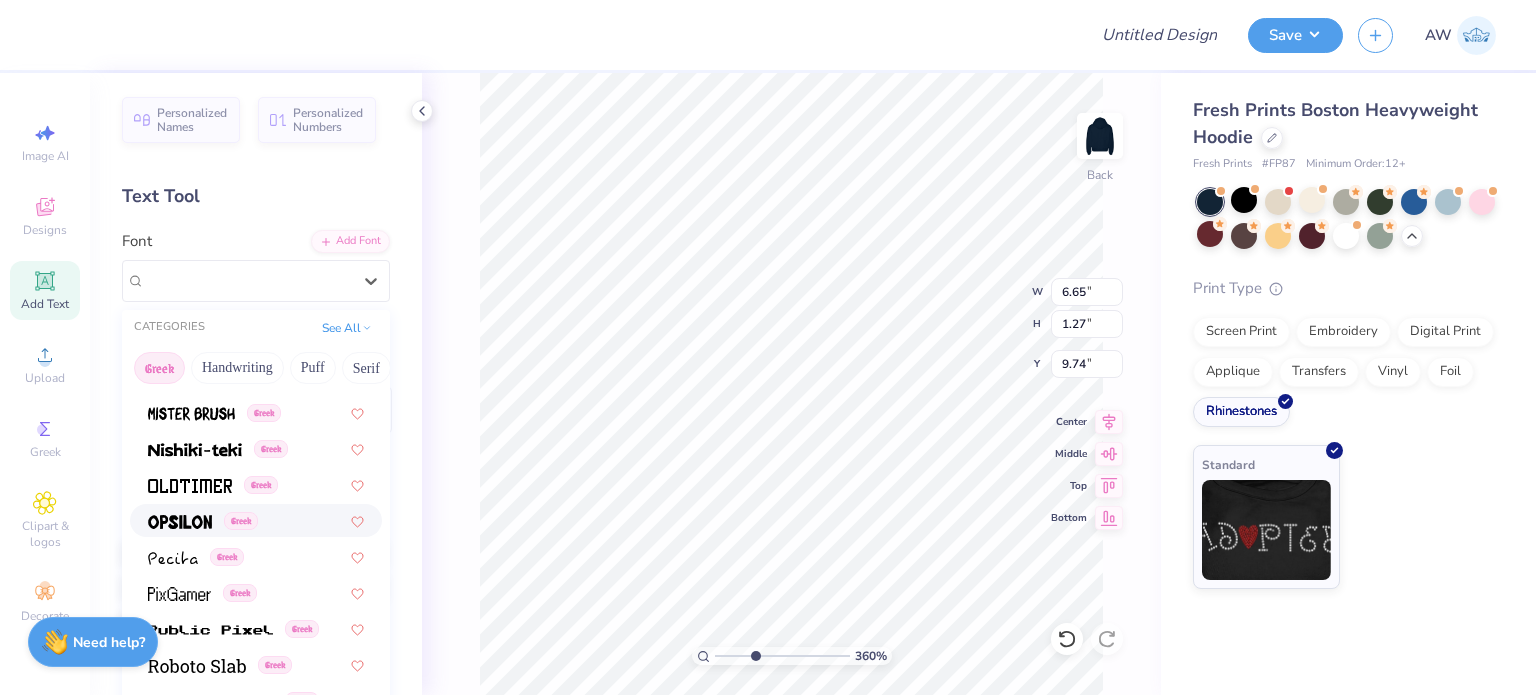 scroll, scrollTop: 1032, scrollLeft: 0, axis: vertical 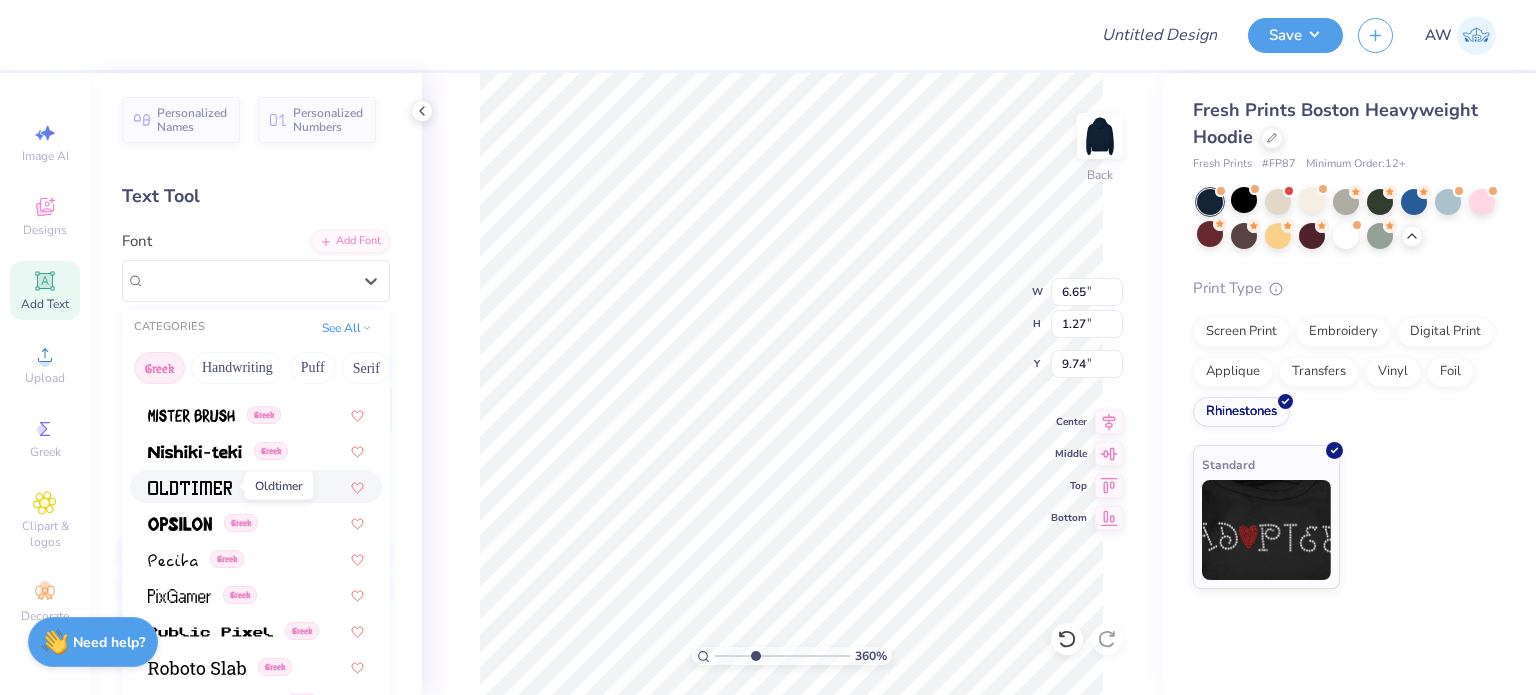 click at bounding box center [190, 488] 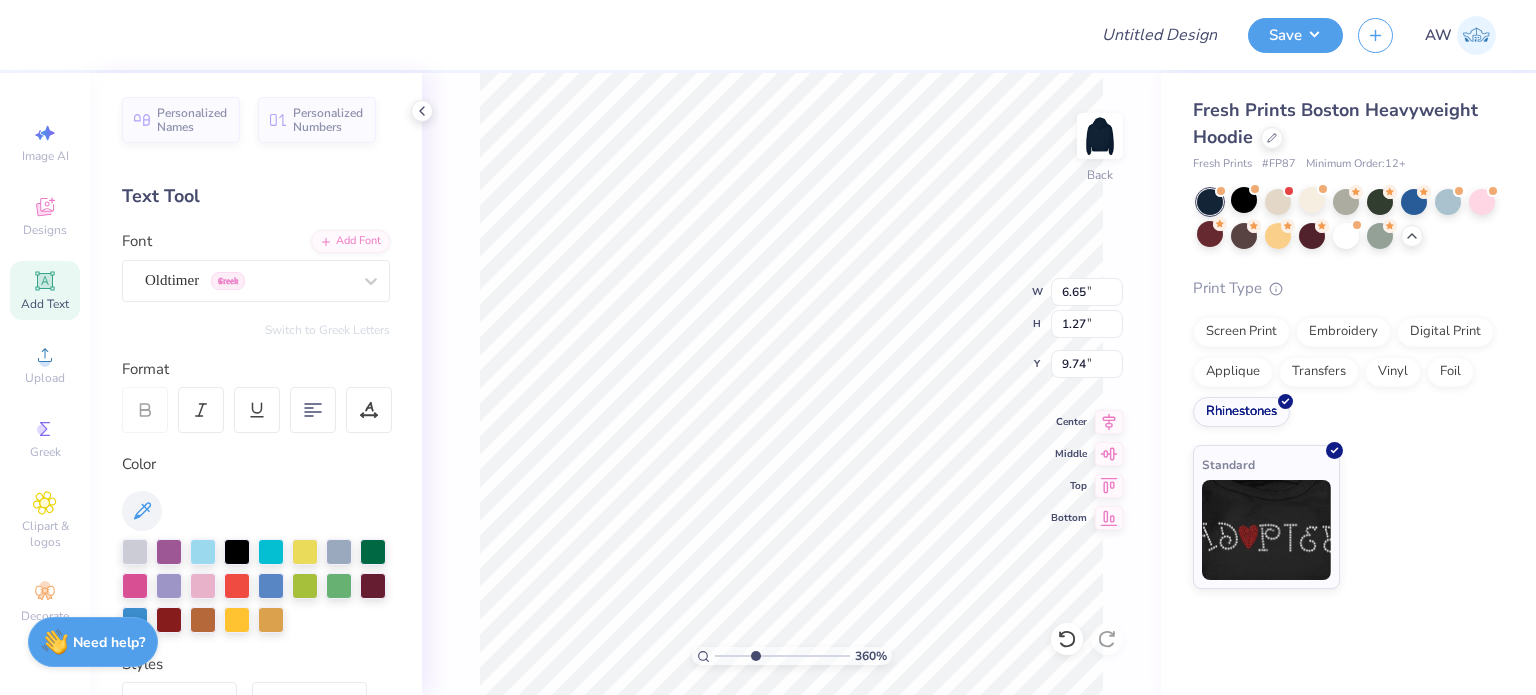 type on "9.07" 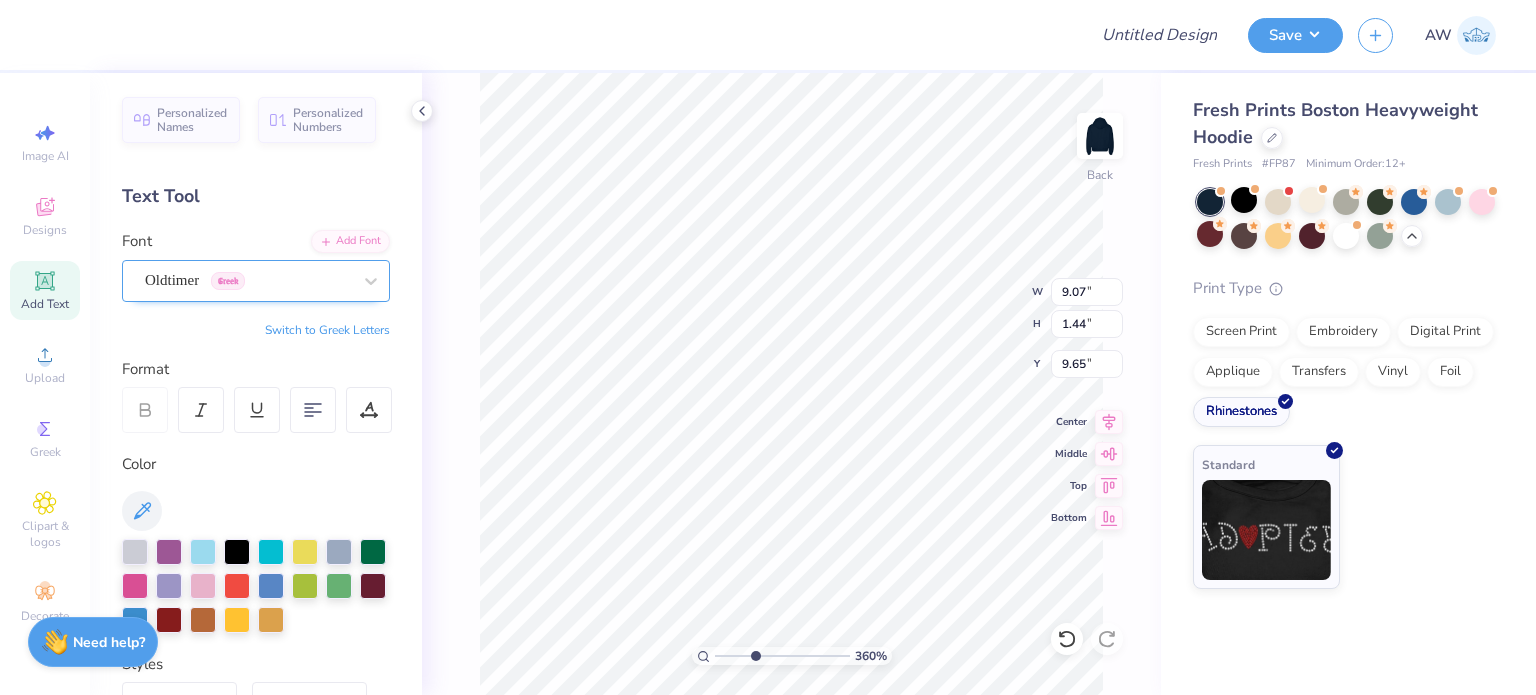 click on "Oldtimer Greek" at bounding box center (248, 280) 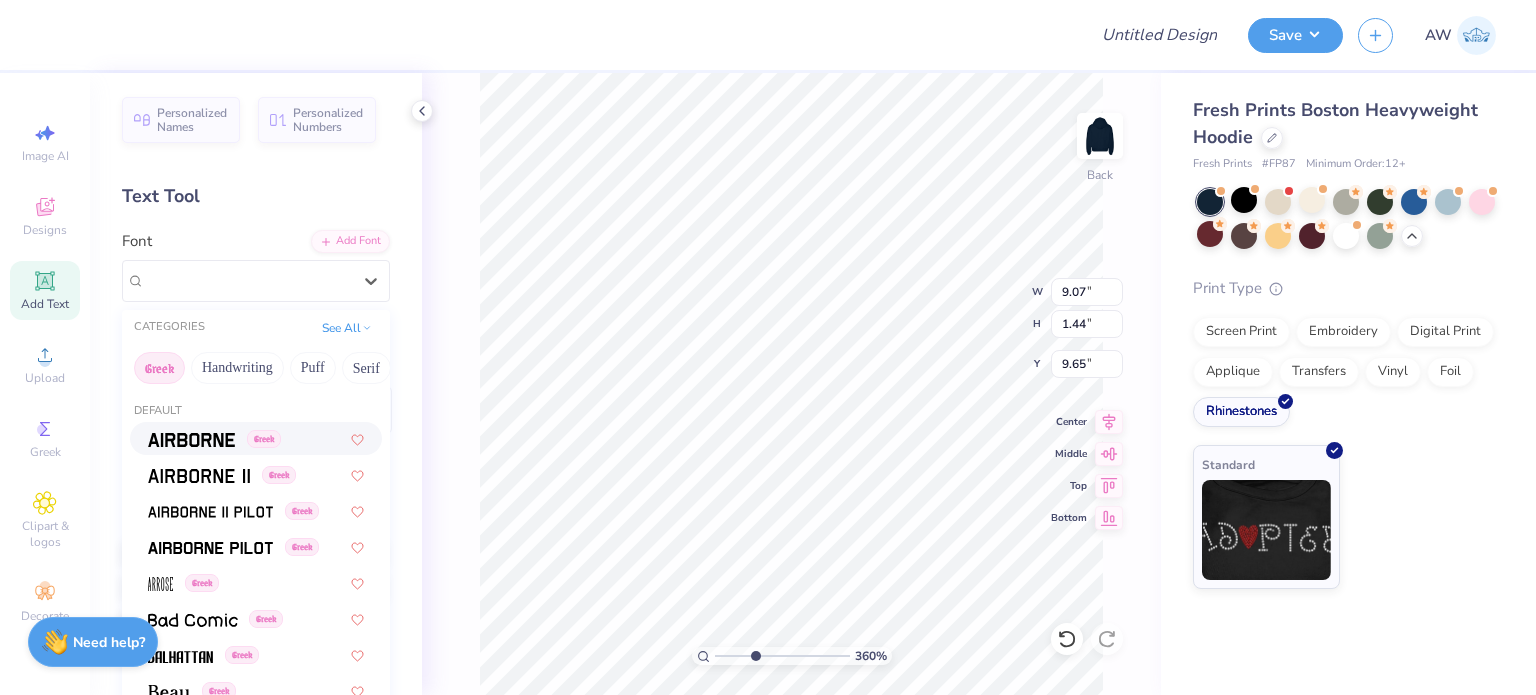 click on "Greek" at bounding box center [264, 439] 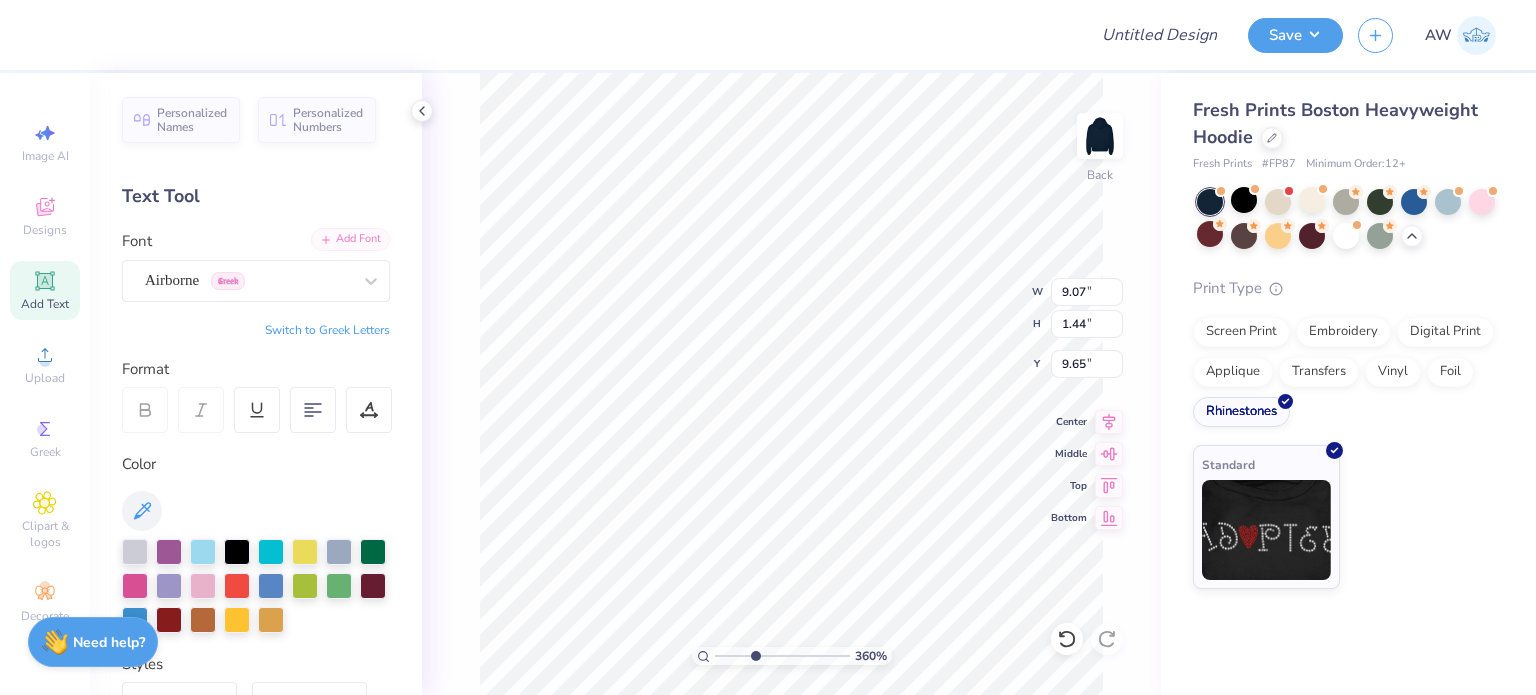 type on "8.34" 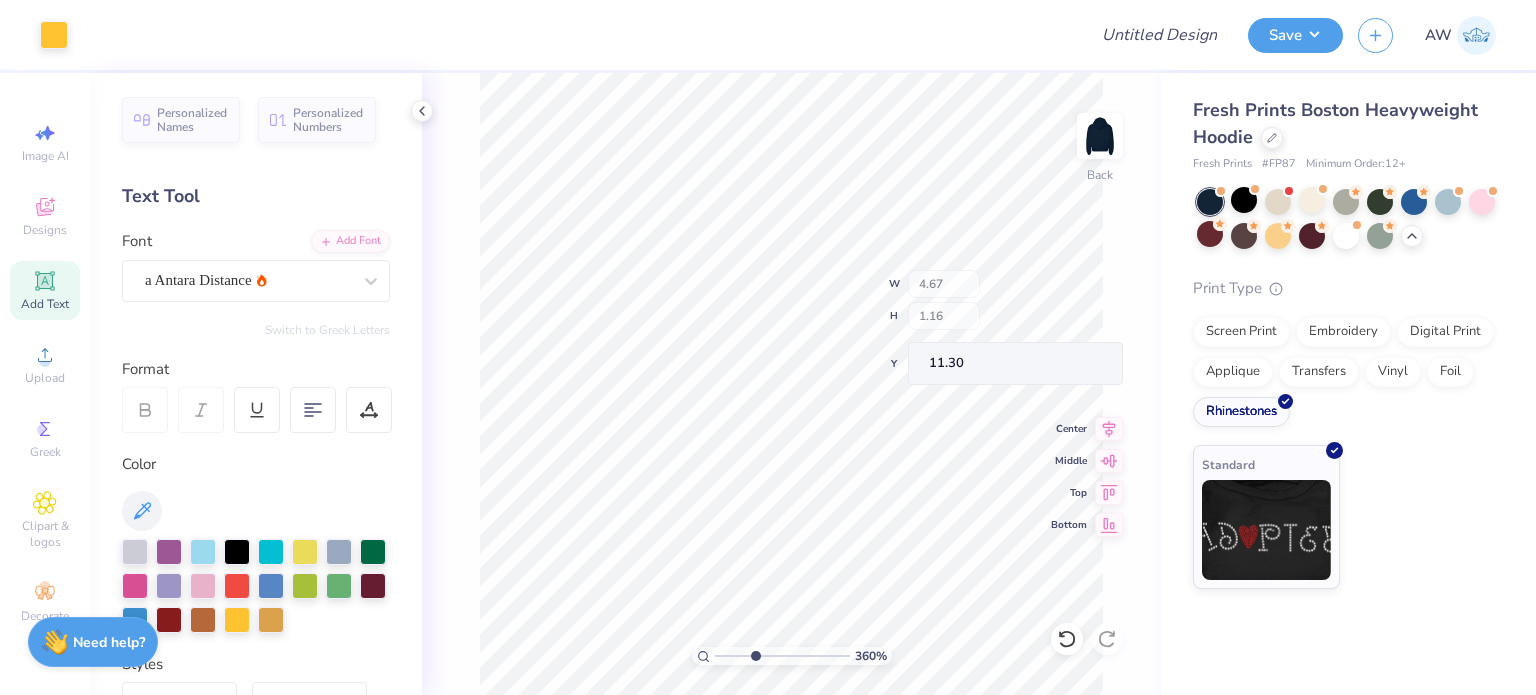 type on "11.30" 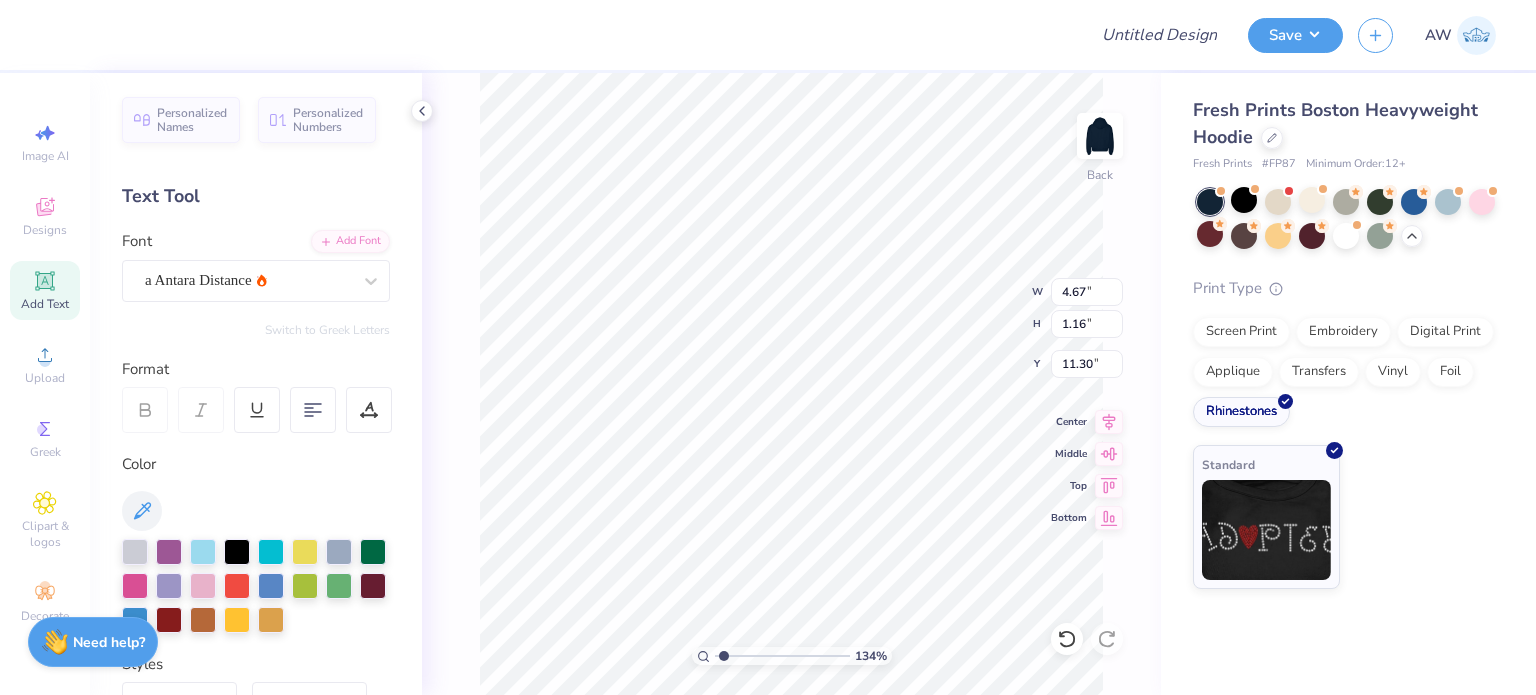 type on "1.33560737341763" 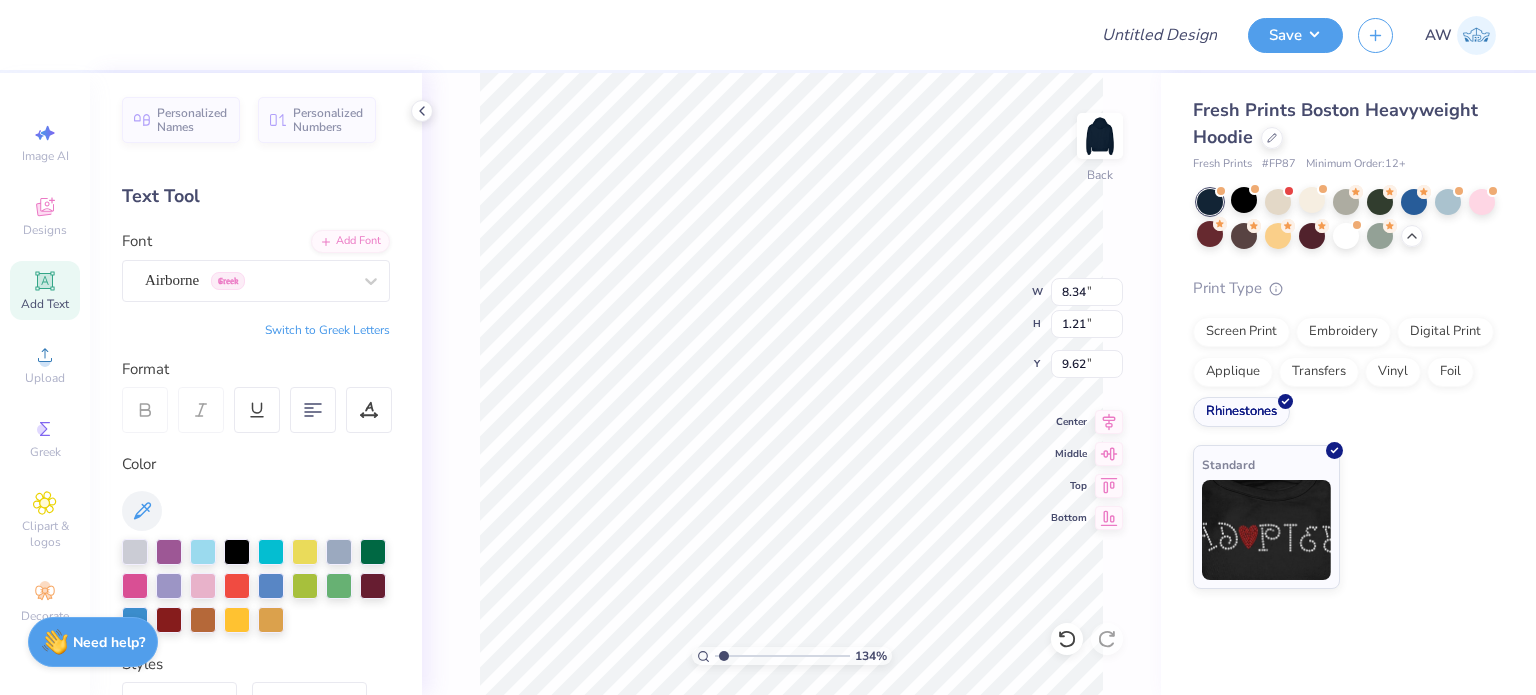 scroll, scrollTop: 16, scrollLeft: 3, axis: both 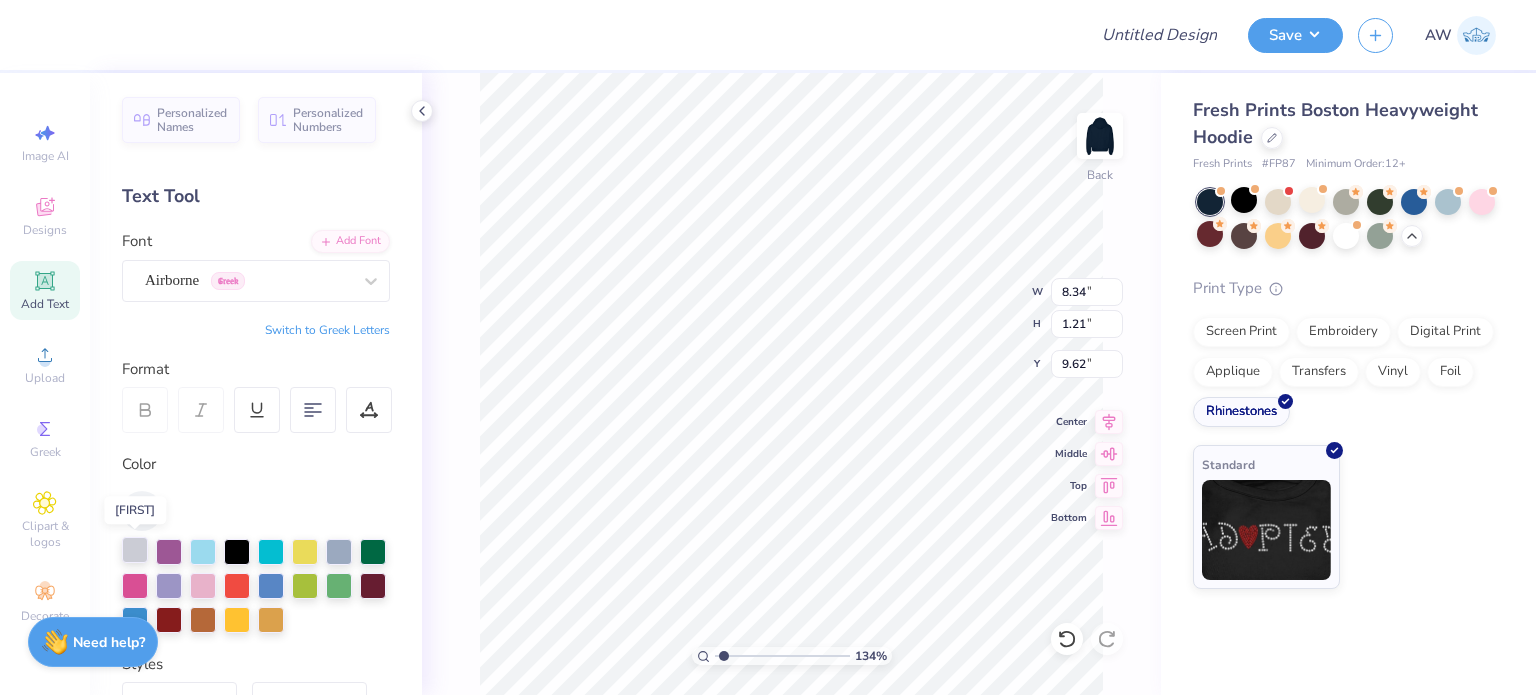 click at bounding box center [135, 550] 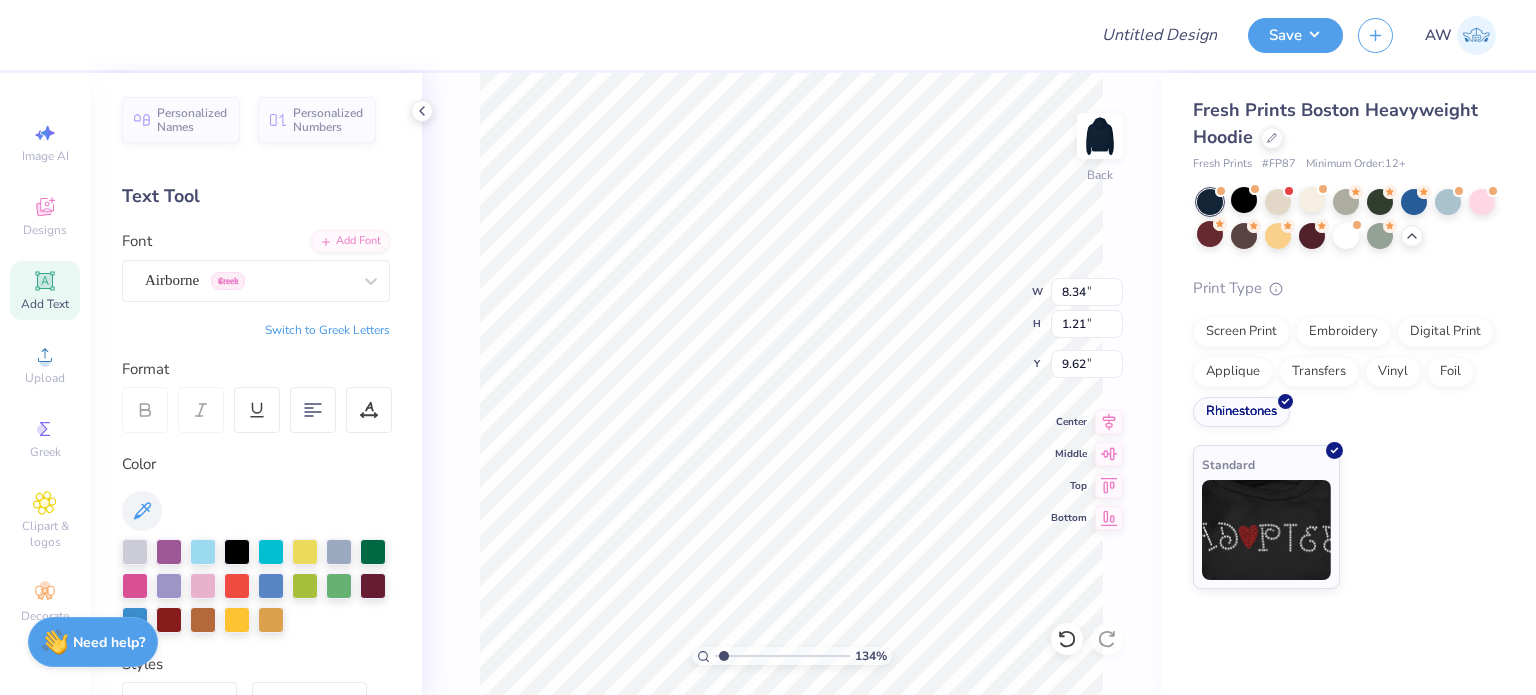 type on "1.33560737341763" 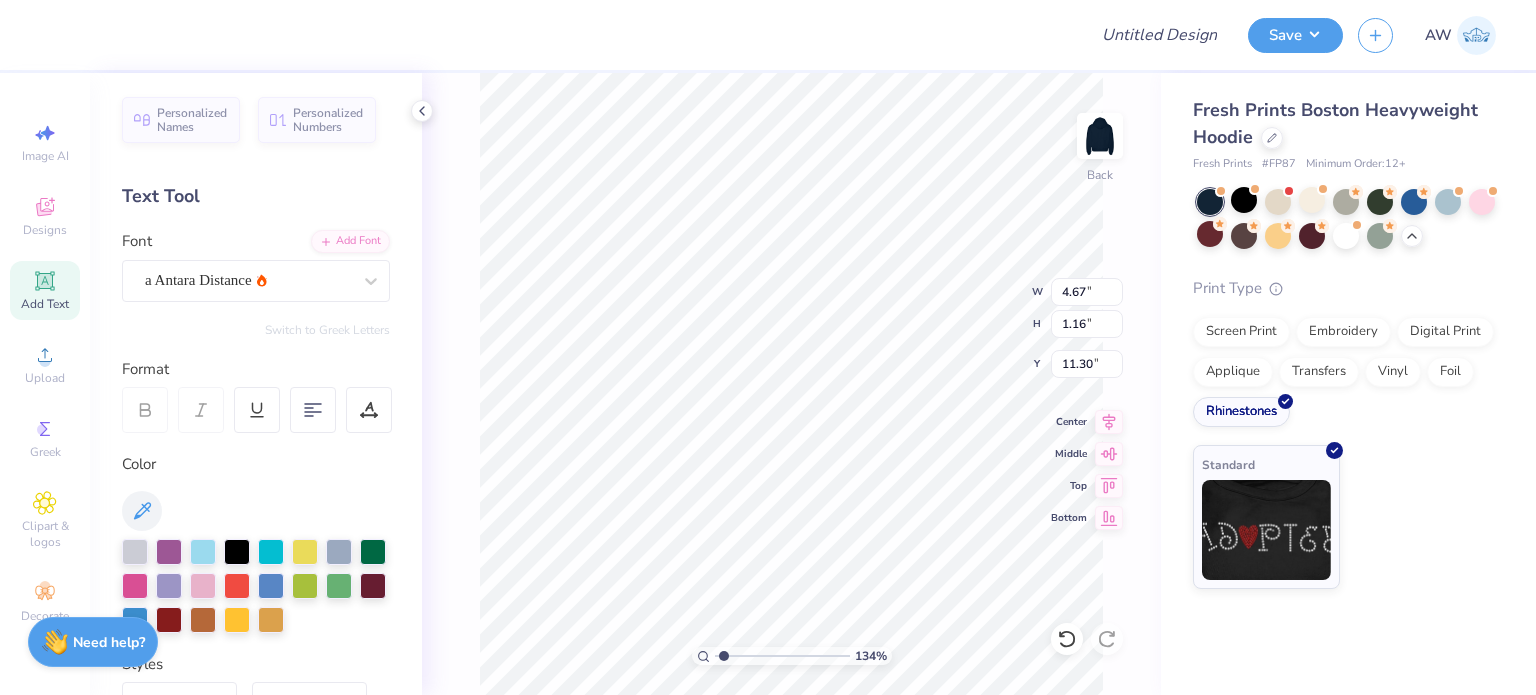 type on "4.67" 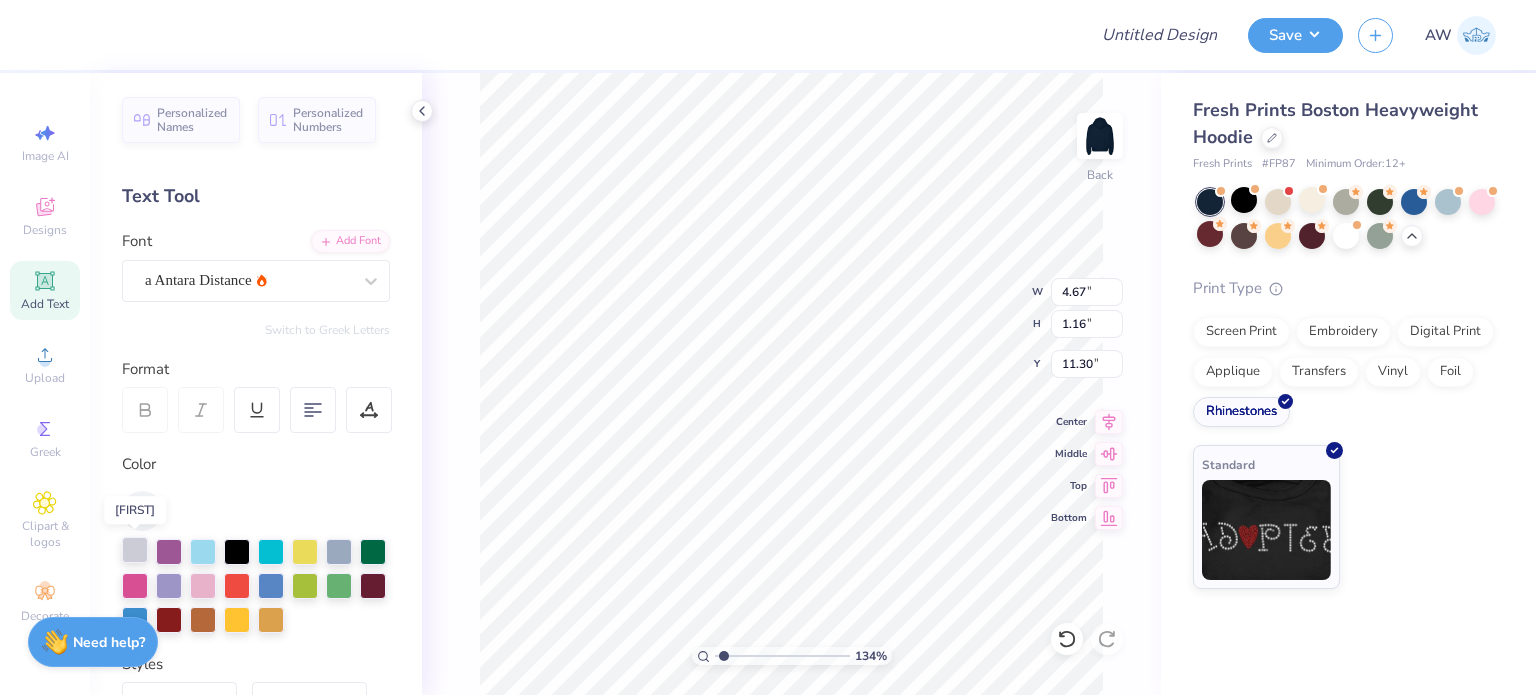 click at bounding box center [135, 550] 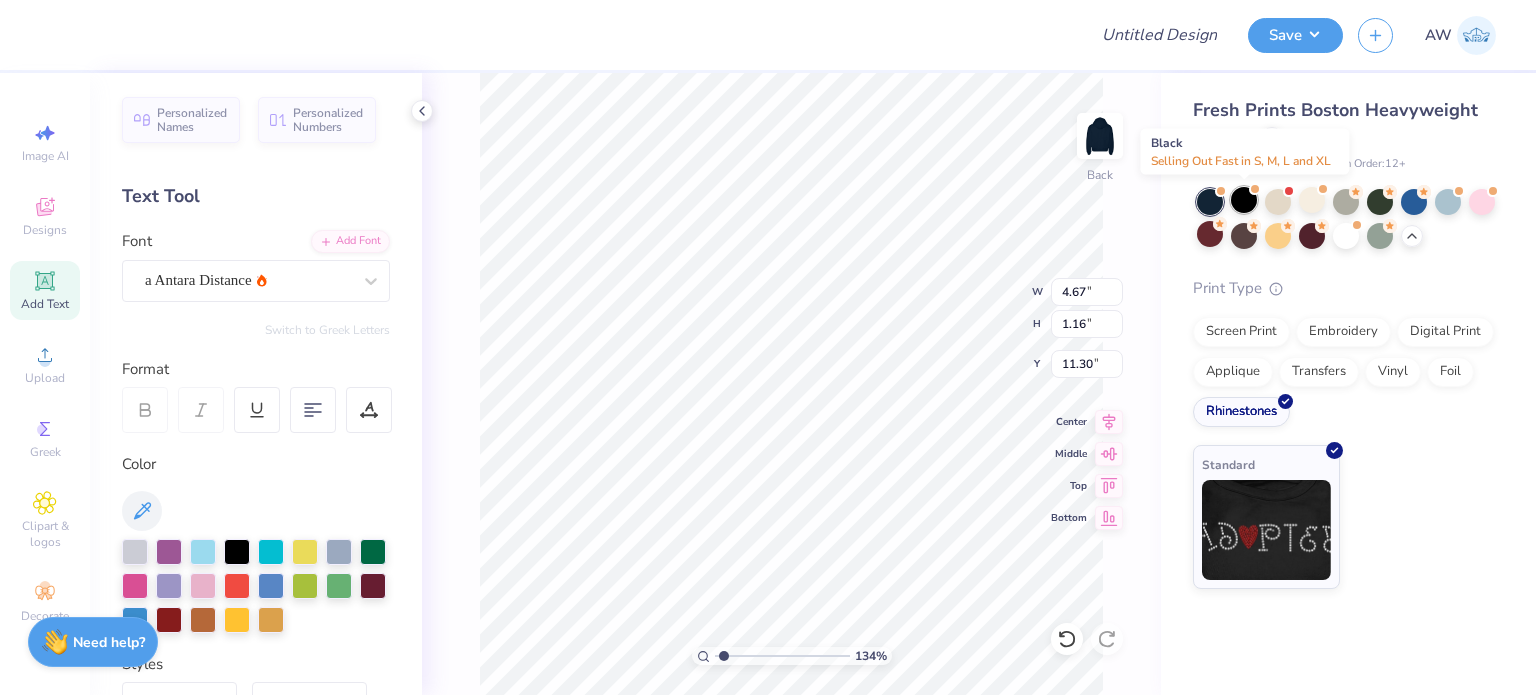 click at bounding box center [1244, 200] 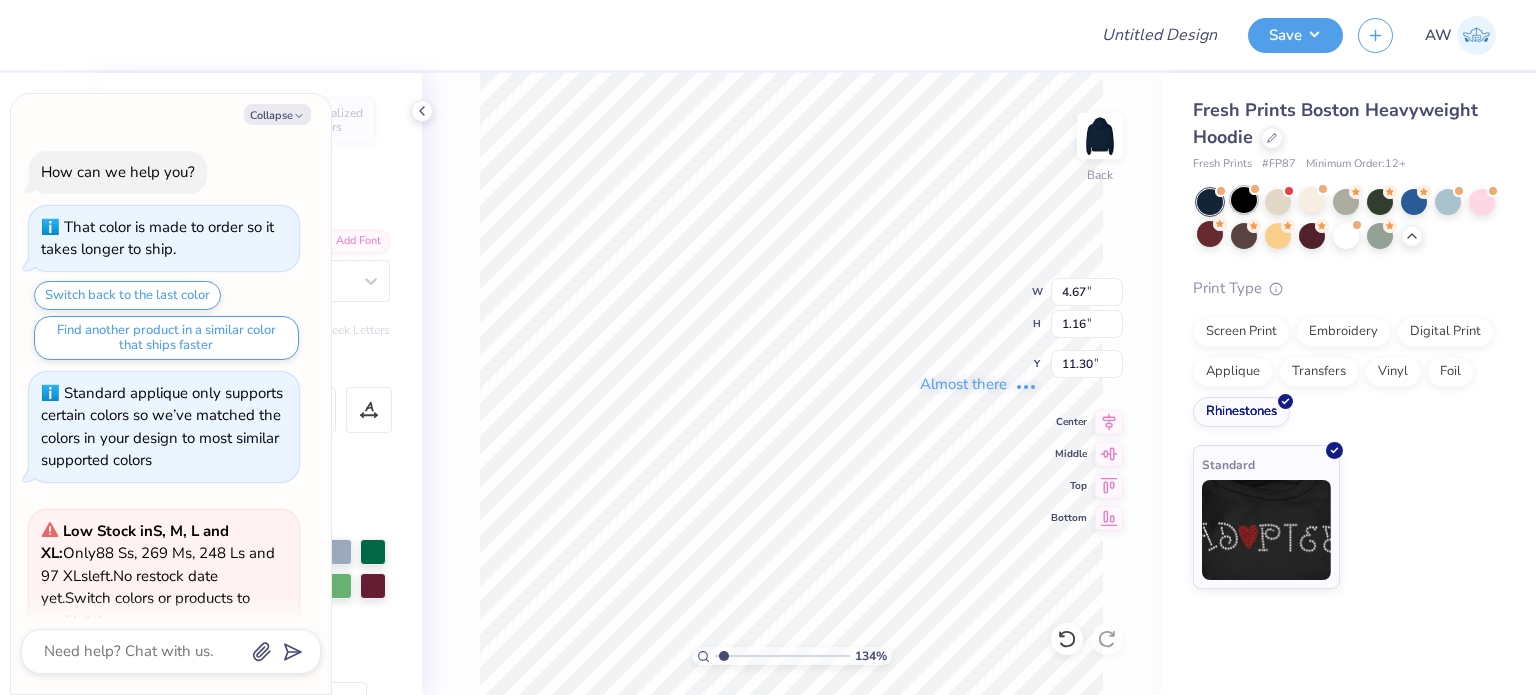 type on "x" 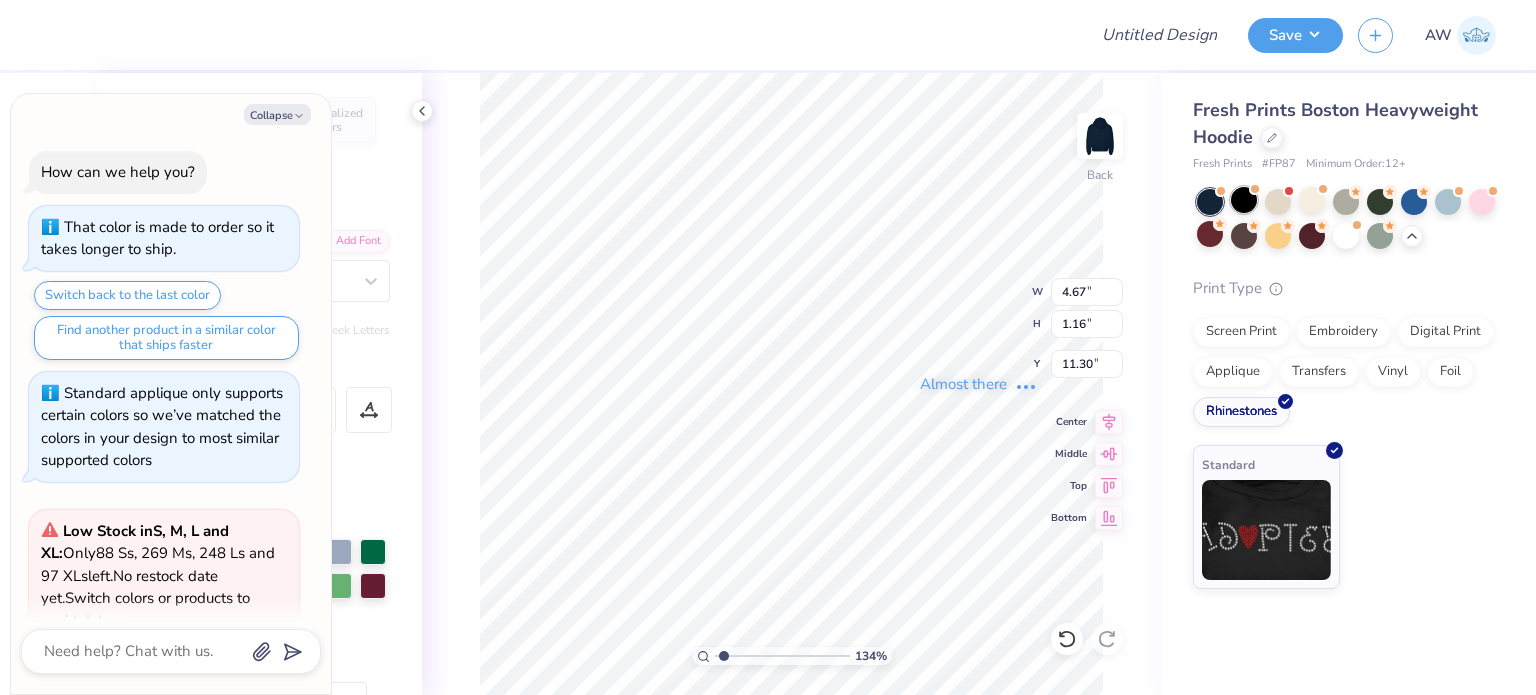 scroll, scrollTop: 1013, scrollLeft: 0, axis: vertical 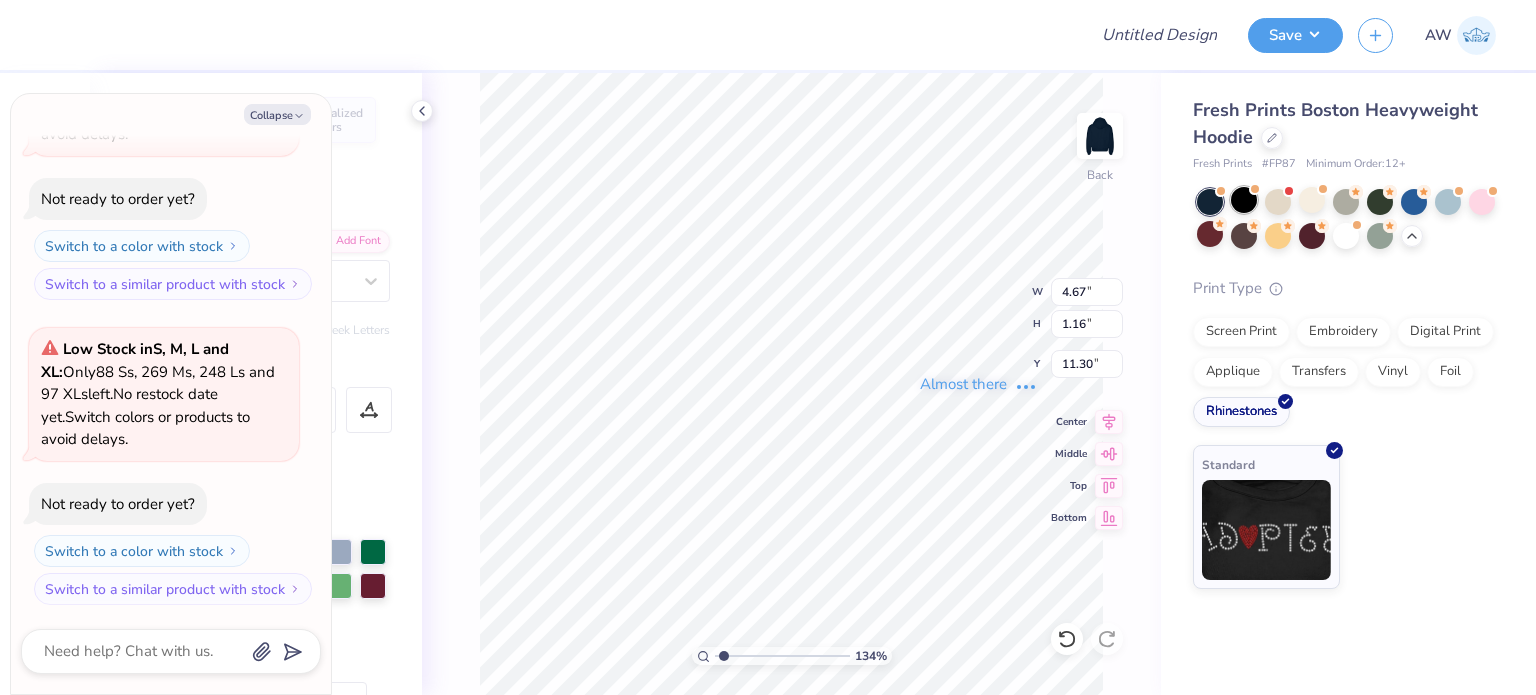 type on "1.33560737341763" 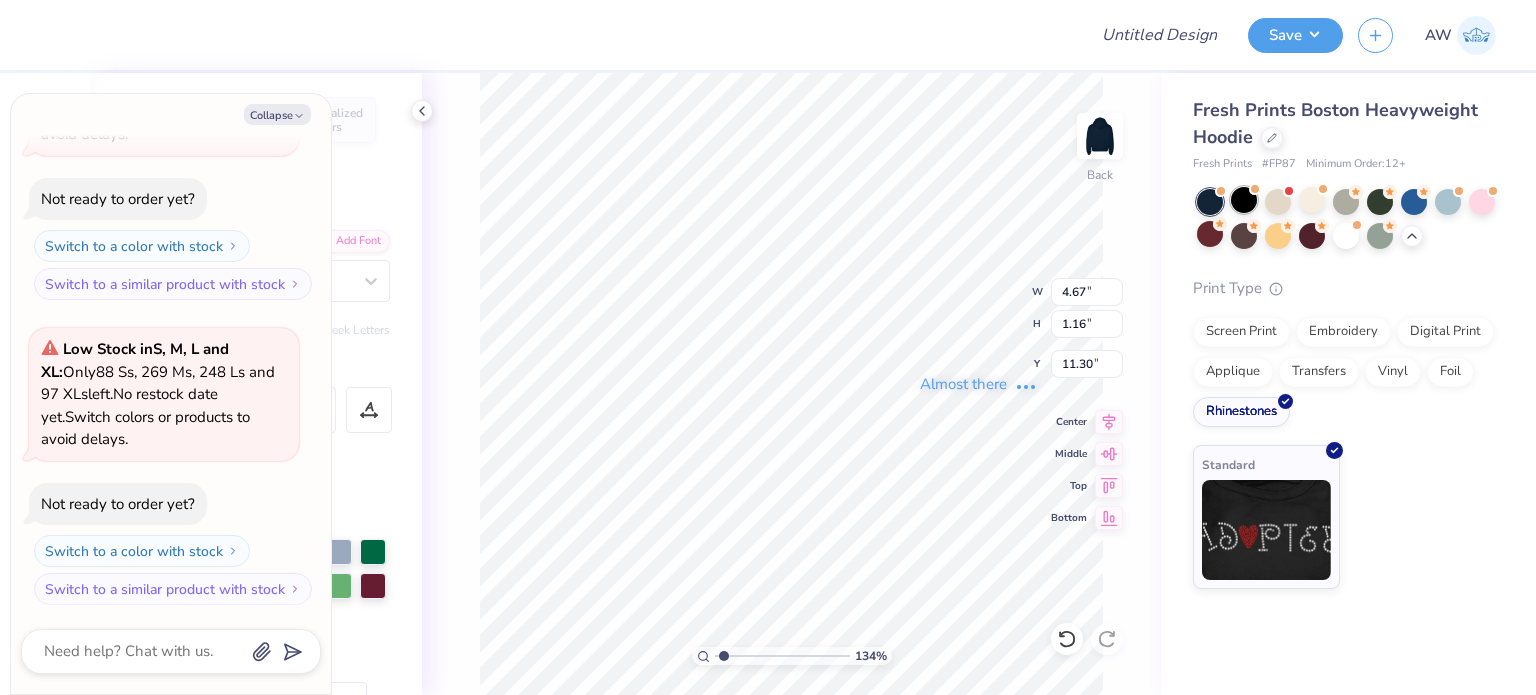type on "x" 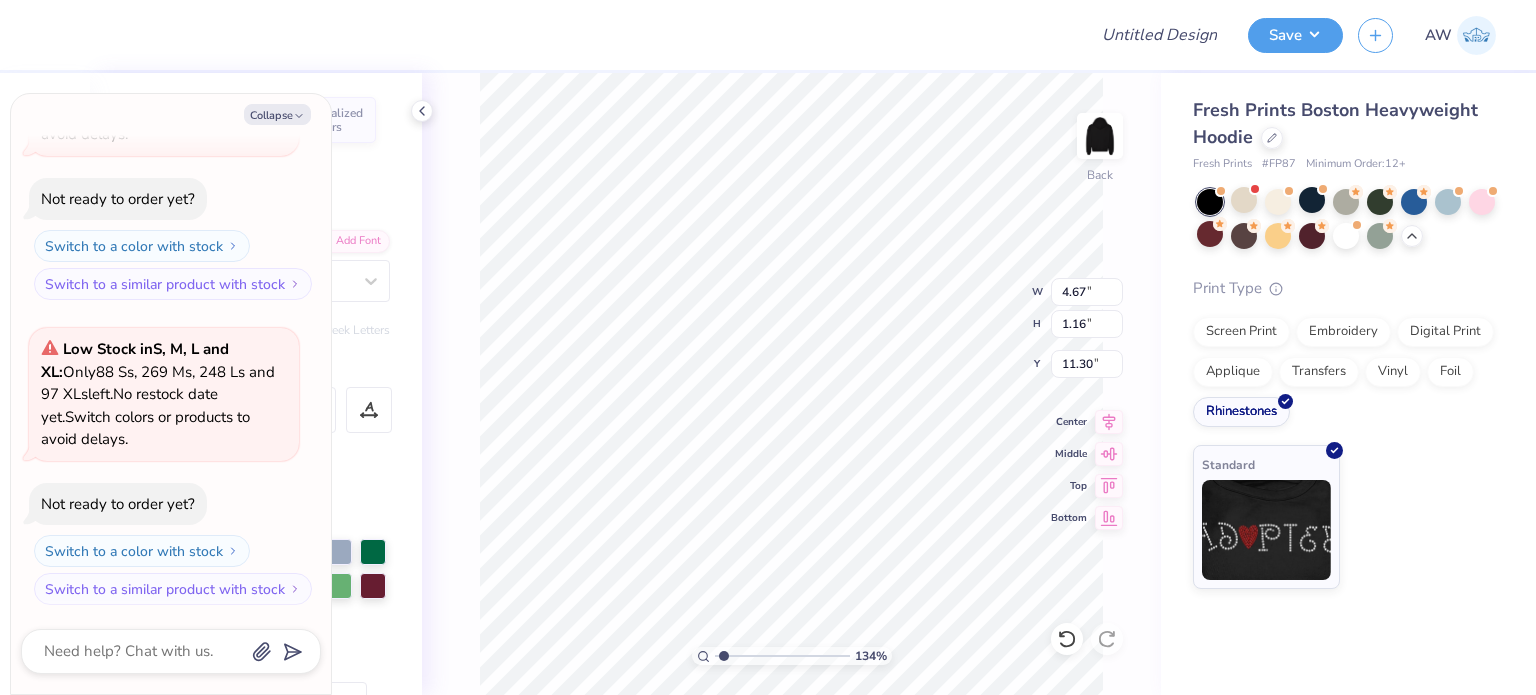 type on "1.33560737341763" 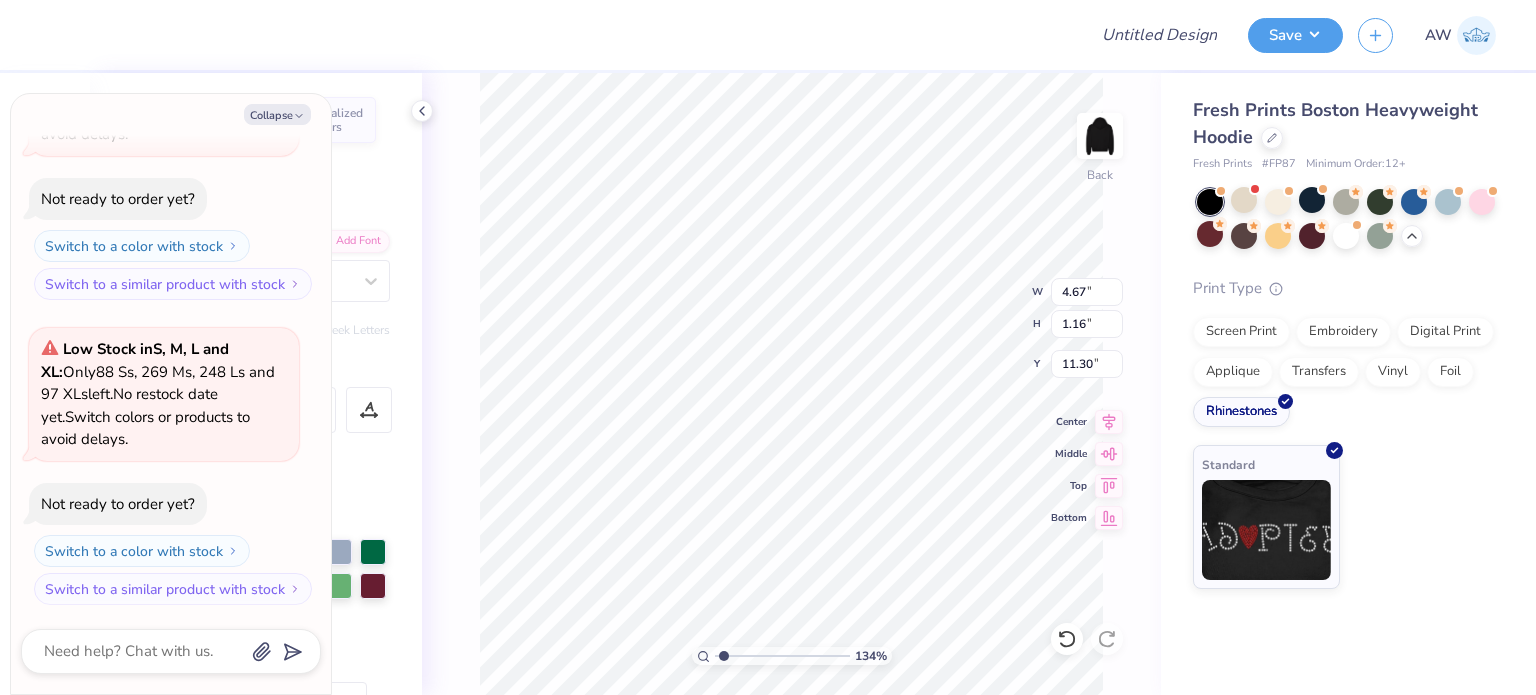 click on "134  % Back W 4.67 4.67 " H 1.16 1.16 " Y 11.30 11.30 " Center Middle Top Bottom" at bounding box center (791, 384) 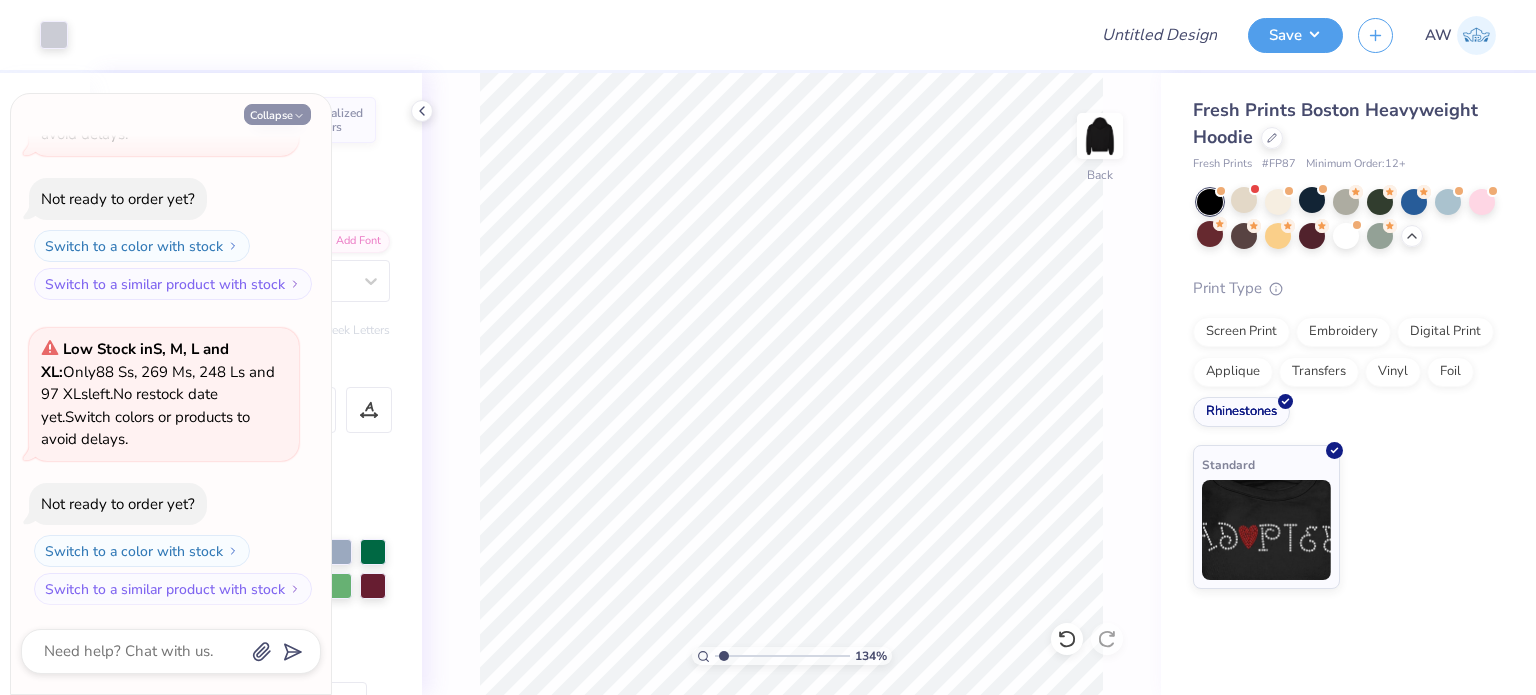 click on "Collapse" at bounding box center (277, 114) 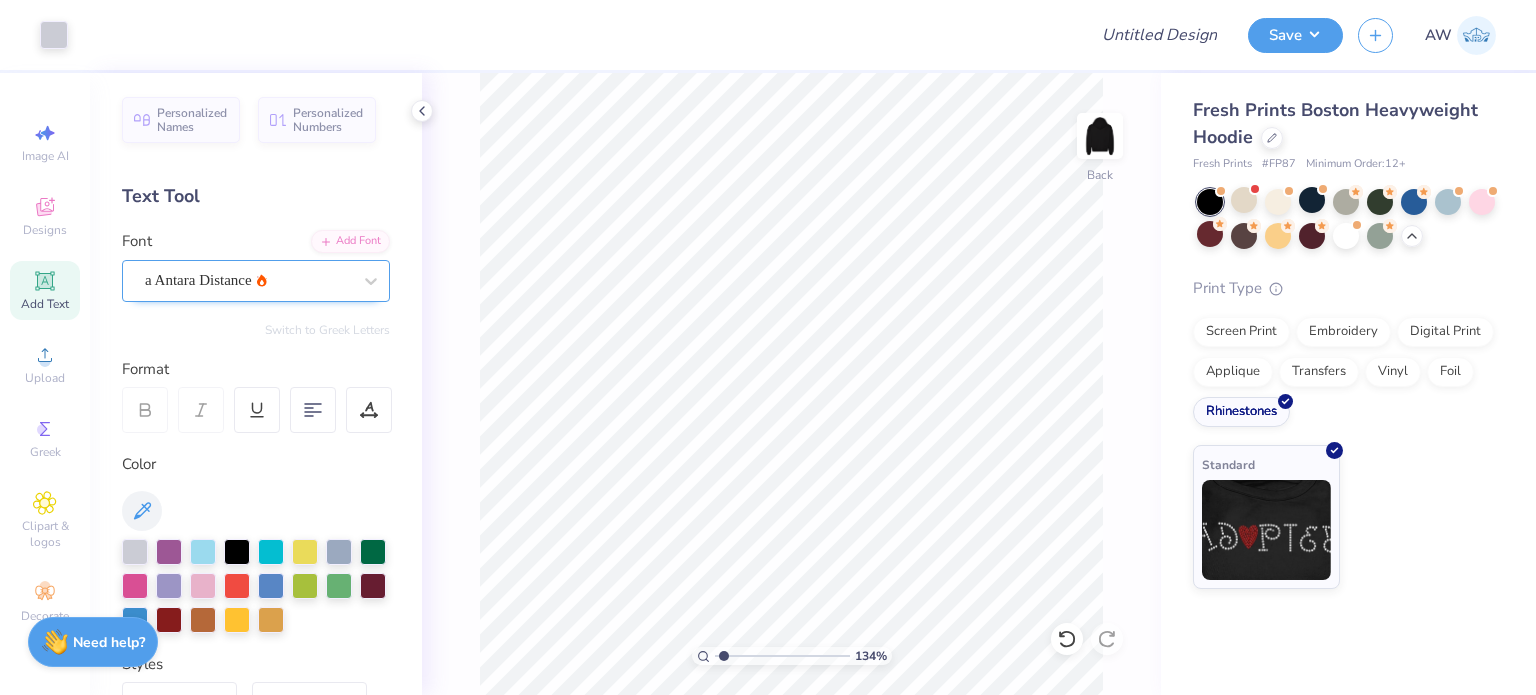 click on "a Antara Distance" at bounding box center (248, 280) 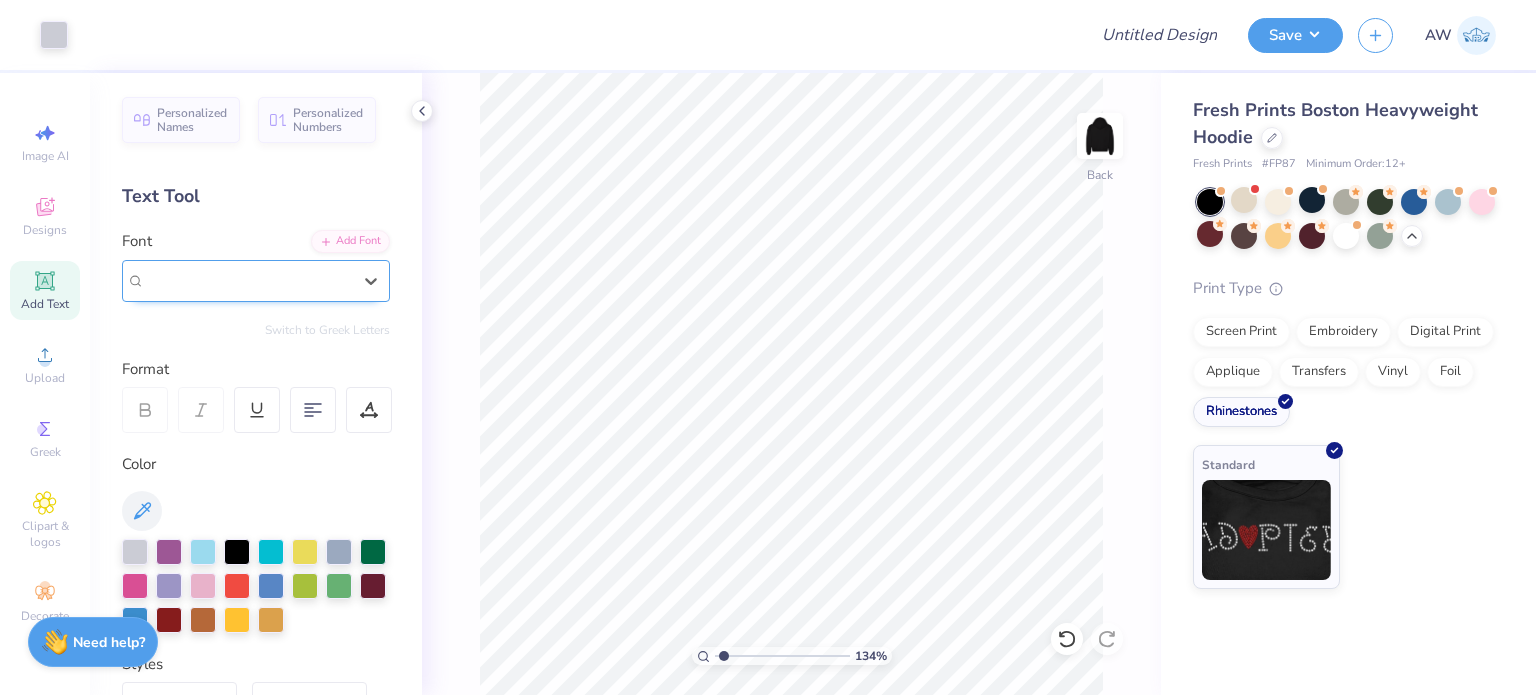 click on "a Antara Distance" at bounding box center [248, 280] 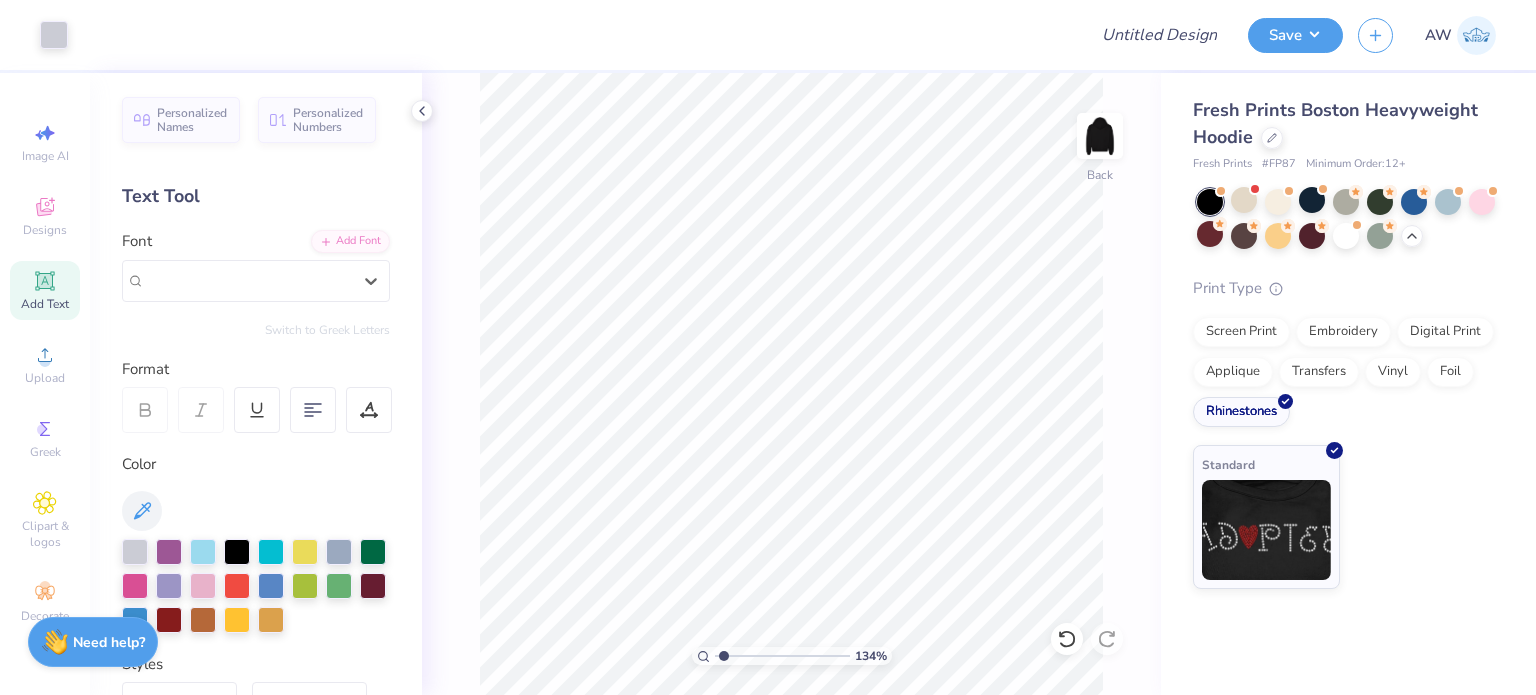 click on "Font   Select is focused ,type to refine list, press Down to open the menu,  a Antara Distance" at bounding box center (256, 266) 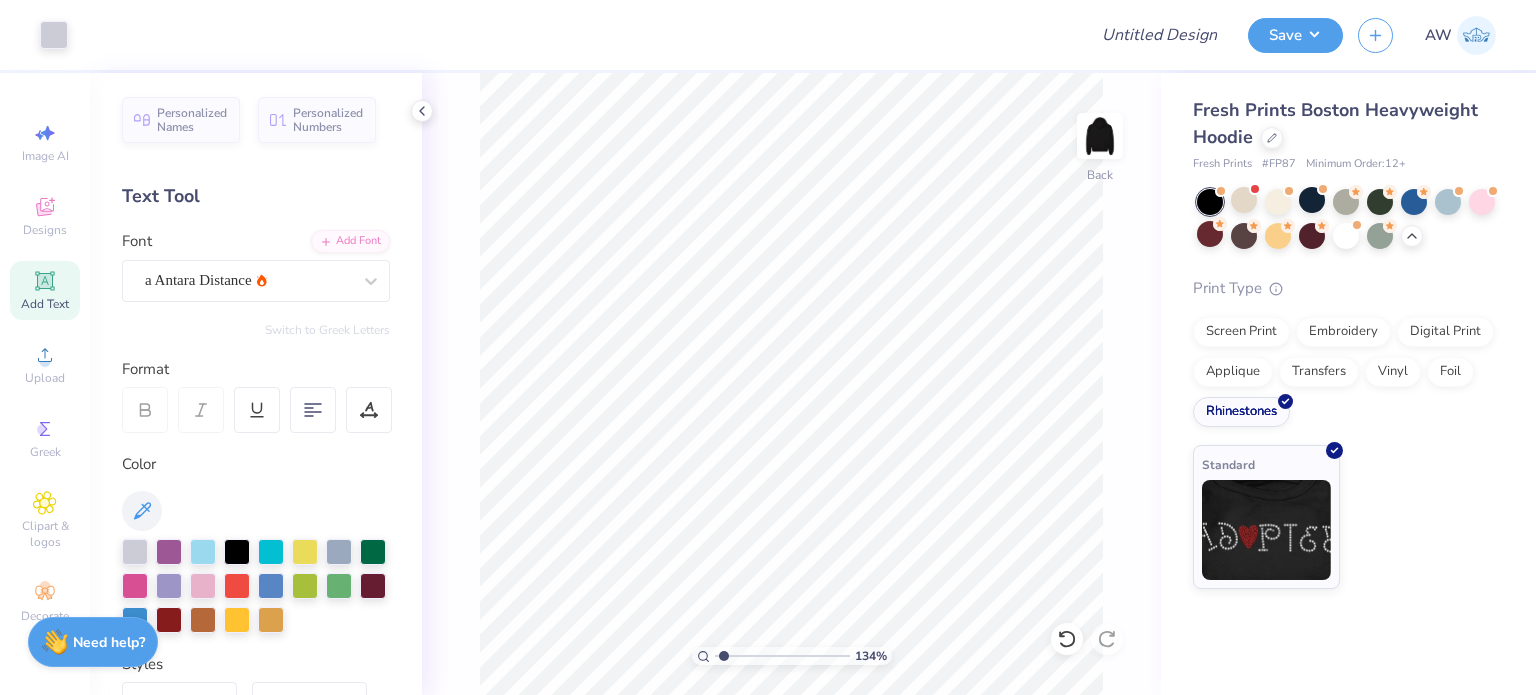 click 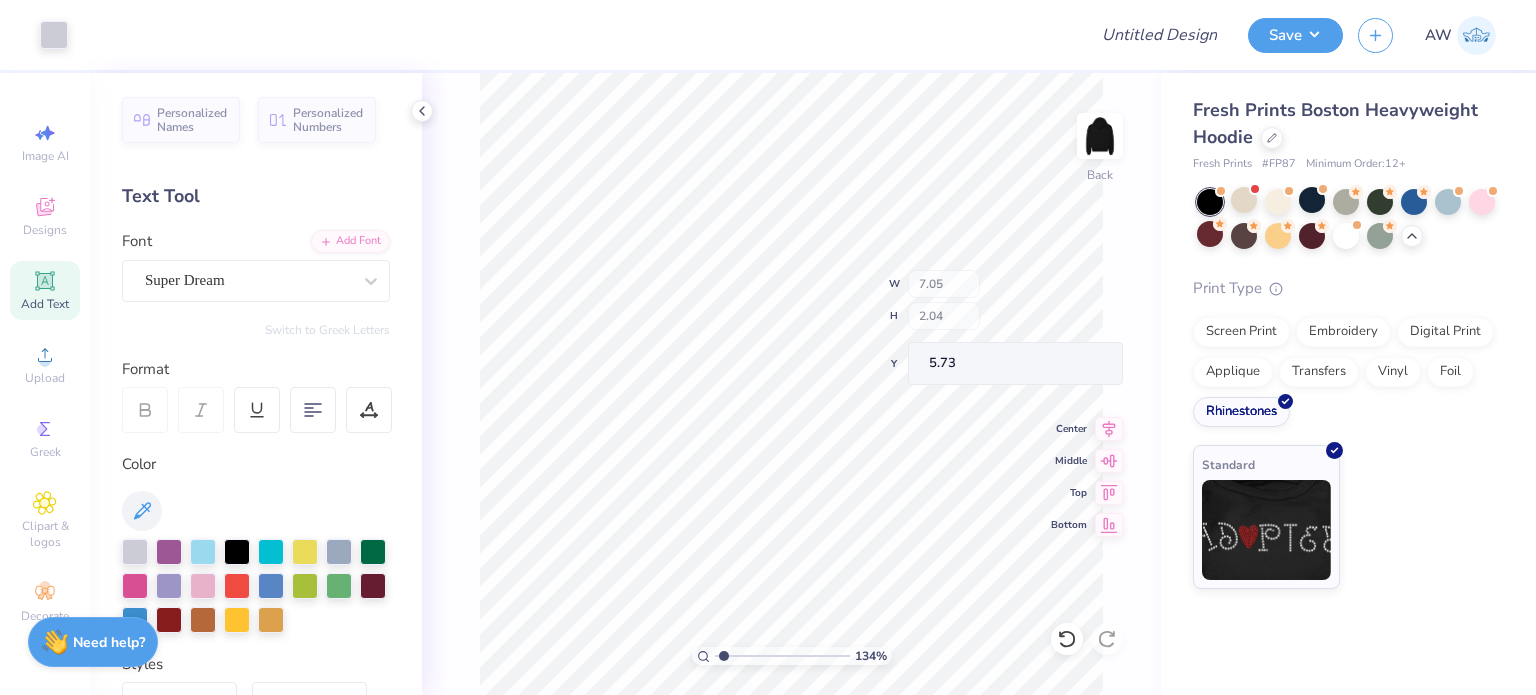 type on "1.33560737341763" 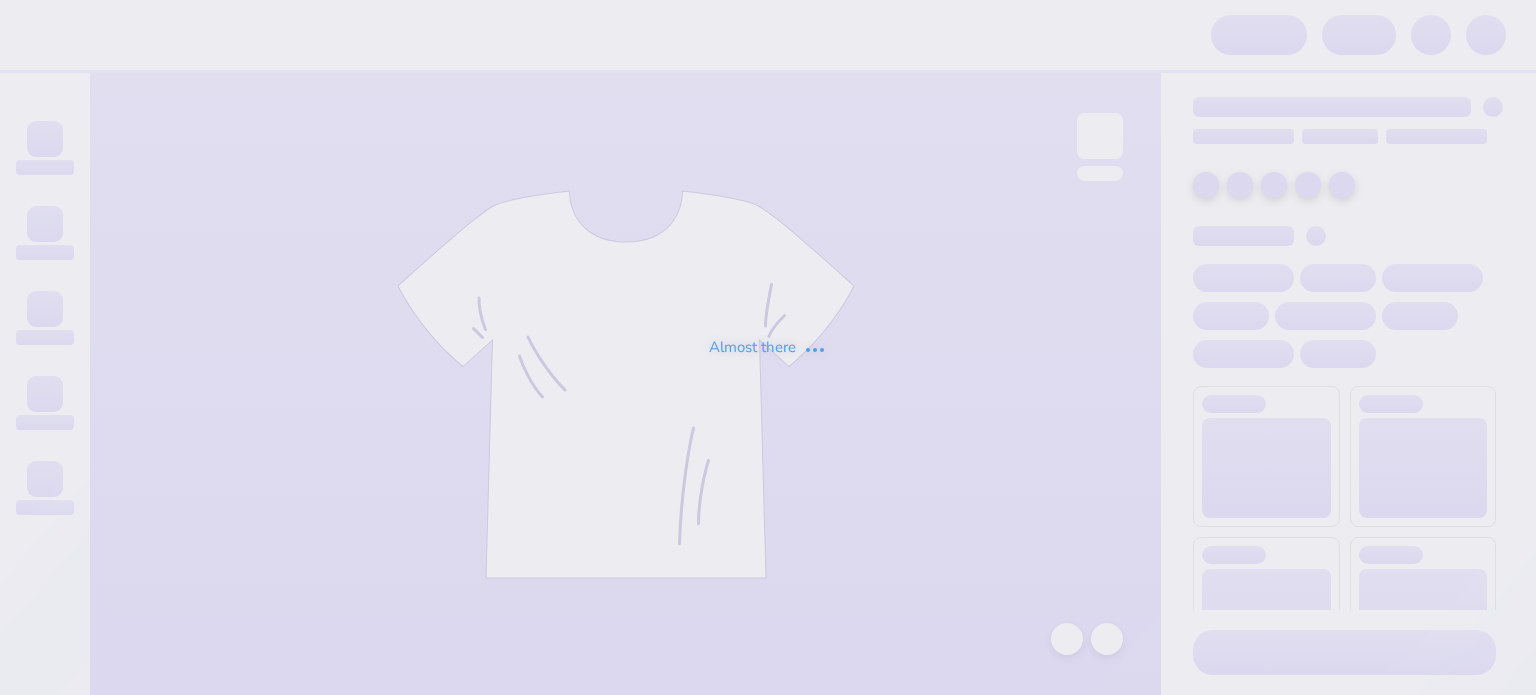 scroll, scrollTop: 0, scrollLeft: 0, axis: both 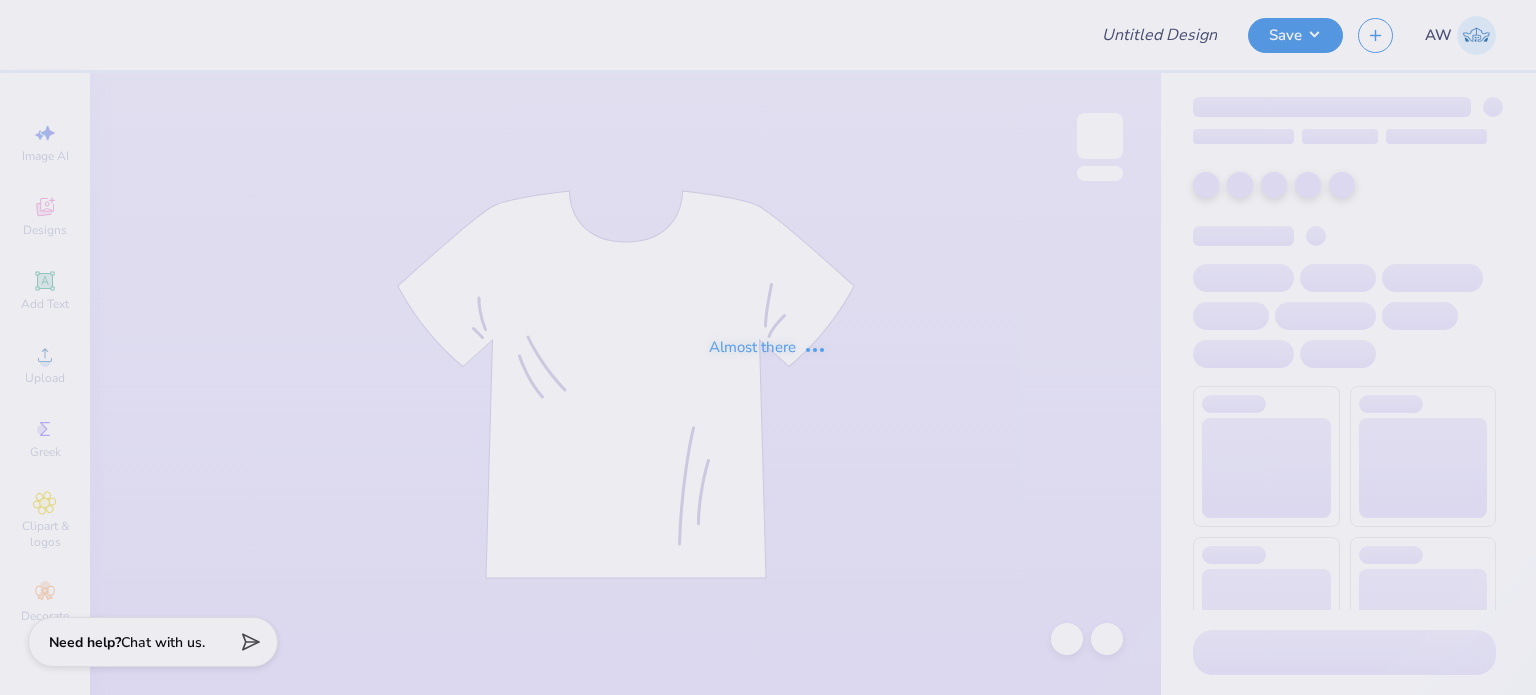 type on "[CATEGORY] [NUMBER]-[NUMBER]" 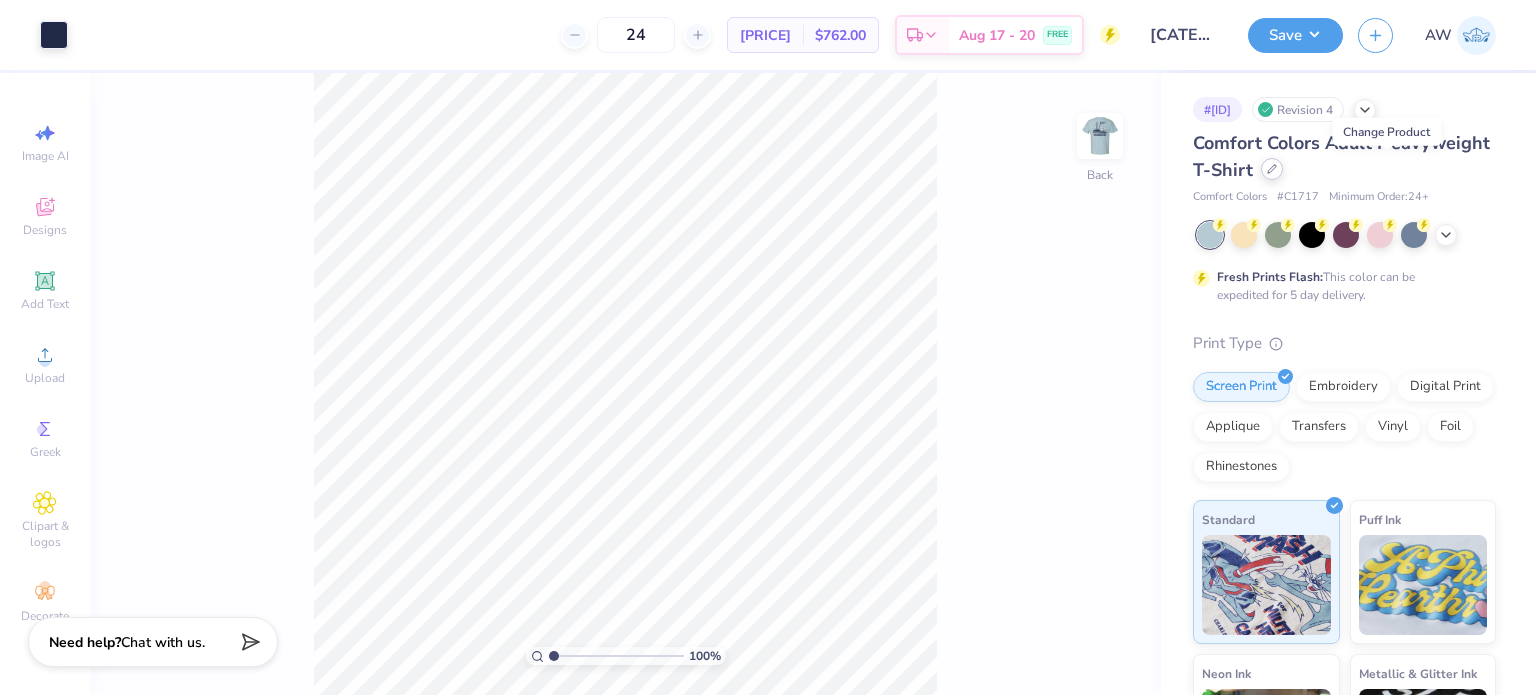click 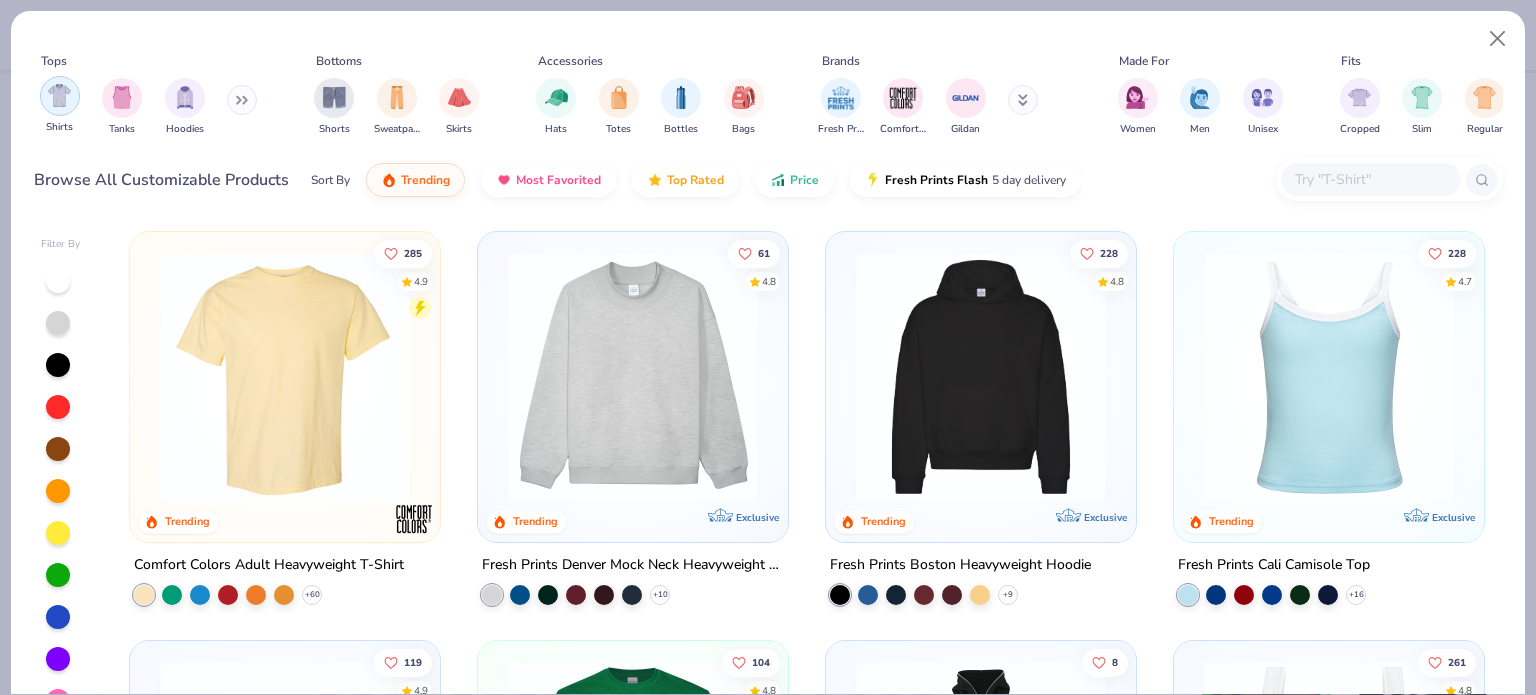 click at bounding box center (59, 95) 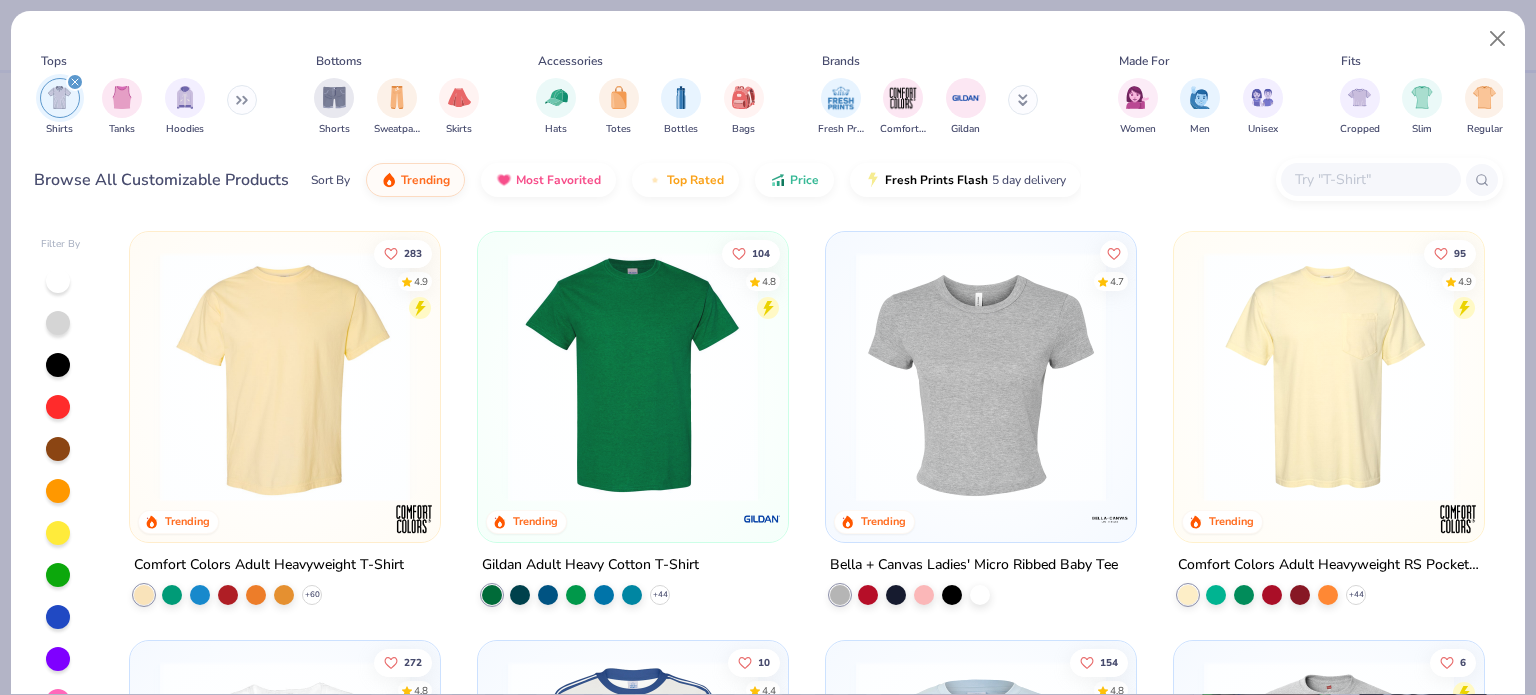 click at bounding box center (633, 377) 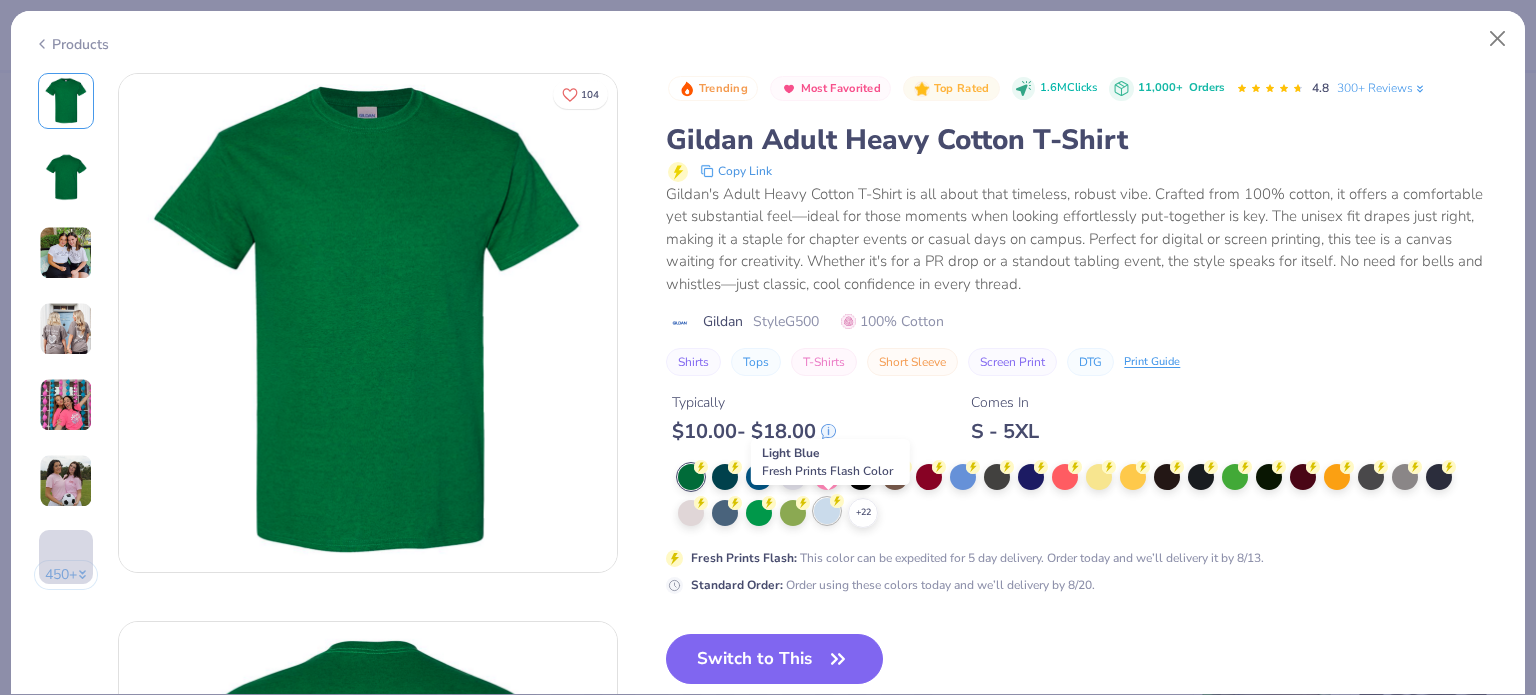 click 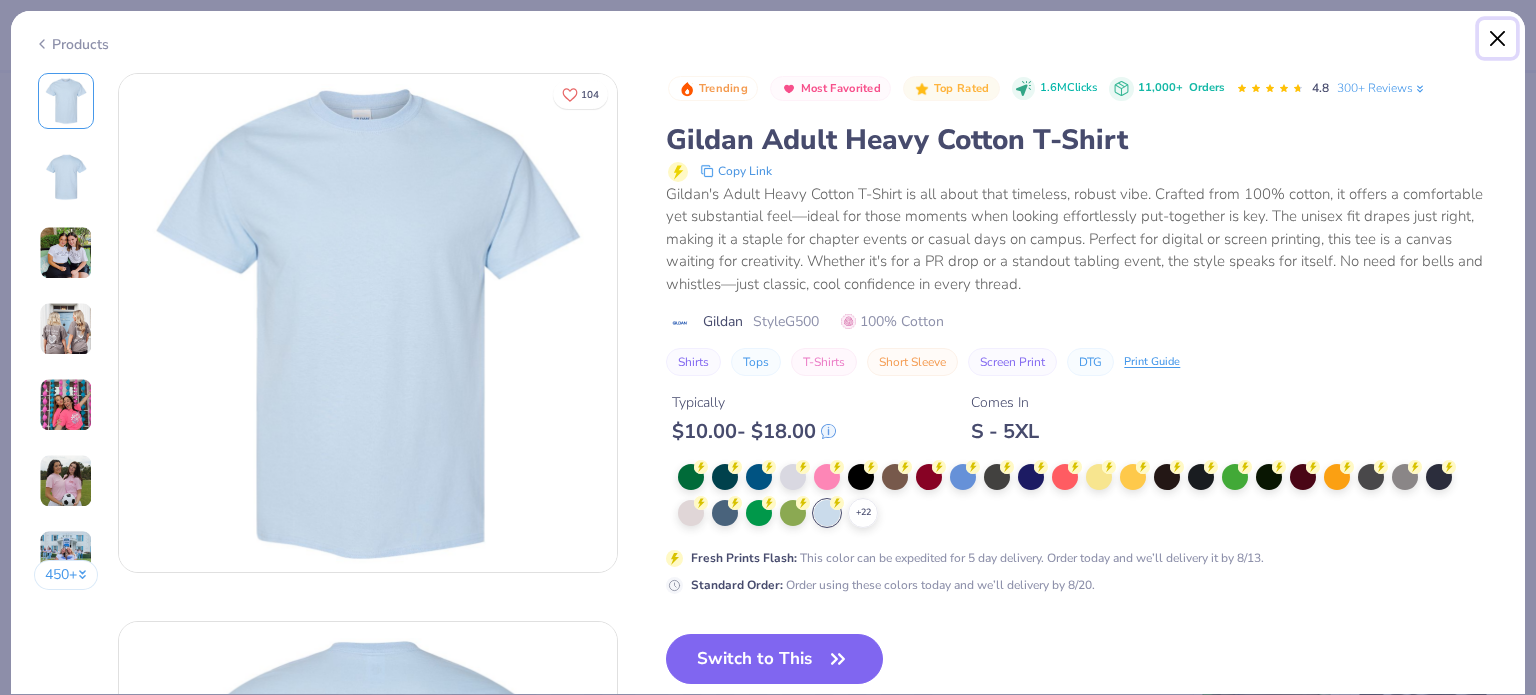 click at bounding box center (1498, 39) 